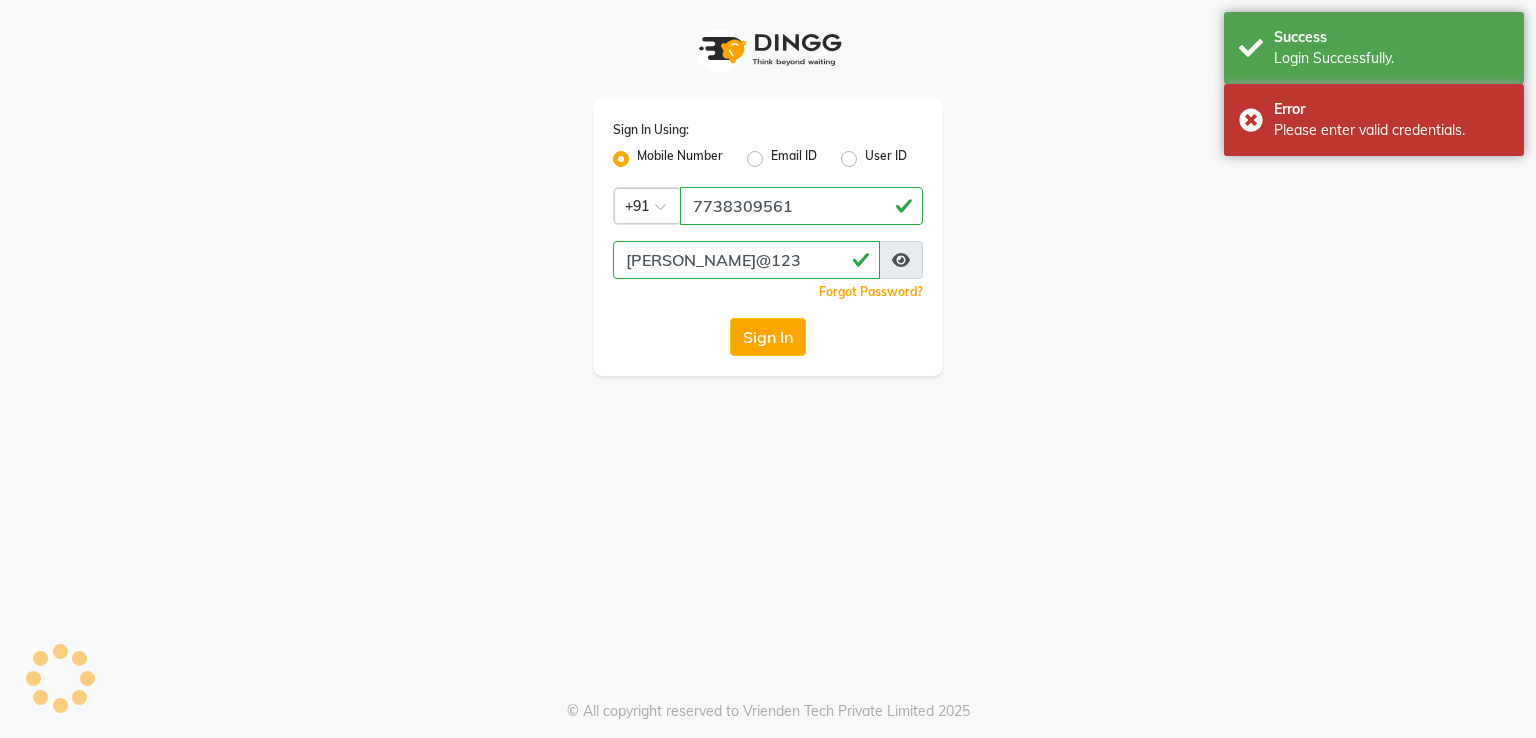 scroll, scrollTop: 0, scrollLeft: 0, axis: both 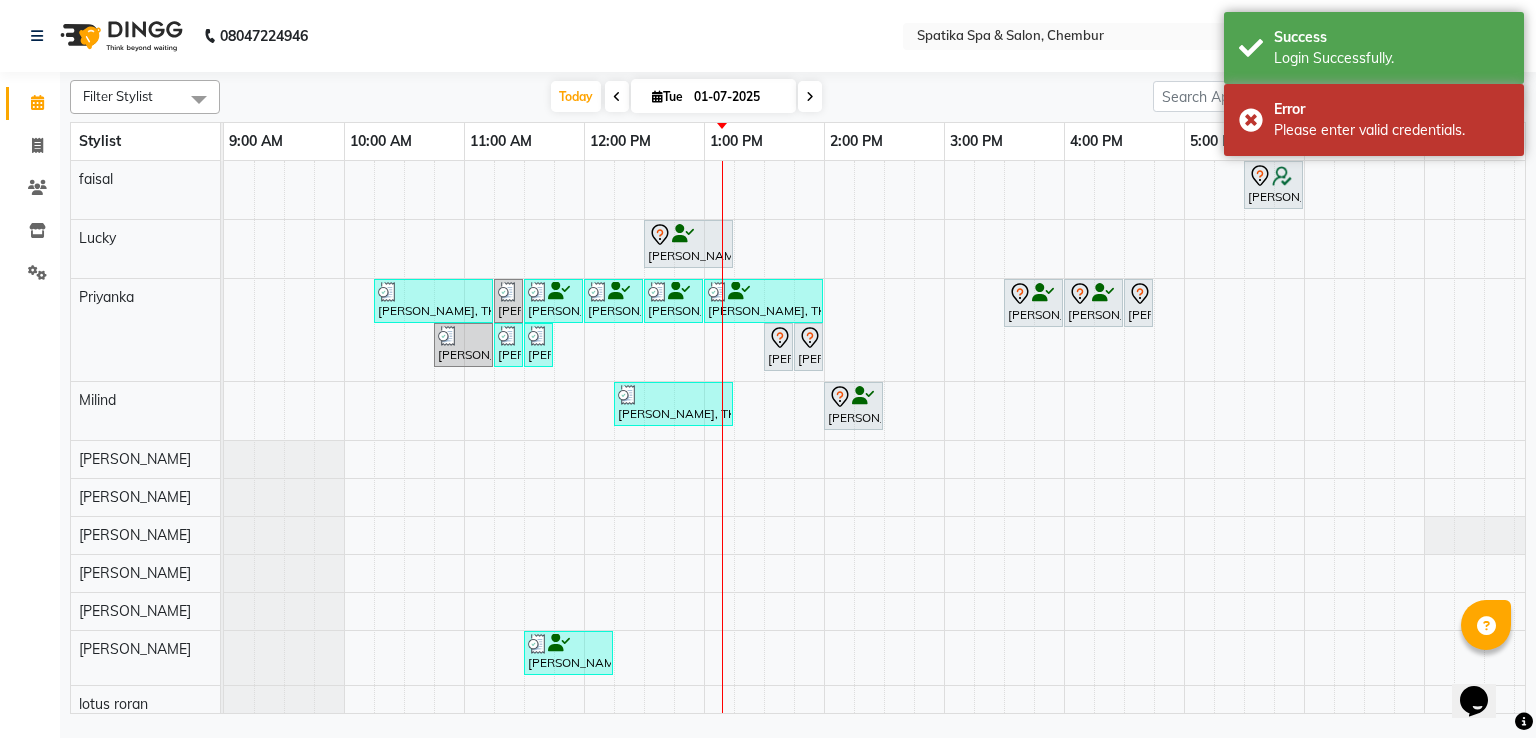 click at bounding box center [1079, 461] 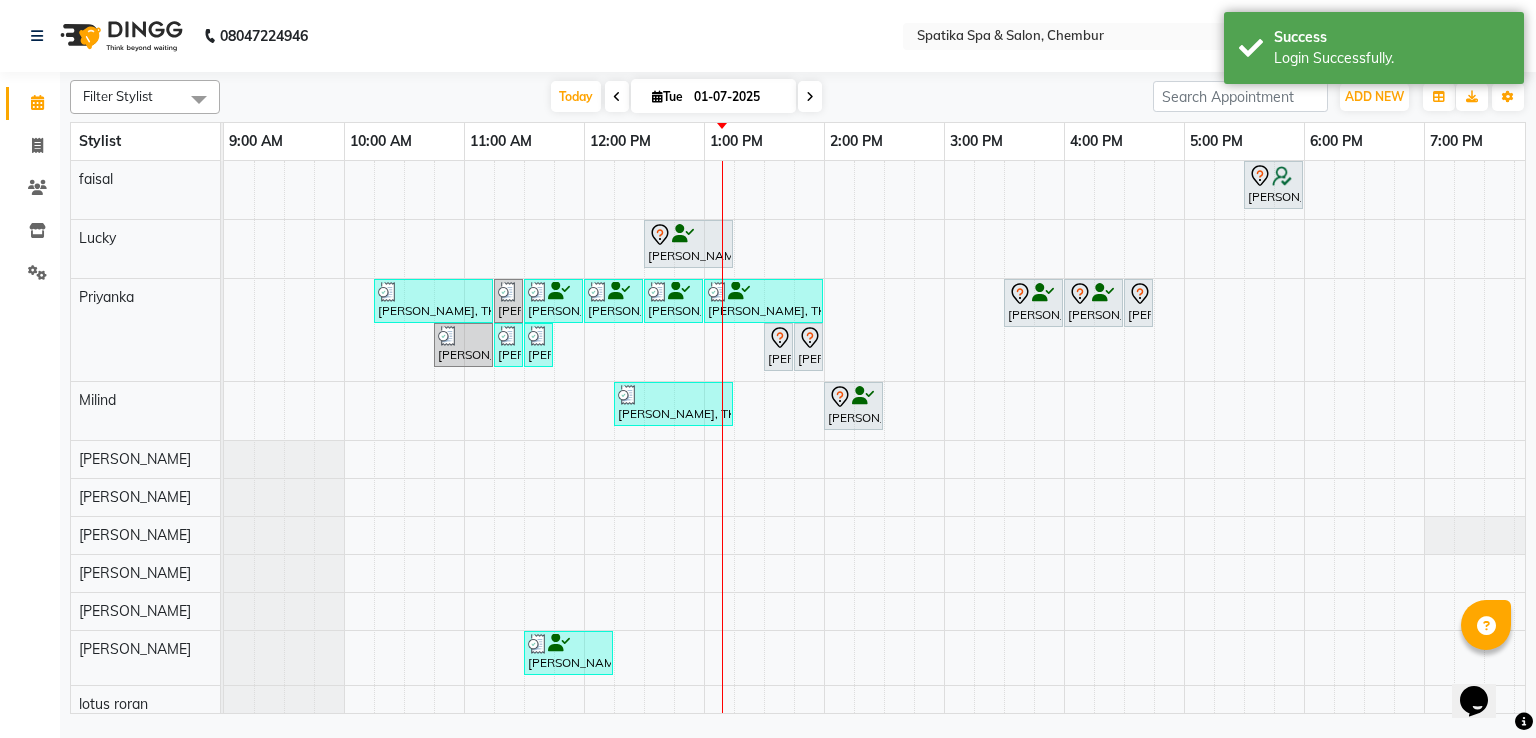 click at bounding box center (1079, 461) 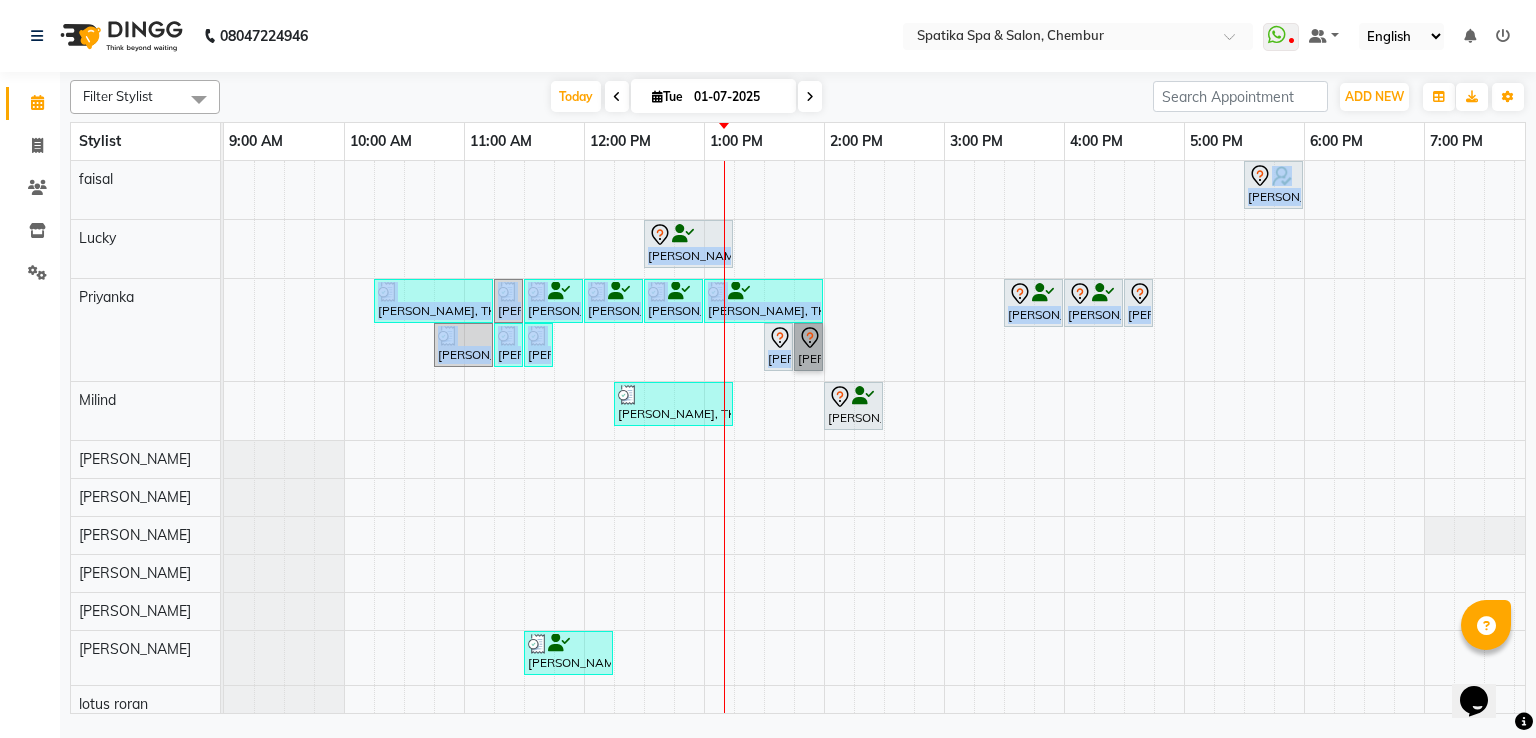 drag, startPoint x: 800, startPoint y: 340, endPoint x: 842, endPoint y: 341, distance: 42.0119 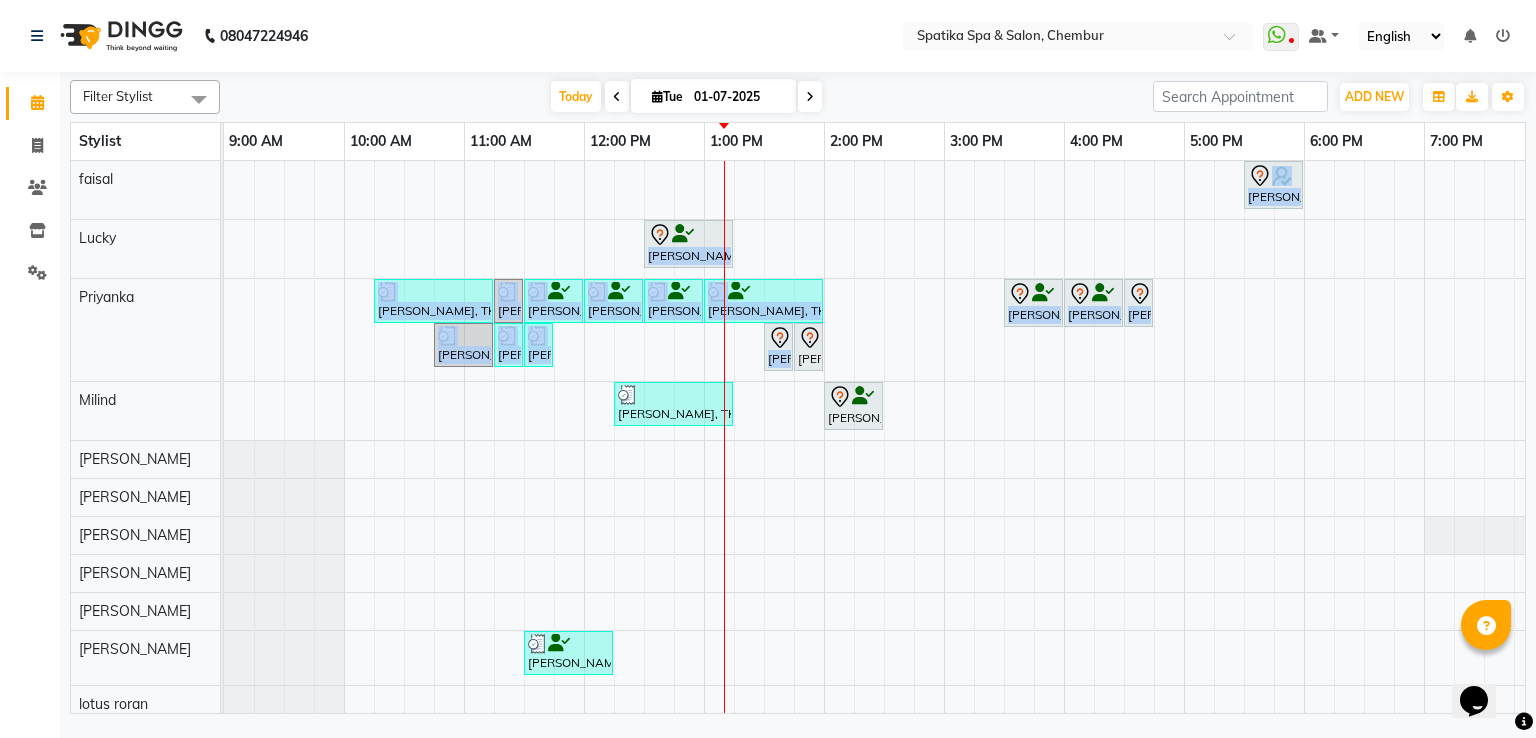 click at bounding box center (1019, 461) 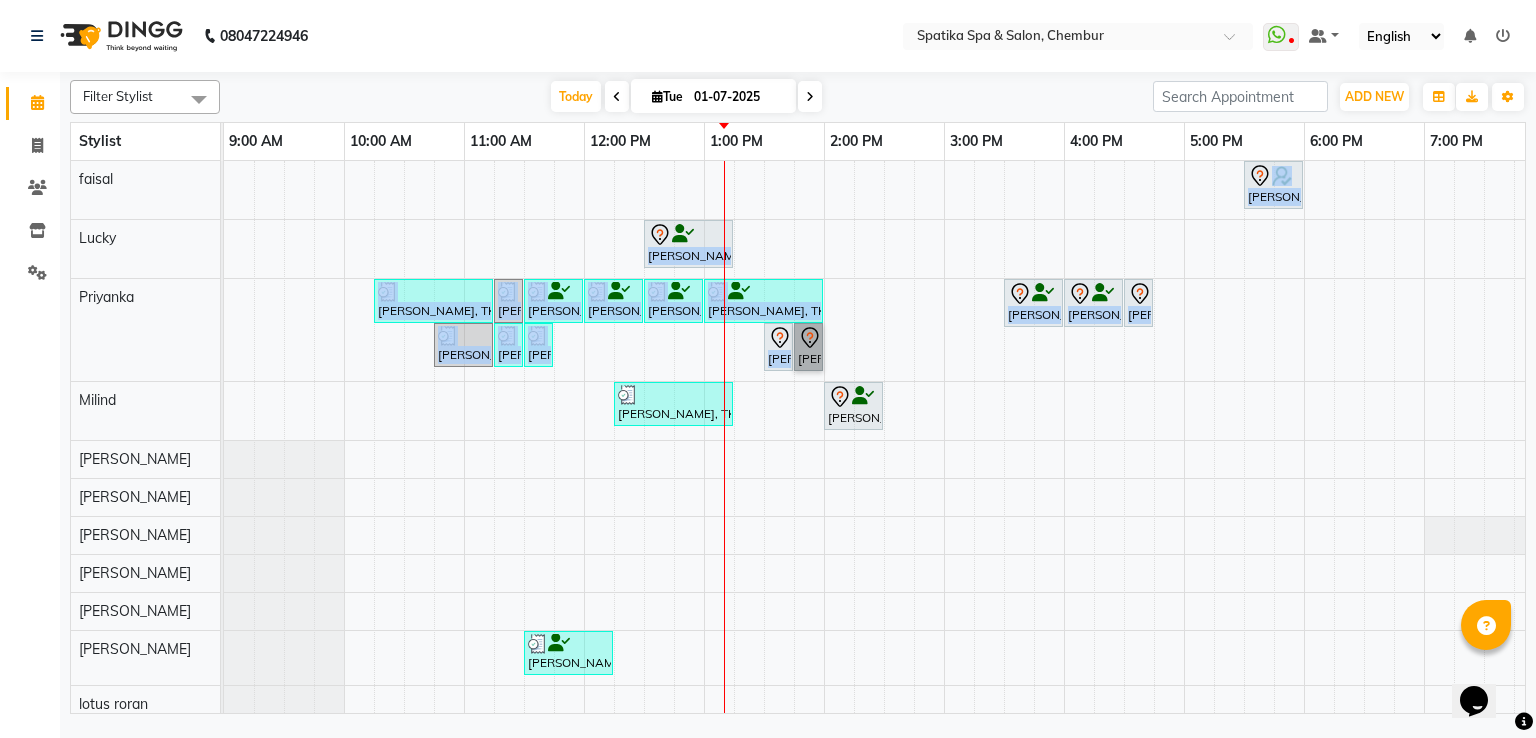 drag, startPoint x: 813, startPoint y: 353, endPoint x: 843, endPoint y: 357, distance: 30.265491 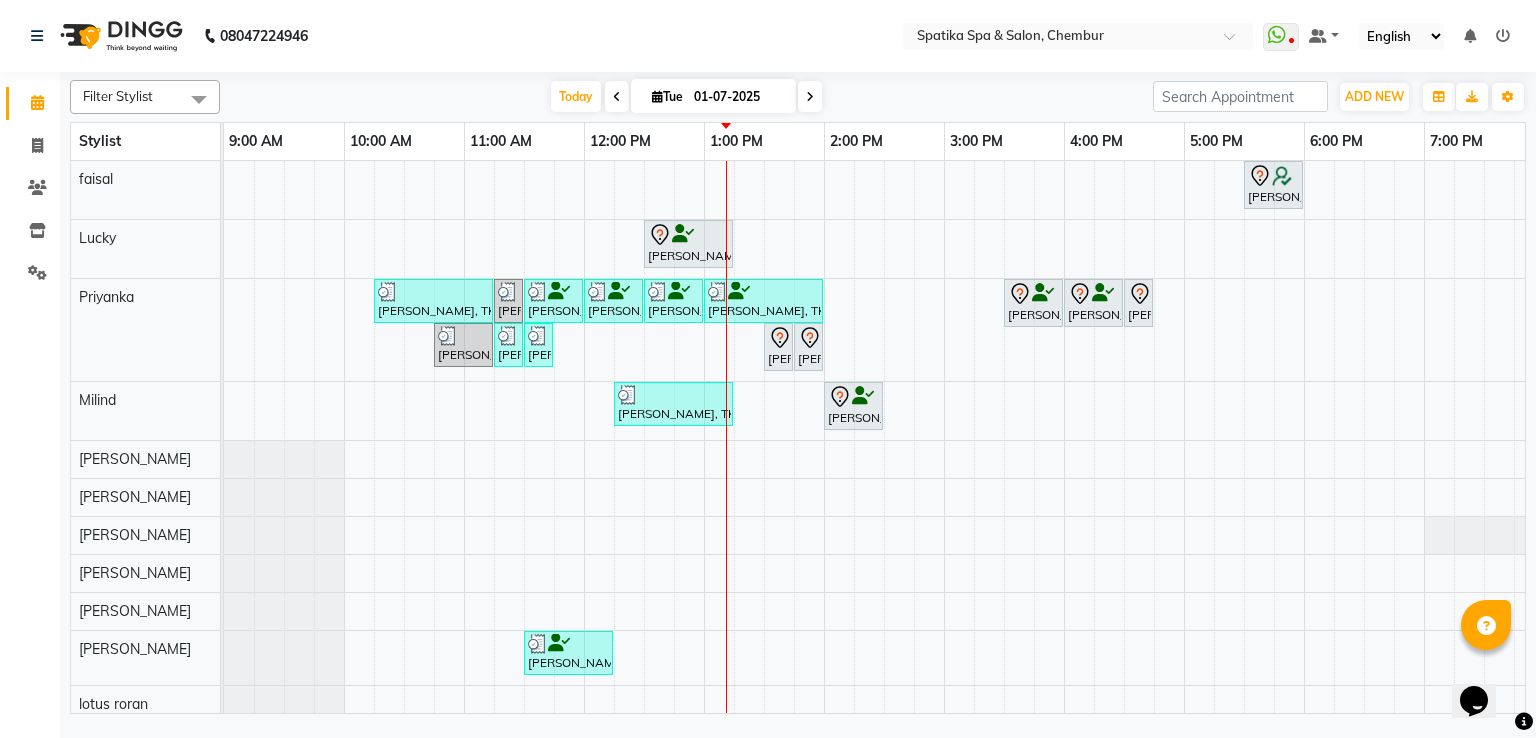click at bounding box center [599, 461] 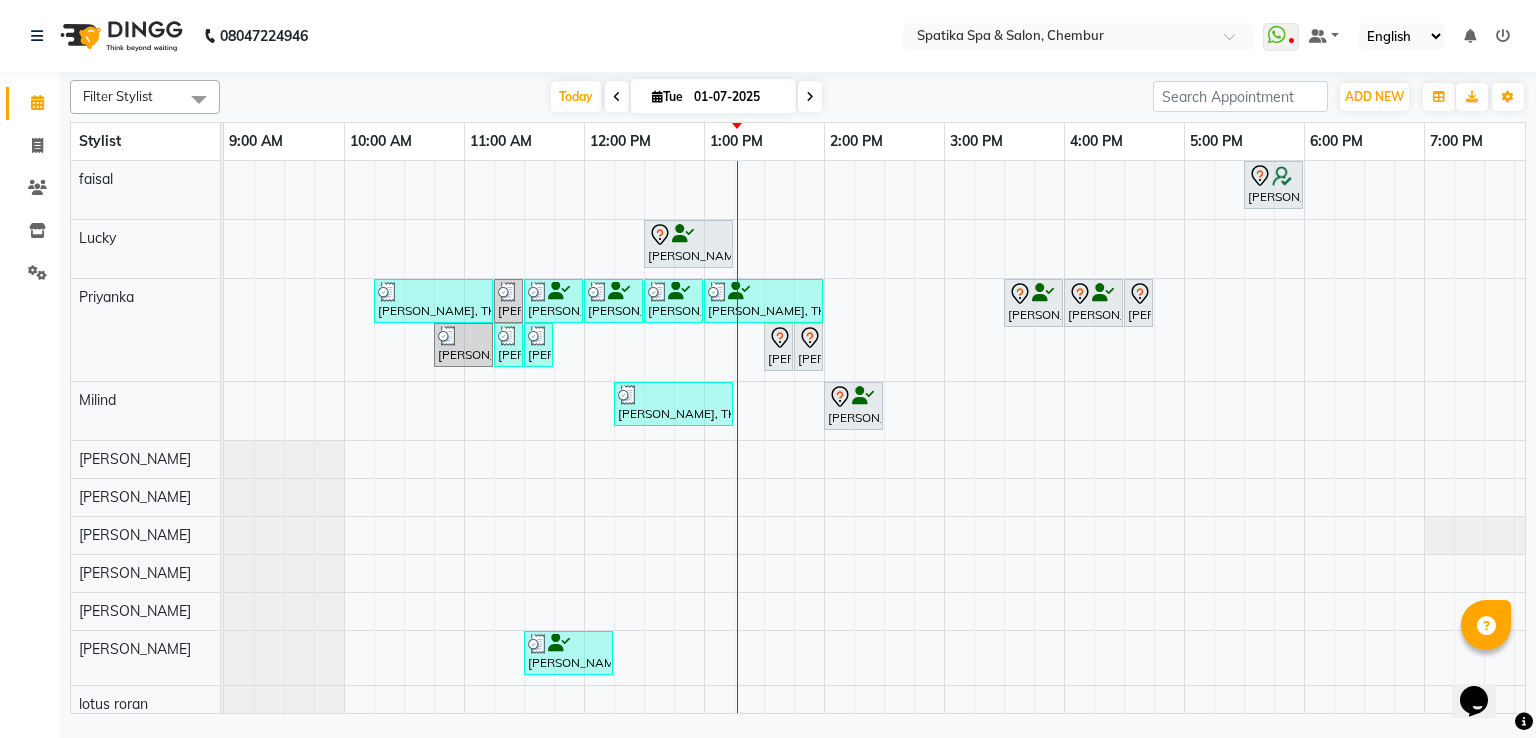 drag, startPoint x: 910, startPoint y: 119, endPoint x: 930, endPoint y: 121, distance: 20.09975 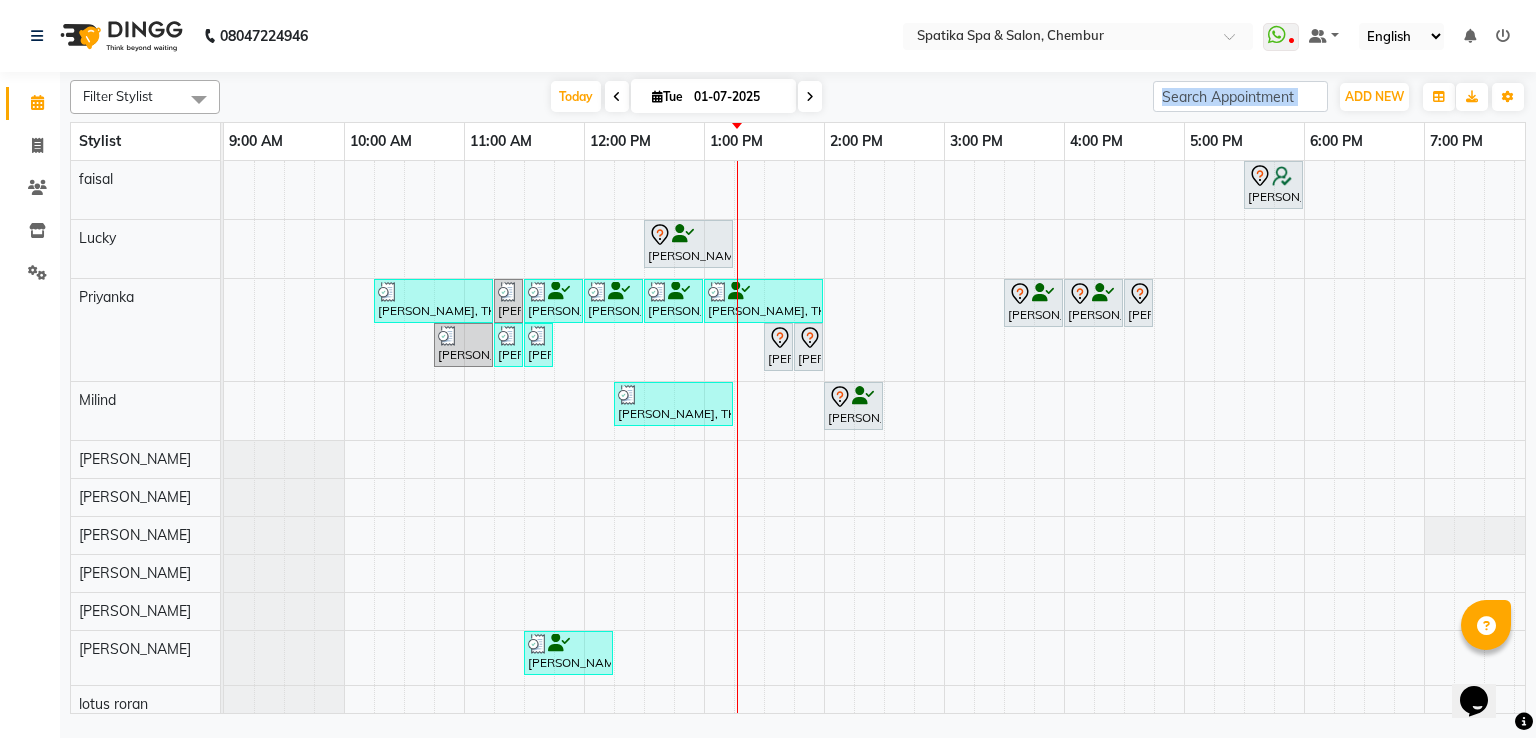 click on "2:00 PM" at bounding box center [884, 141] 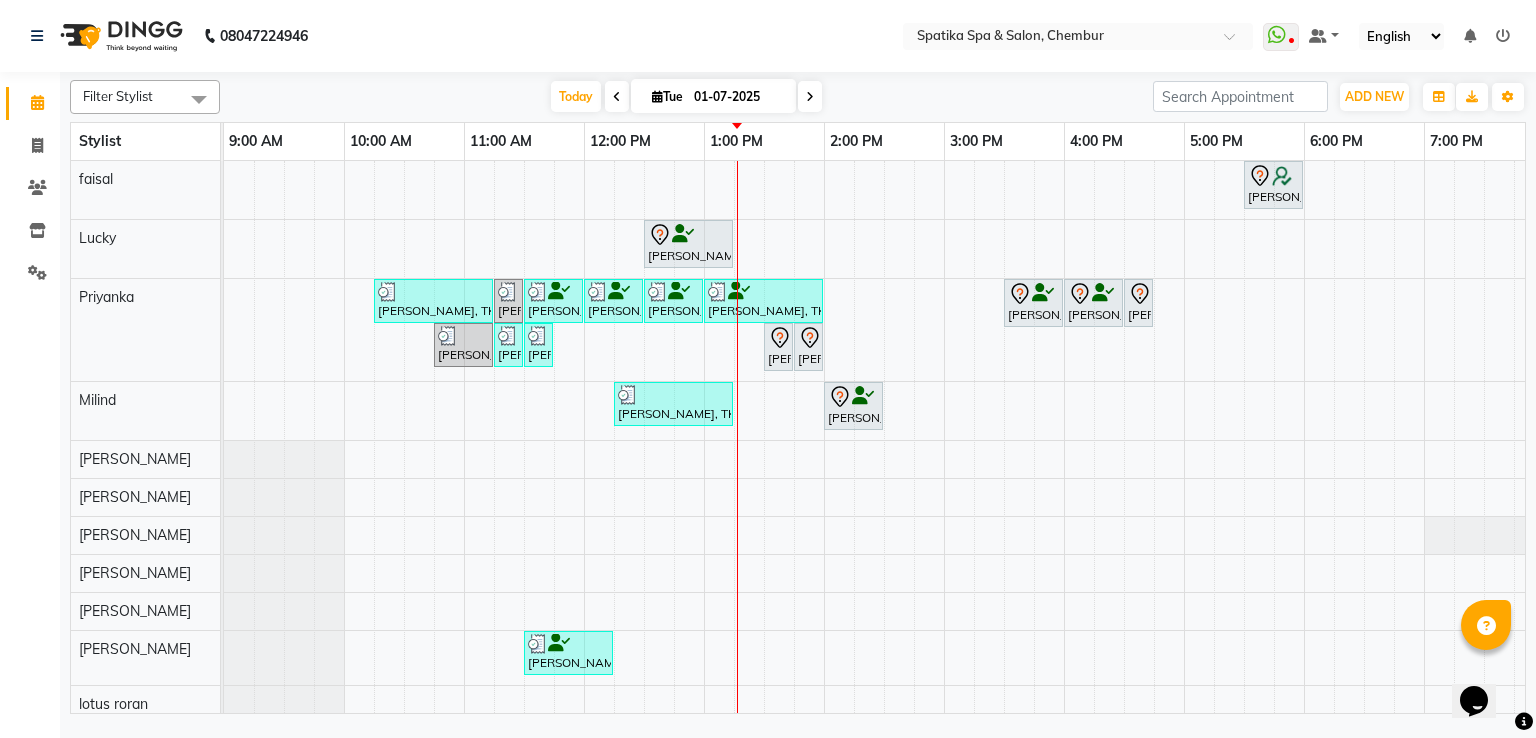 click on "Filter Stylist Select All Aayushi Sonawala Ali deepak kumar faisal lotus roran Lucky Madhu Gupta Milind Payal Dhanke Priyanka shahrukh sumitra Today  Tue 01-07-2025 Toggle Dropdown Add Appointment Add Invoice Add Client Toggle Dropdown Add Appointment Add Invoice Add Client ADD NEW Toggle Dropdown Add Appointment Add Invoice Add Client Filter Stylist Select All Aayushi Sonawala Ali deepak kumar faisal lotus roran Lucky Madhu Gupta Milind Payal Dhanke Priyanka shahrukh sumitra Group By  Staff View   Room View  View as Vertical  Vertical - Week View  Horizontal  Horizontal - Week View  List  Toggle Dropdown Calendar Settings Manage Tags   Arrange Stylists   Reset Stylists  Full Screen Appointment Form Zoom 100% Stylist 9:00 AM 10:00 AM 11:00 AM 12:00 PM 1:00 PM 2:00 PM 3:00 PM 4:00 PM 5:00 PM 6:00 PM 7:00 PM 8:00 PM 9:00 PM faisal Lucky Priyanka Milind Ali sumitra Aayushi Sonawala shahrukh Payal Dhanke deepak kumar lotus roran Madhu Gupta" 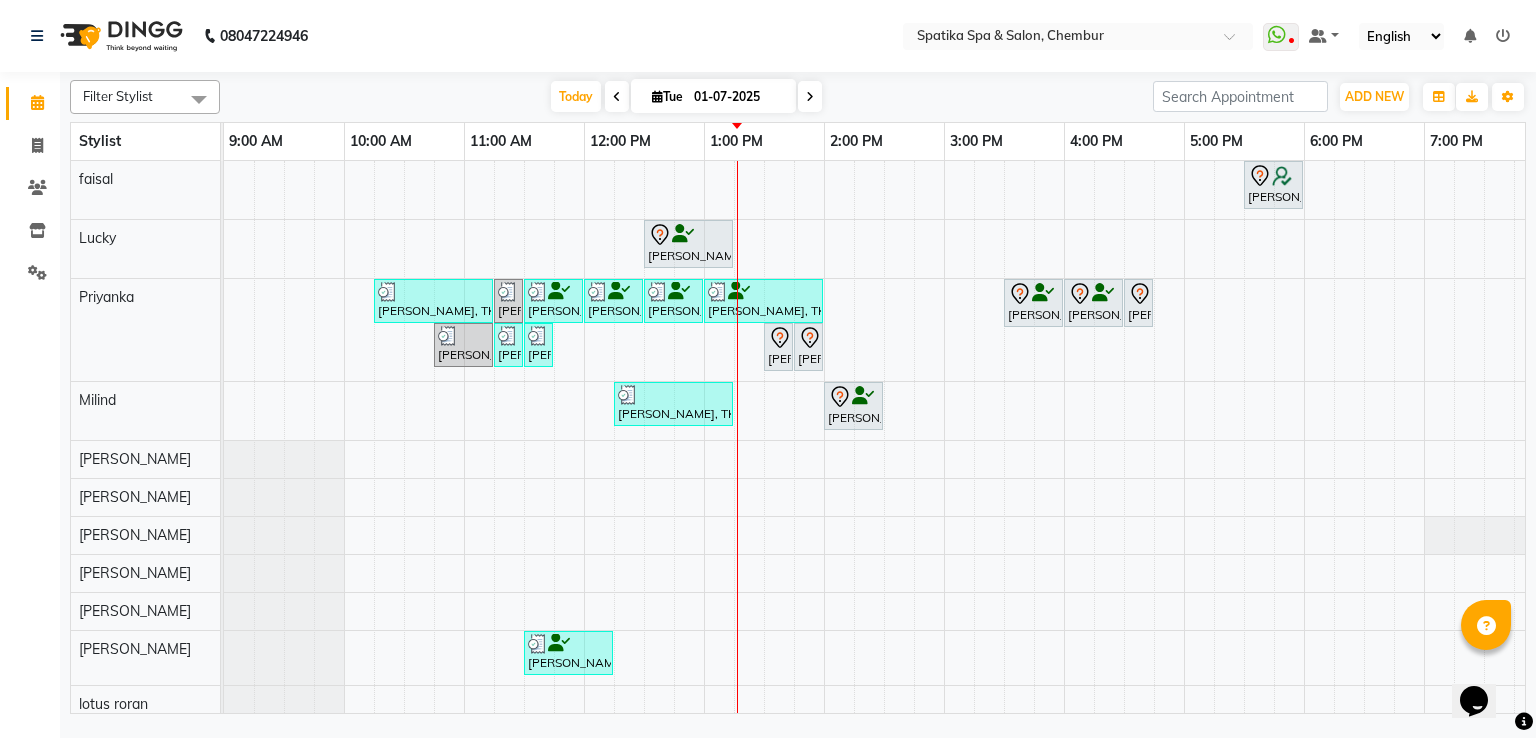 drag, startPoint x: 947, startPoint y: 119, endPoint x: 1090, endPoint y: 101, distance: 144.12842 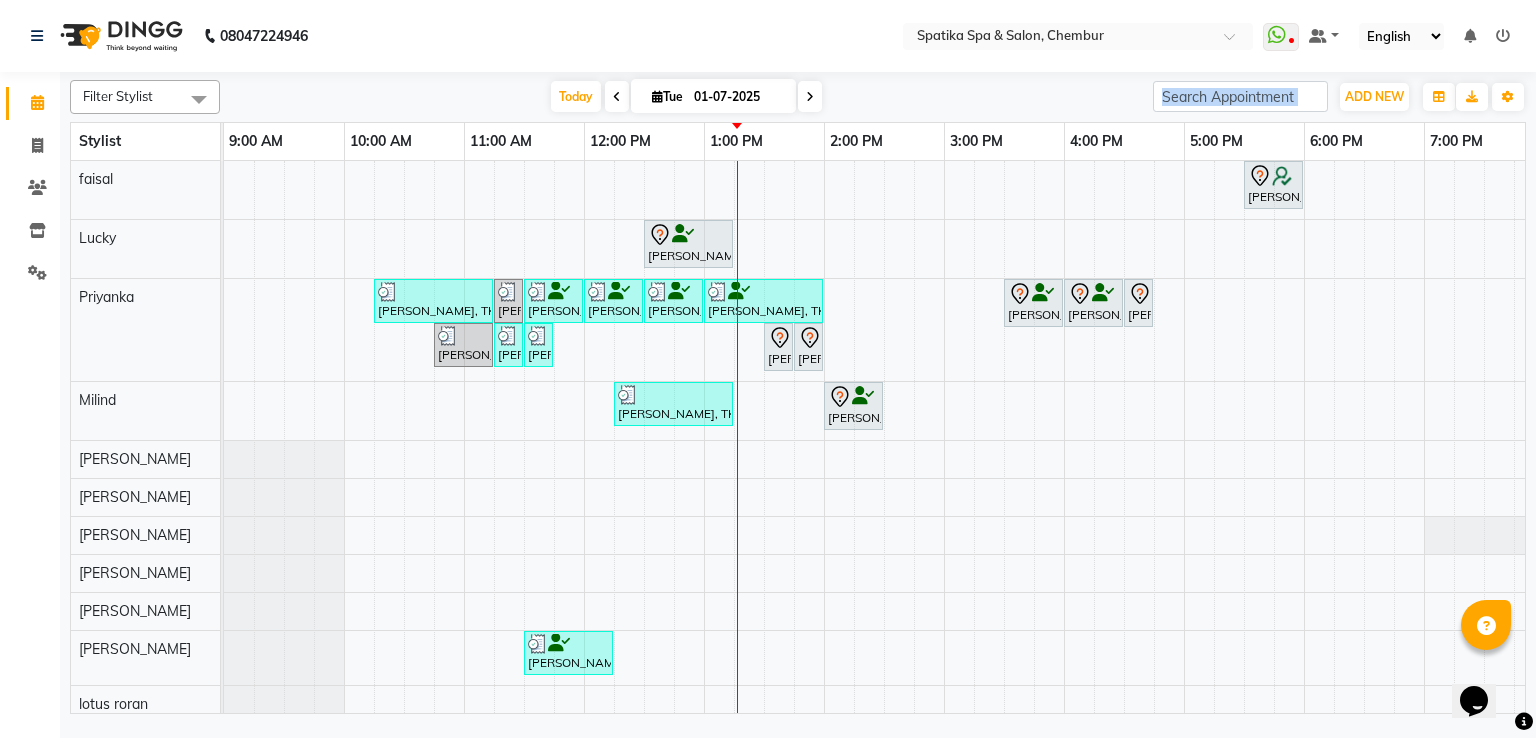 scroll, scrollTop: 14, scrollLeft: 0, axis: vertical 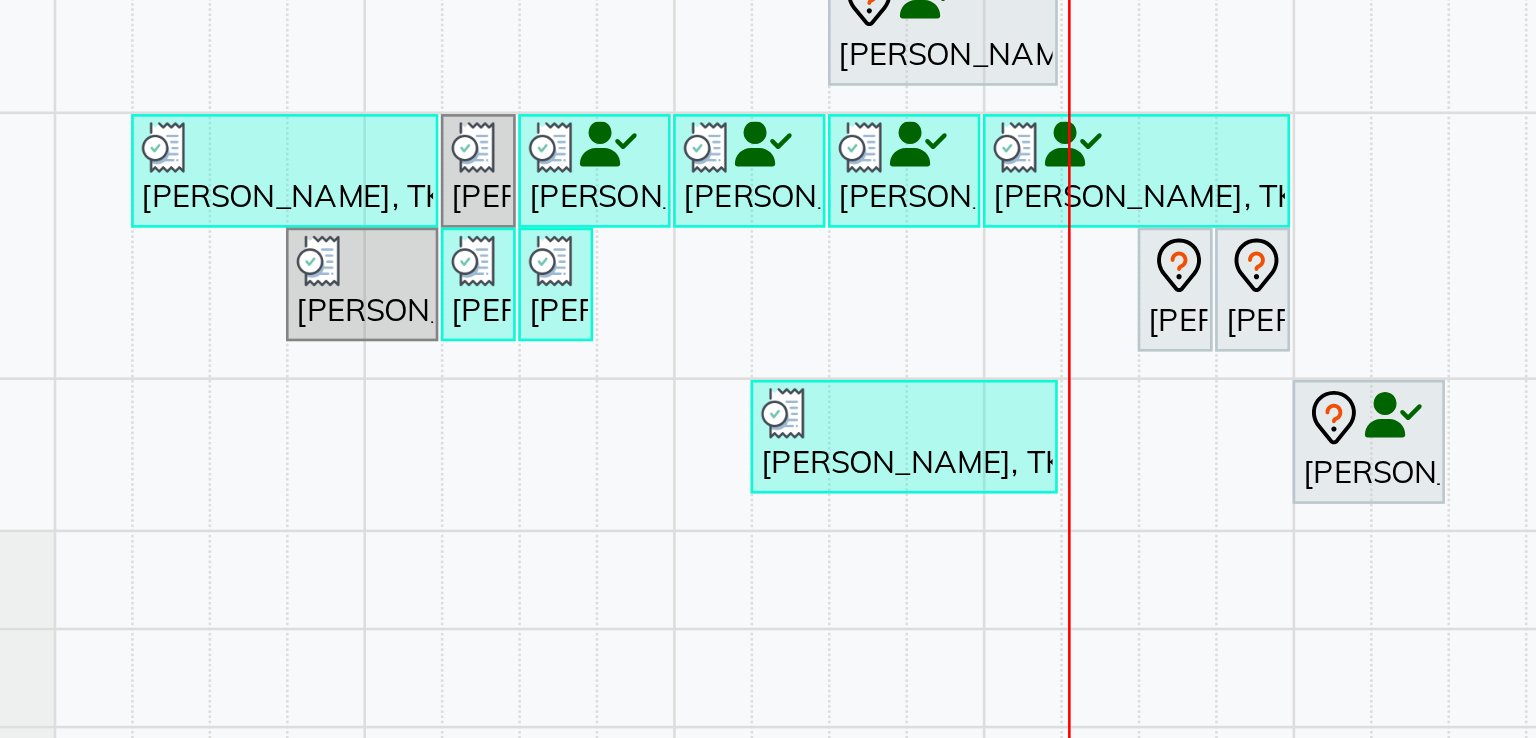 click at bounding box center [629, 447] 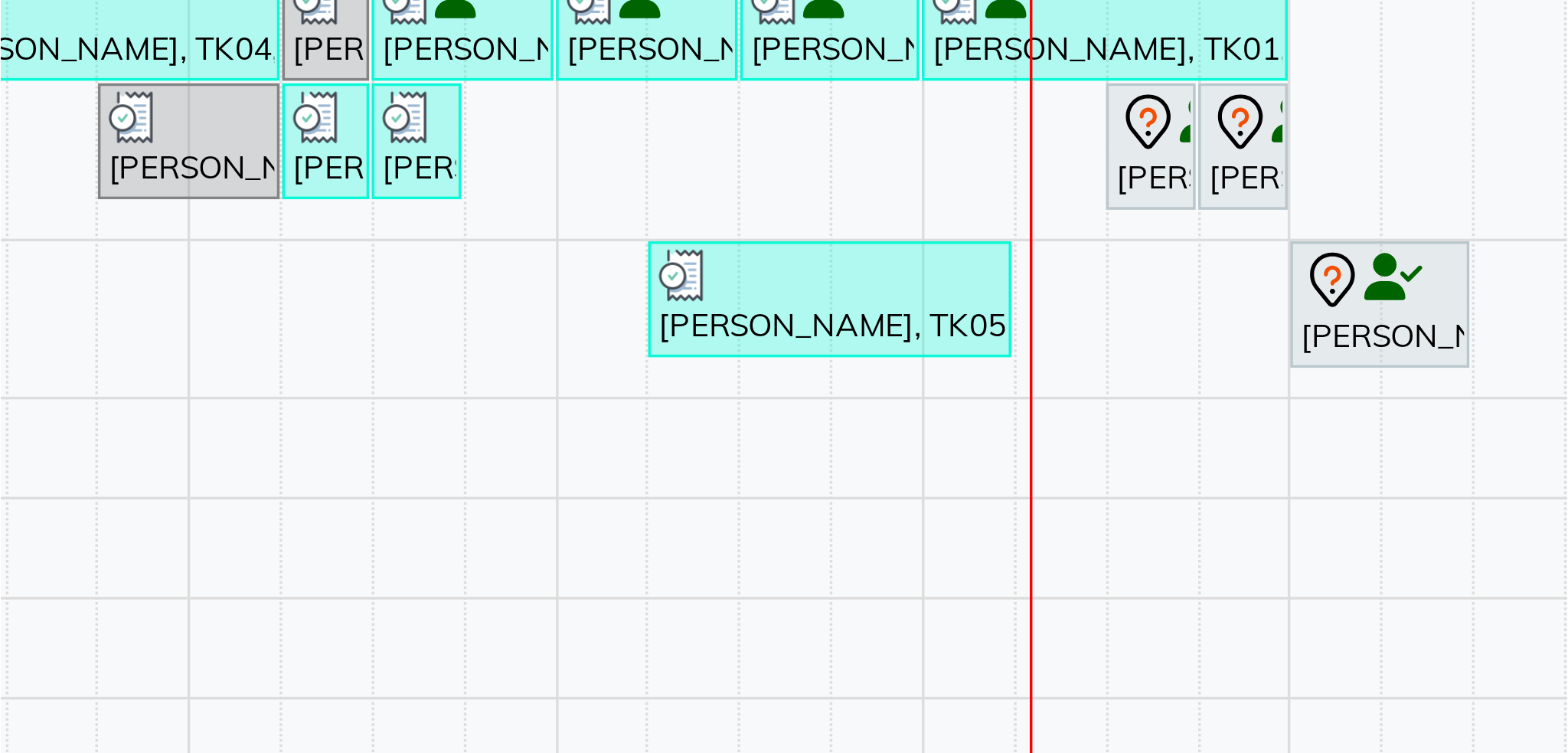 scroll, scrollTop: 0, scrollLeft: 0, axis: both 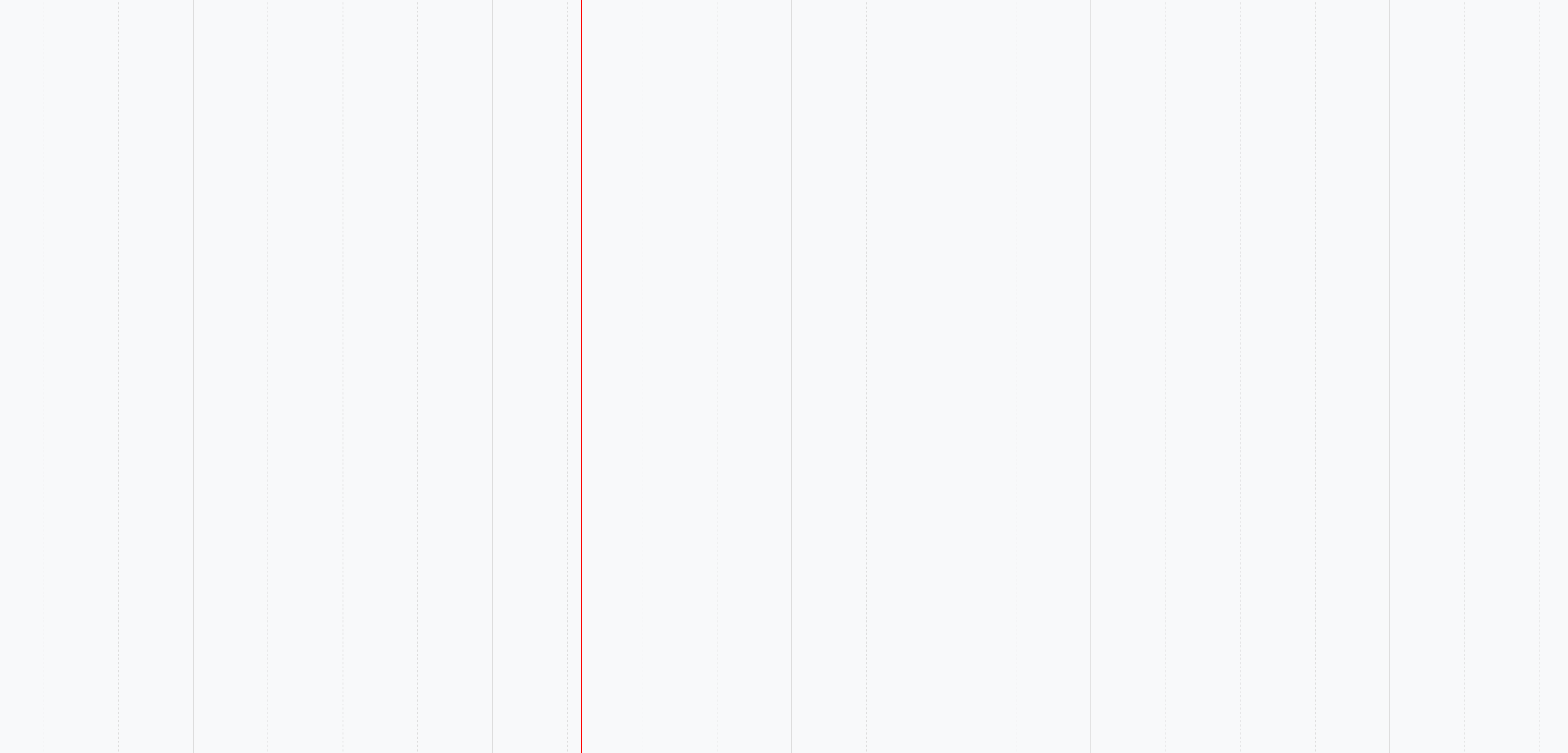 drag, startPoint x: 606, startPoint y: 506, endPoint x: 602, endPoint y: 469, distance: 37.21559 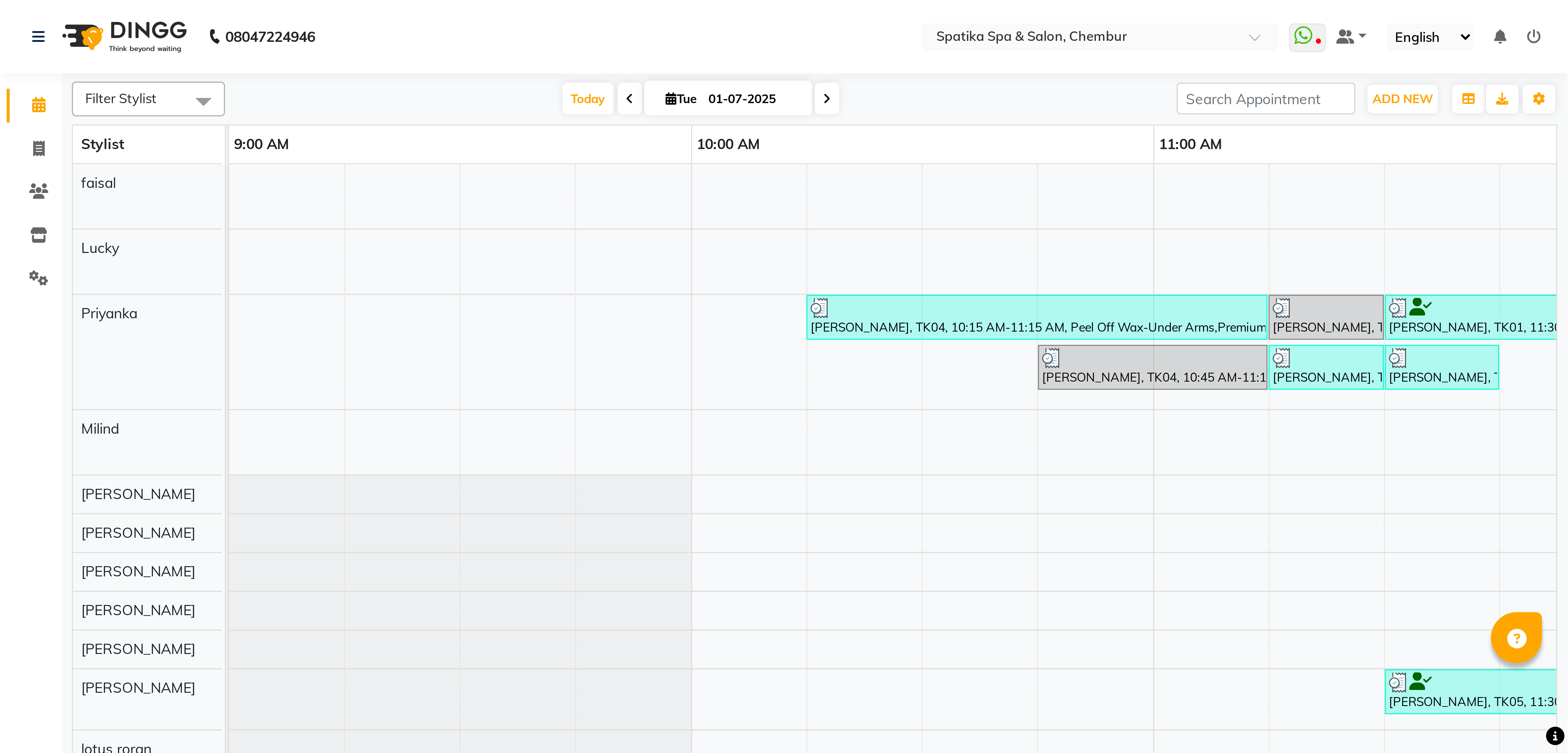 scroll, scrollTop: 0, scrollLeft: 0, axis: both 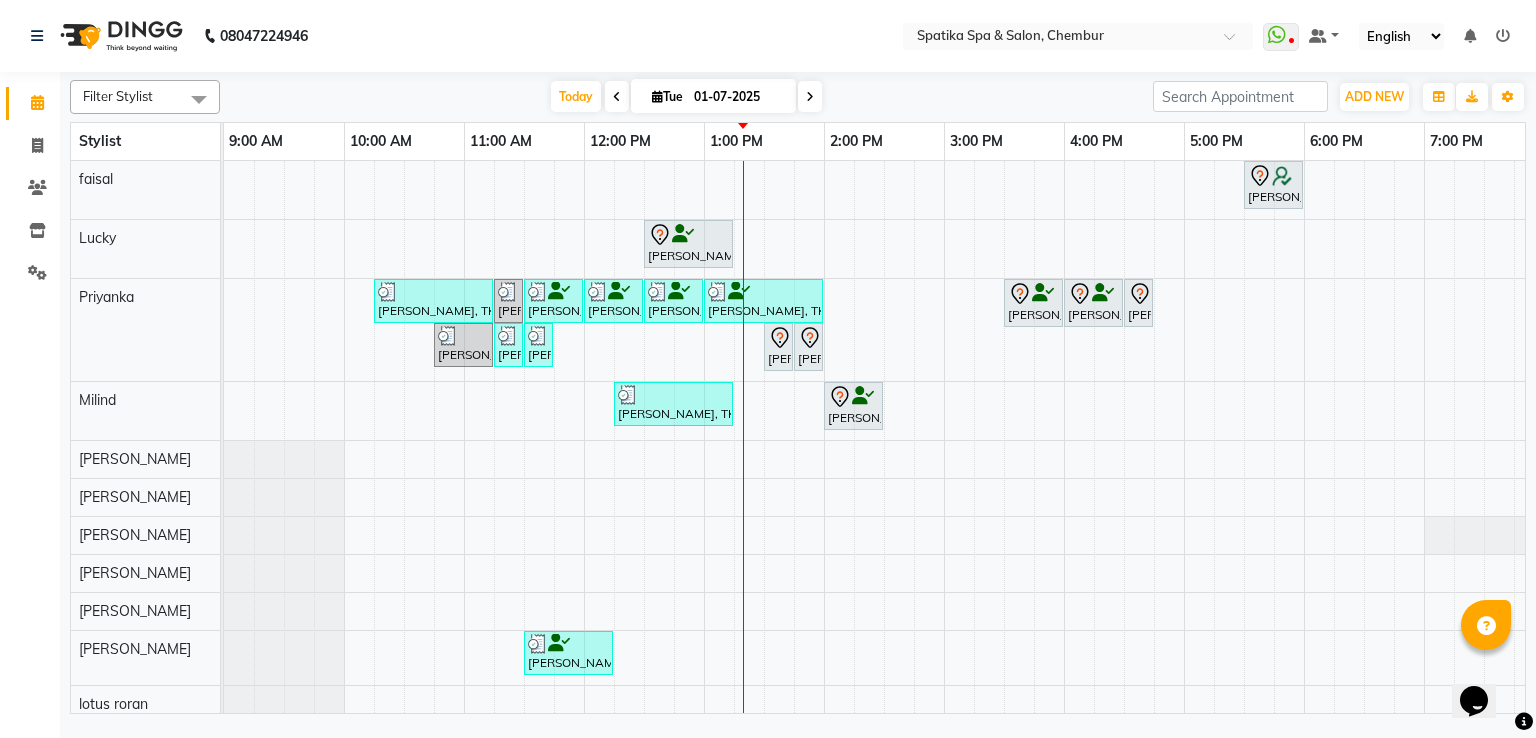 click at bounding box center (1229, 461) 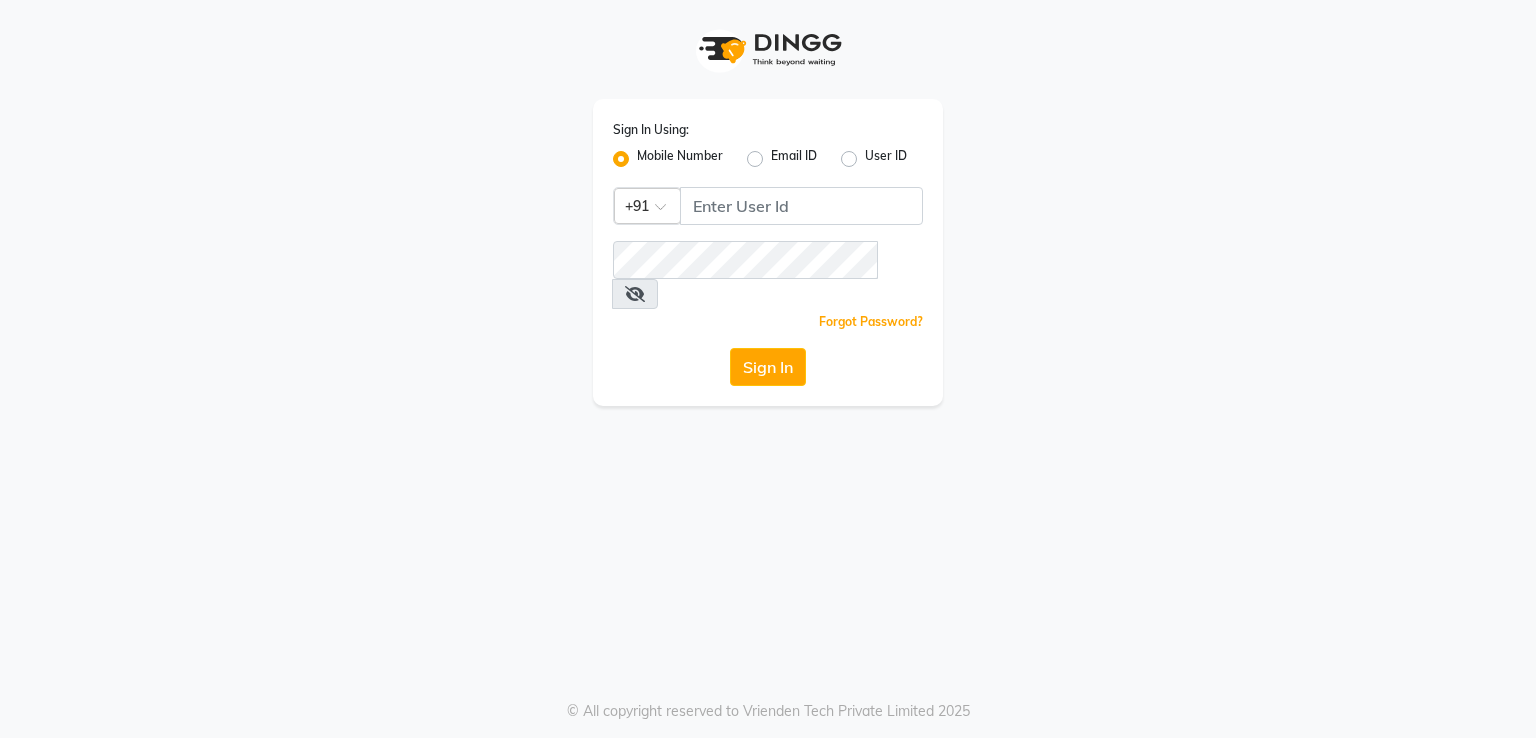 scroll, scrollTop: 0, scrollLeft: 0, axis: both 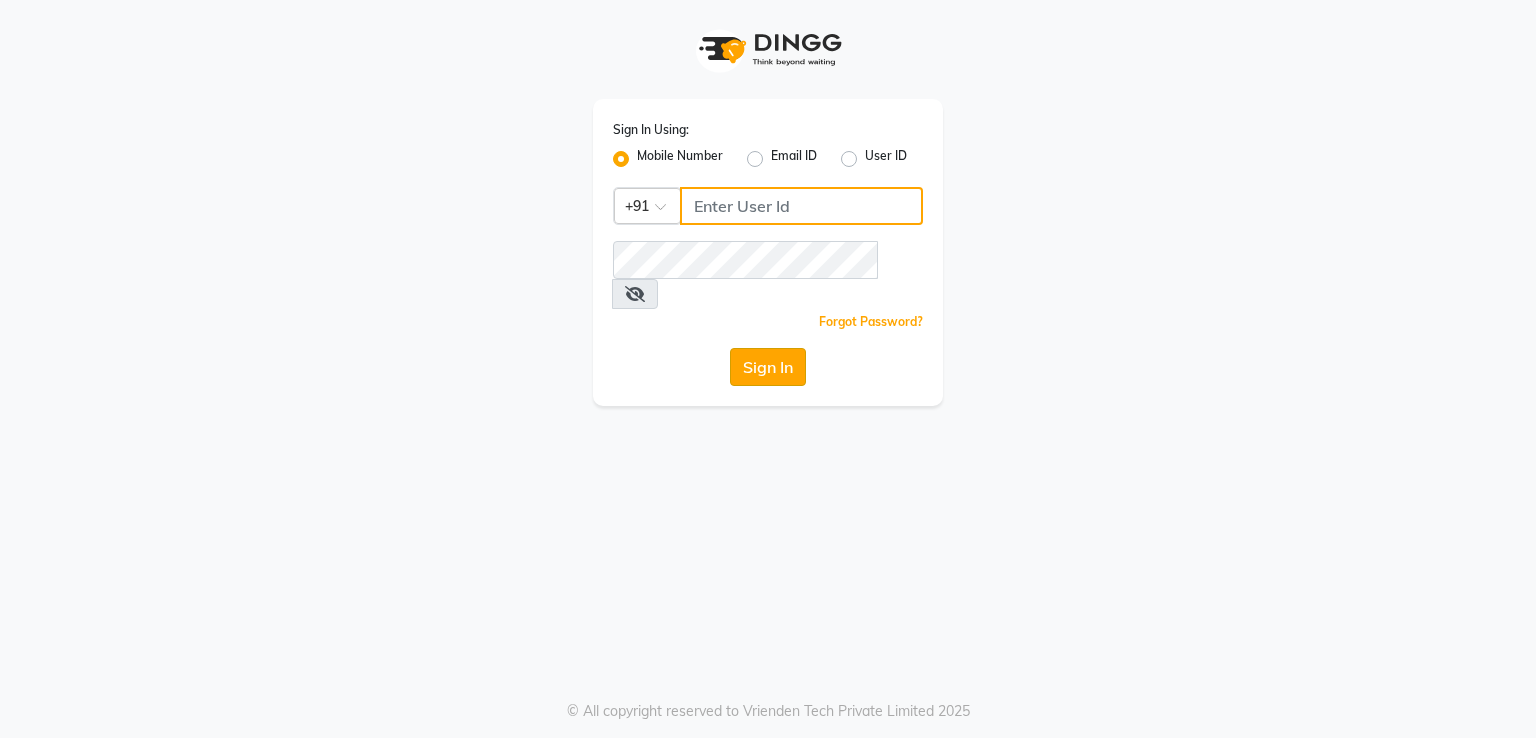 type on "7738309561" 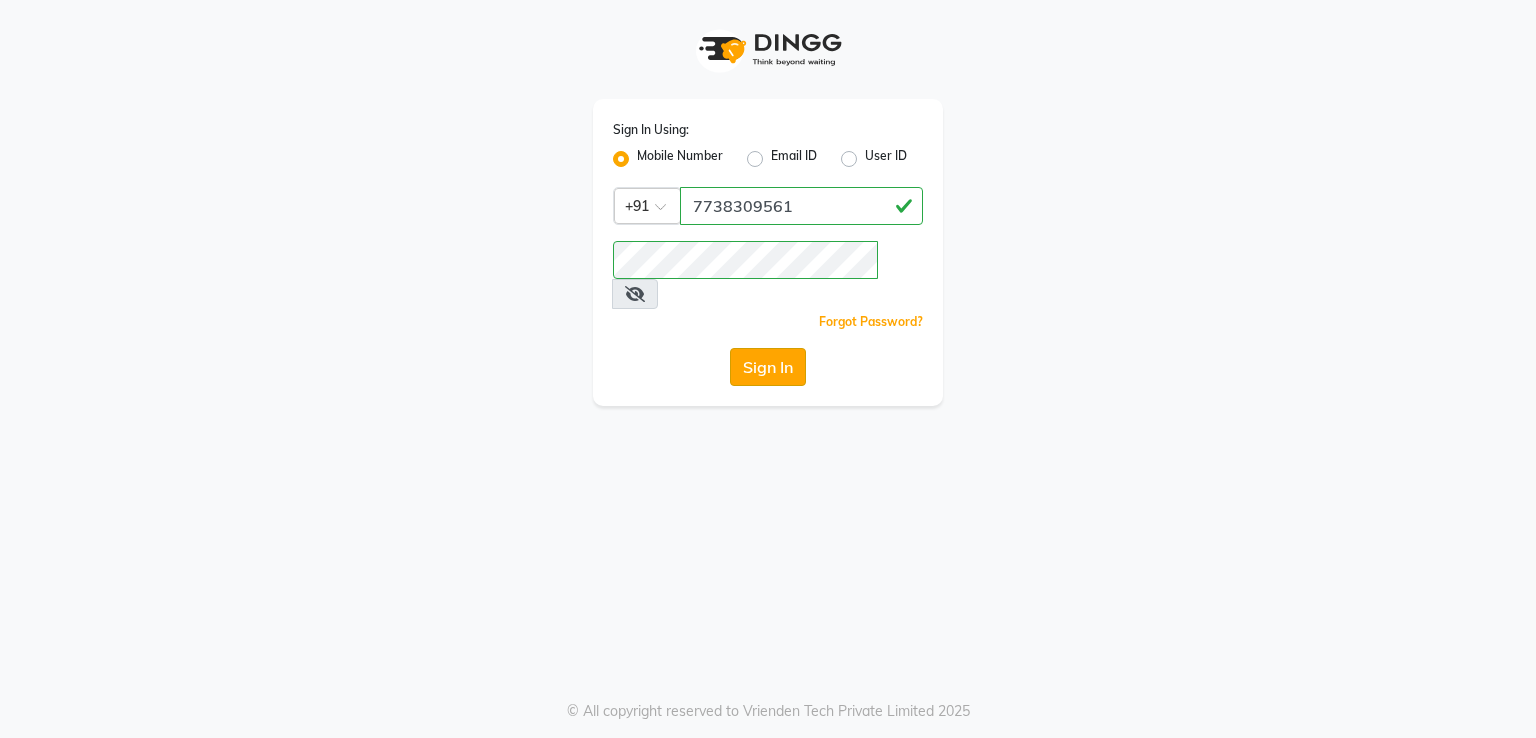 click on "Sign In" 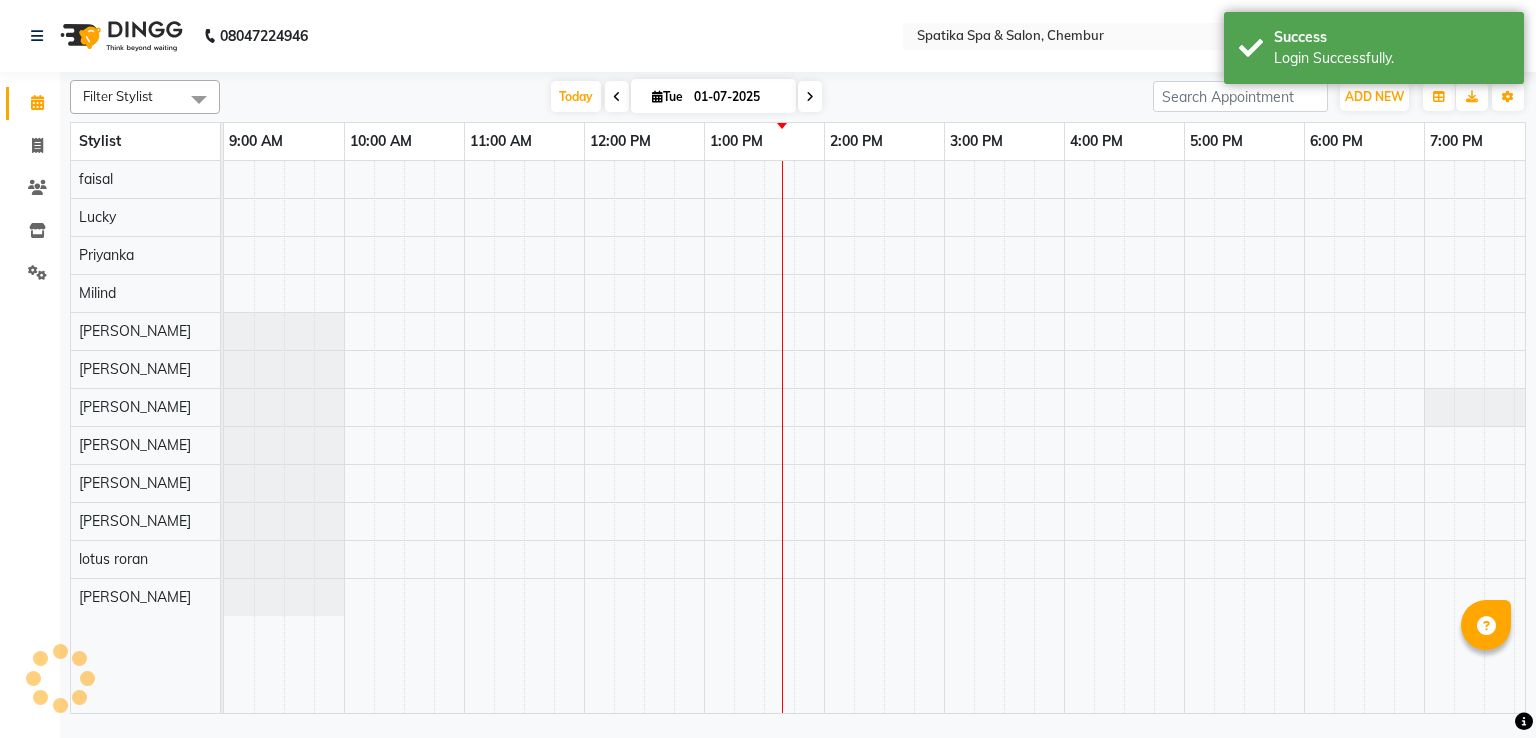scroll, scrollTop: 0, scrollLeft: 0, axis: both 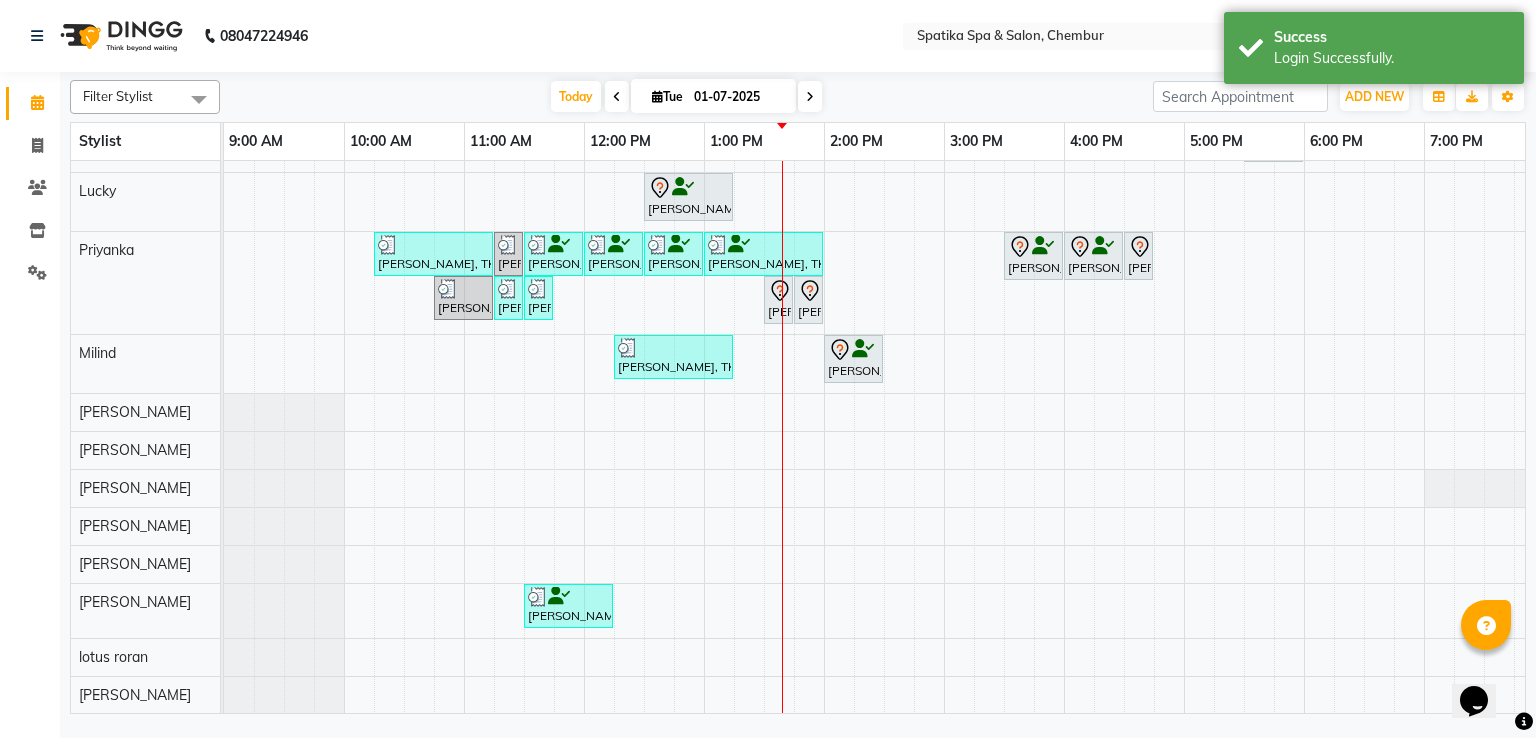 click 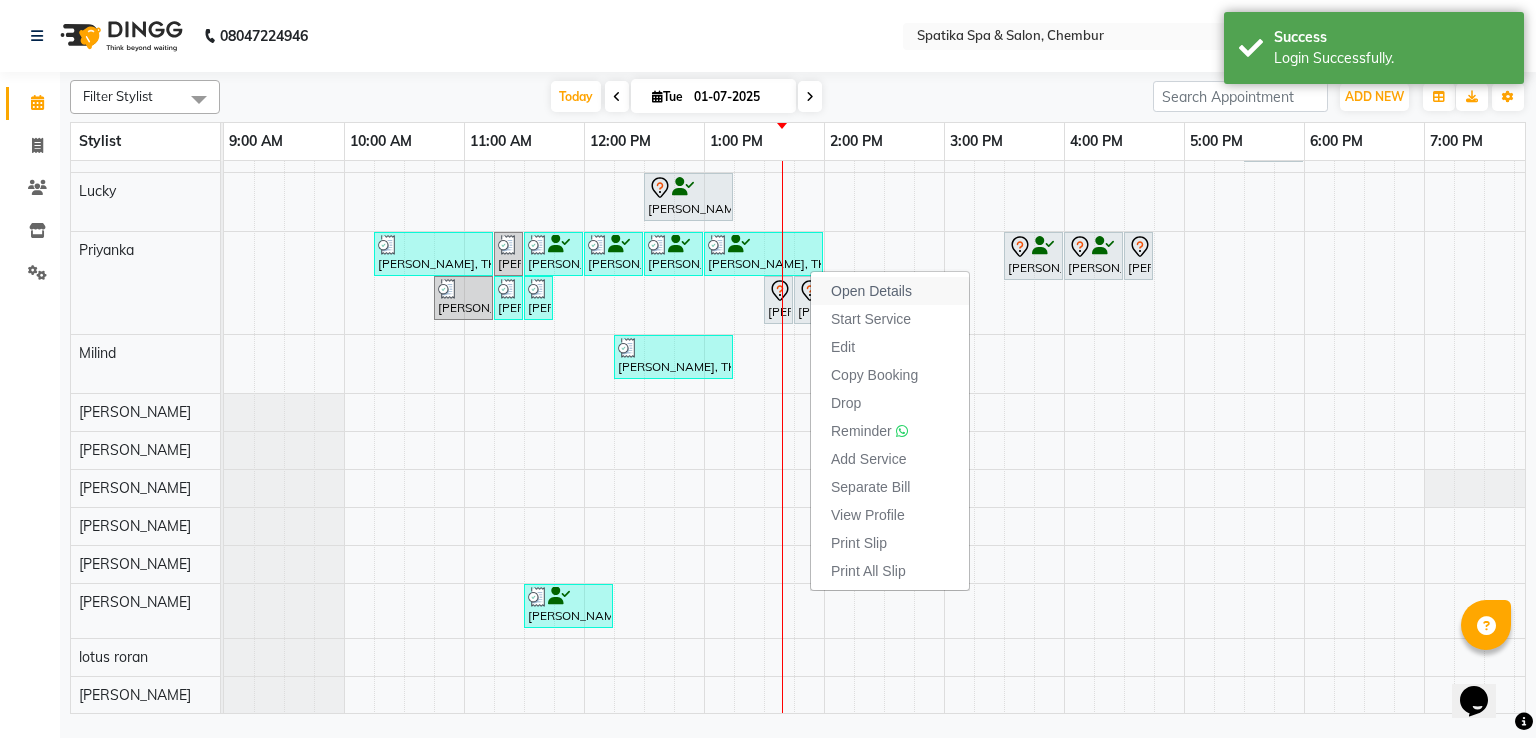click on "Open Details" at bounding box center [871, 291] 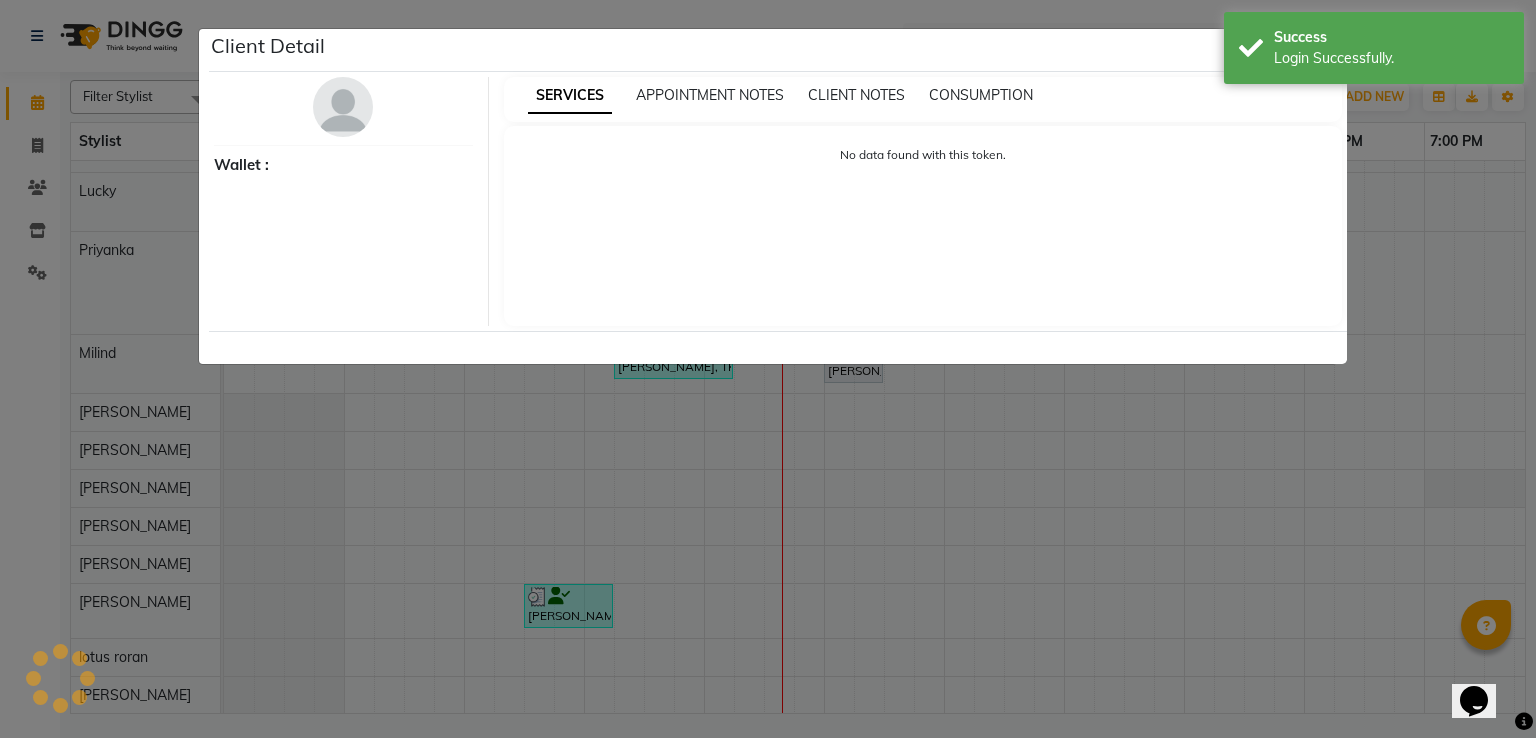 select on "7" 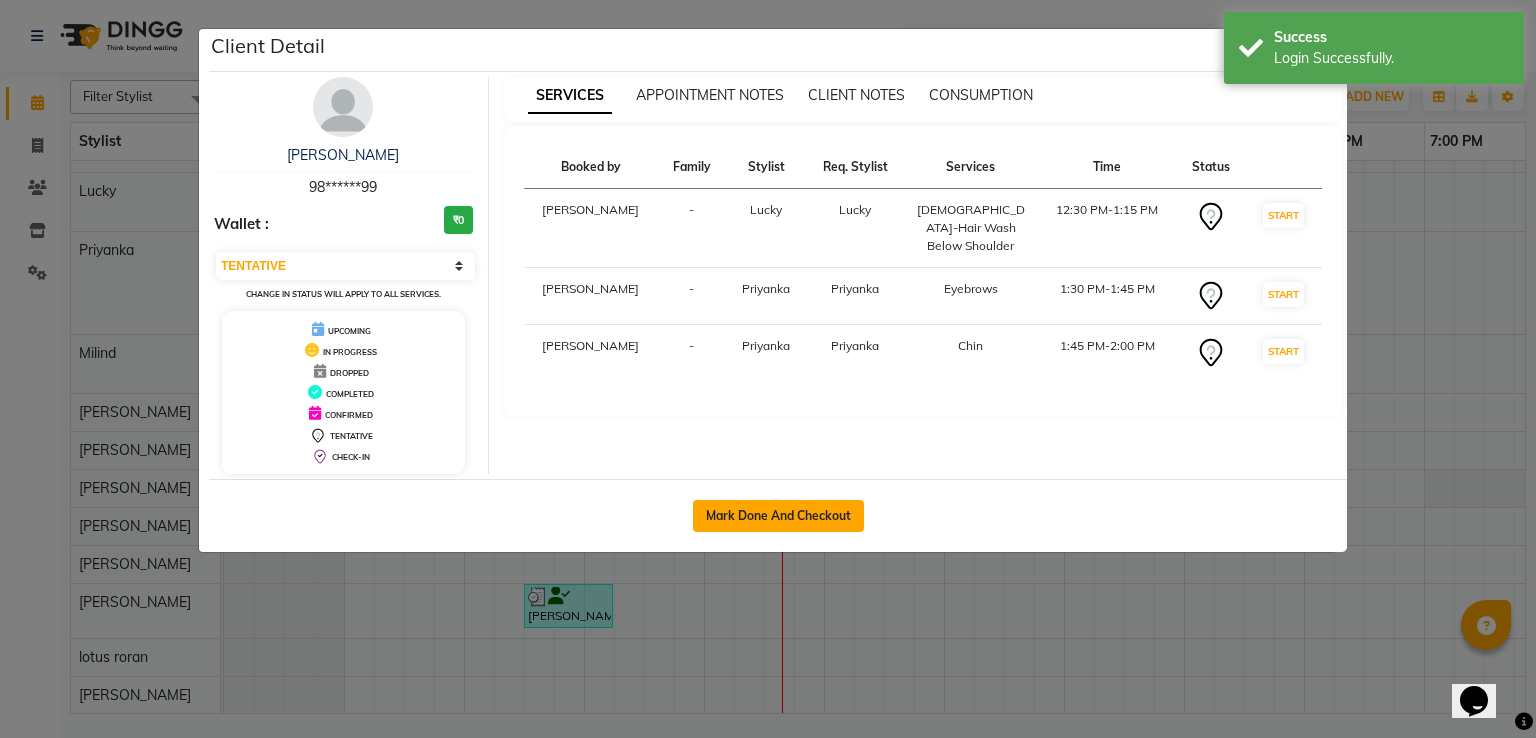 click on "Mark Done And Checkout" 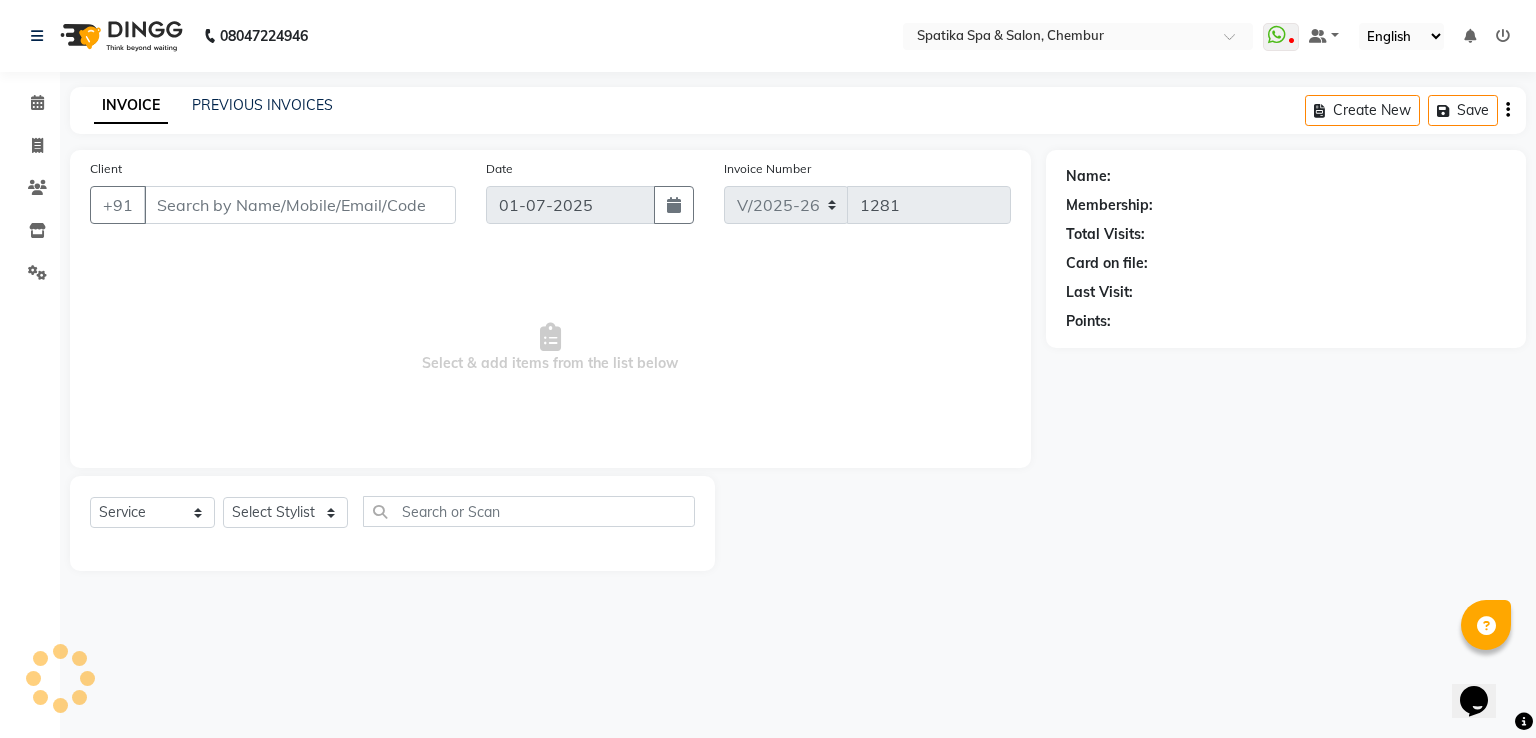 type on "98******99" 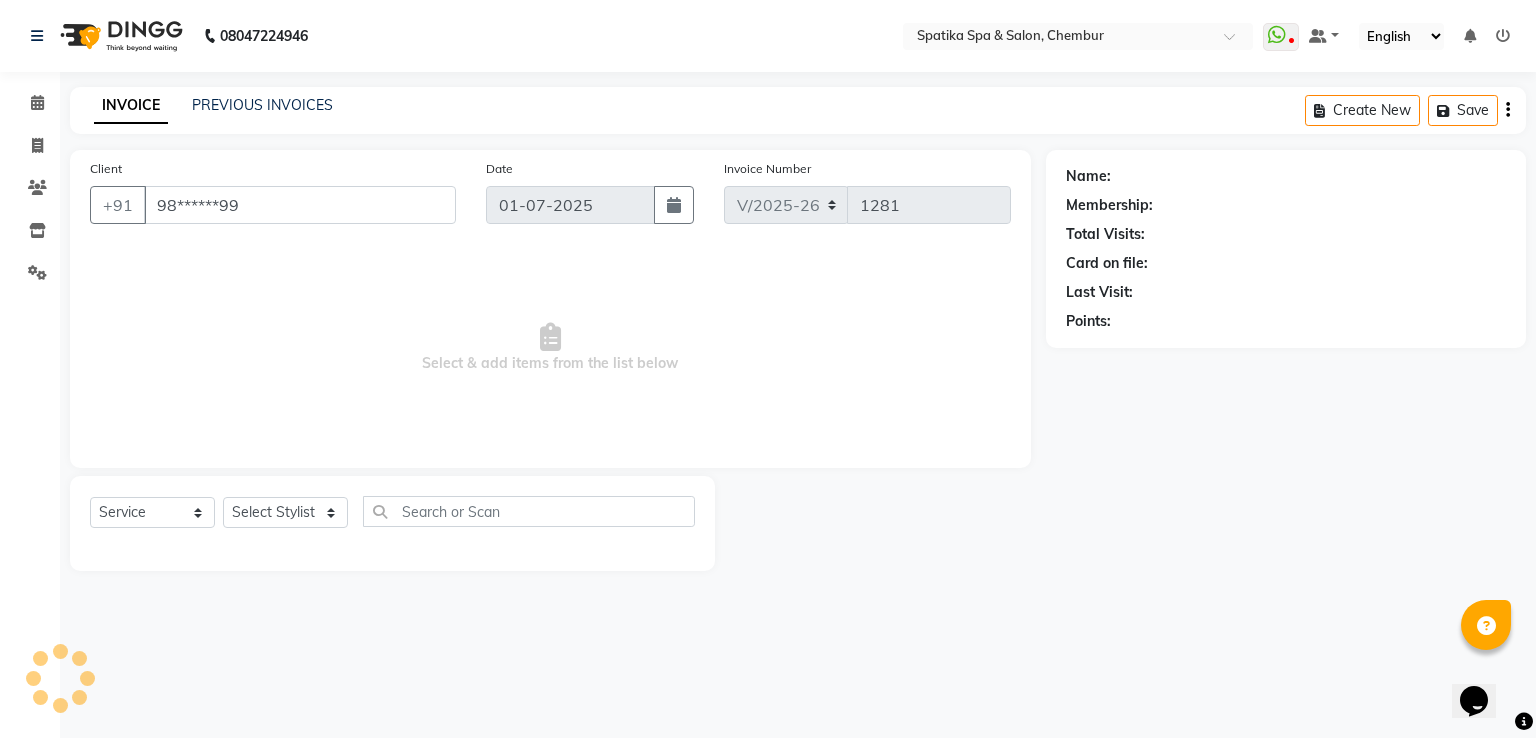 select on "9058" 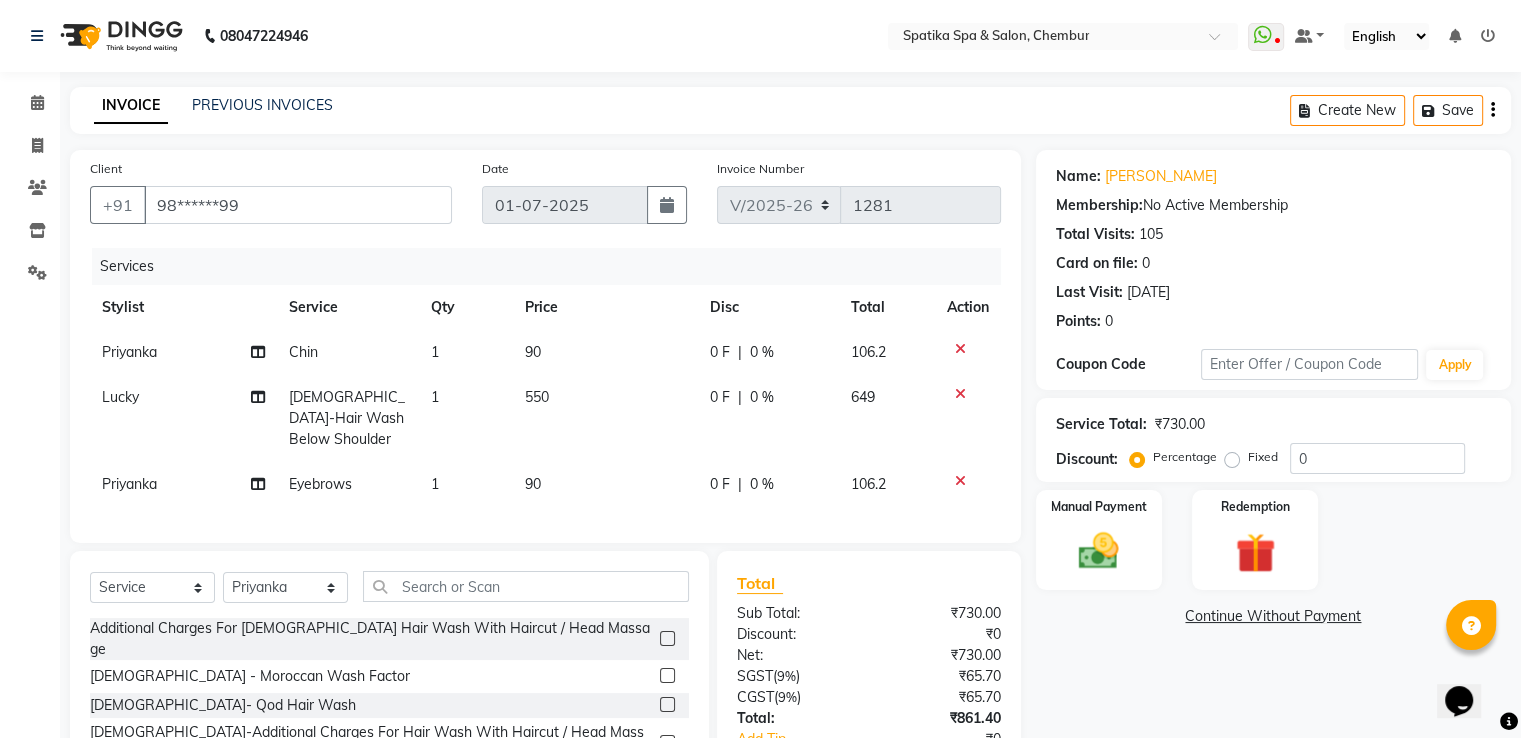 click on "90" 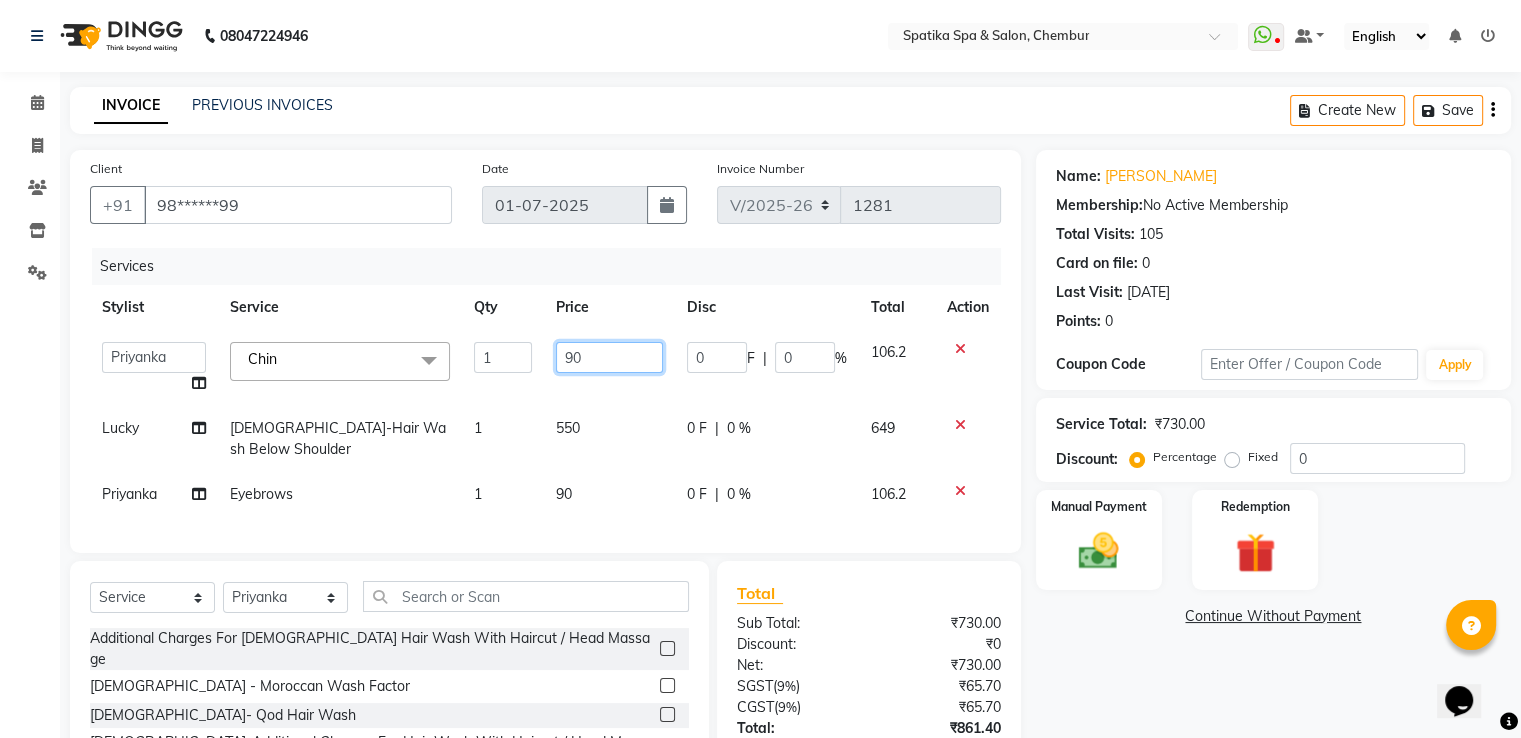 click on "90" 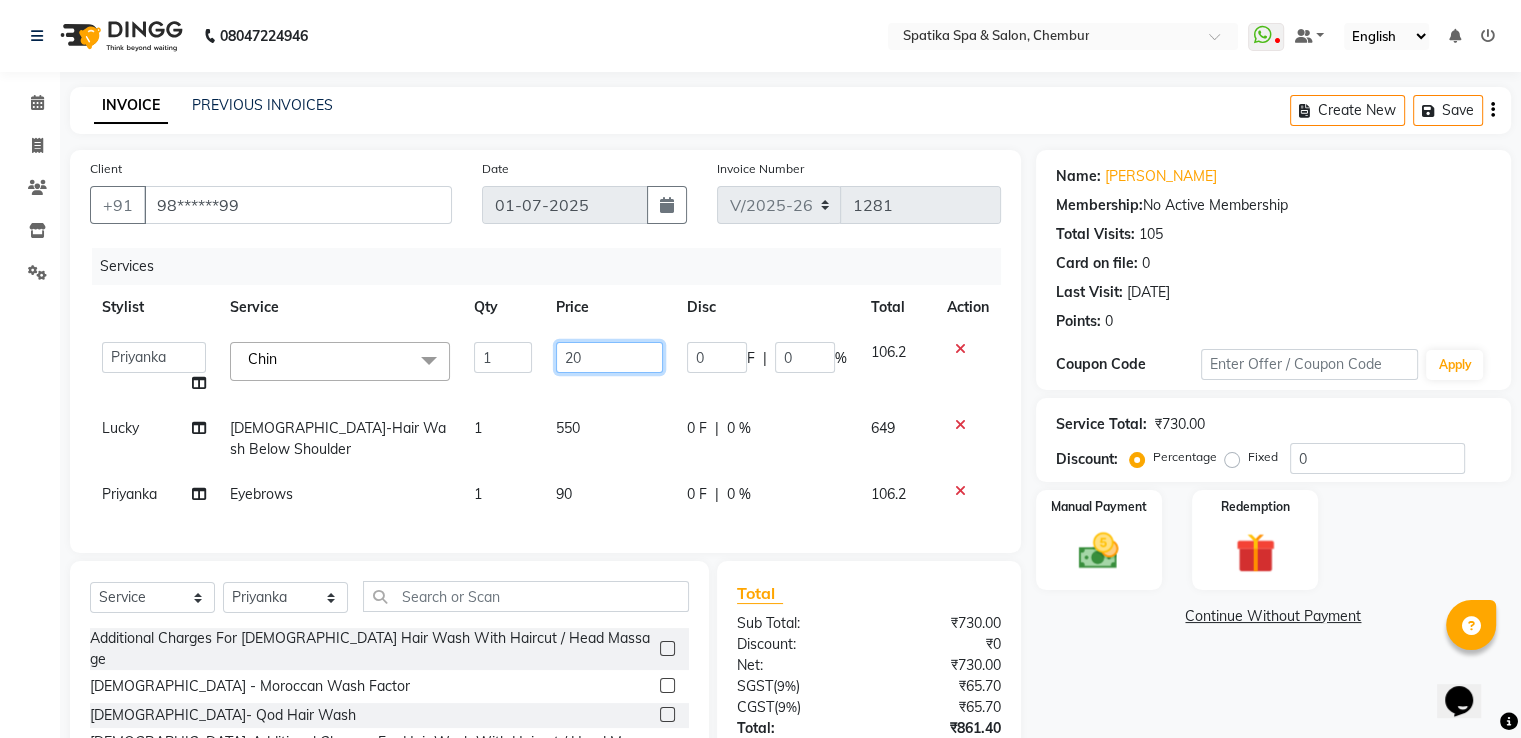 type on "200" 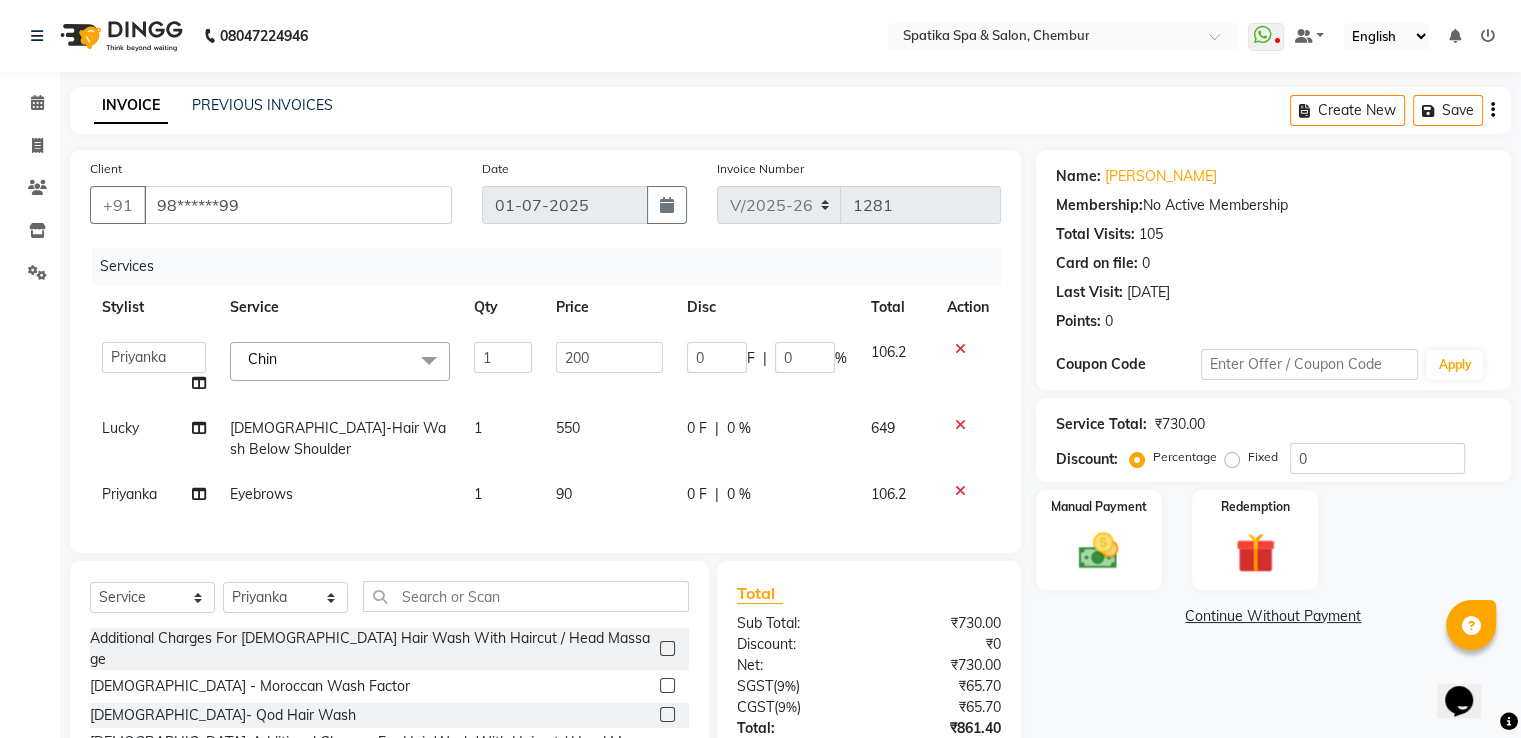 click on "550" 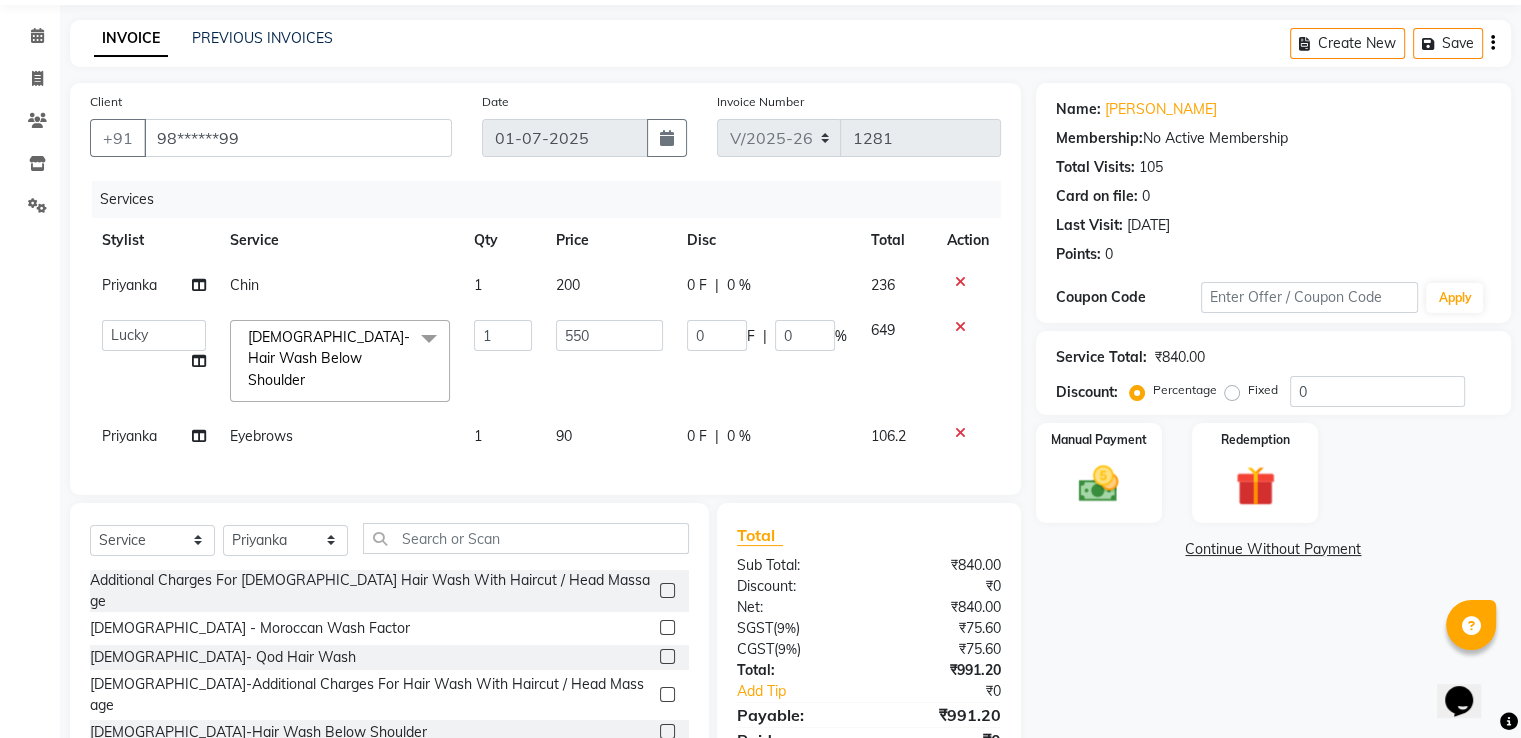 scroll, scrollTop: 152, scrollLeft: 0, axis: vertical 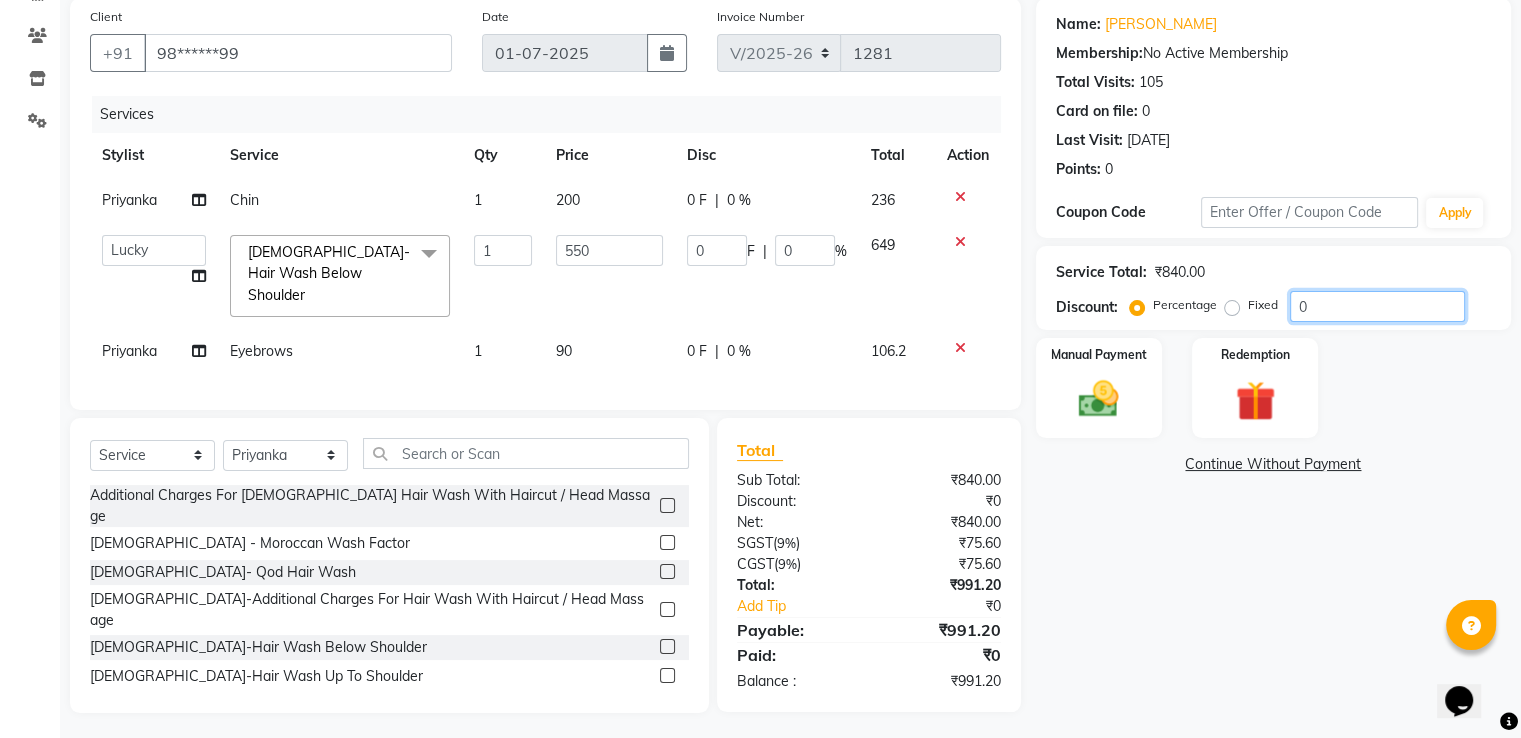 click on "0" 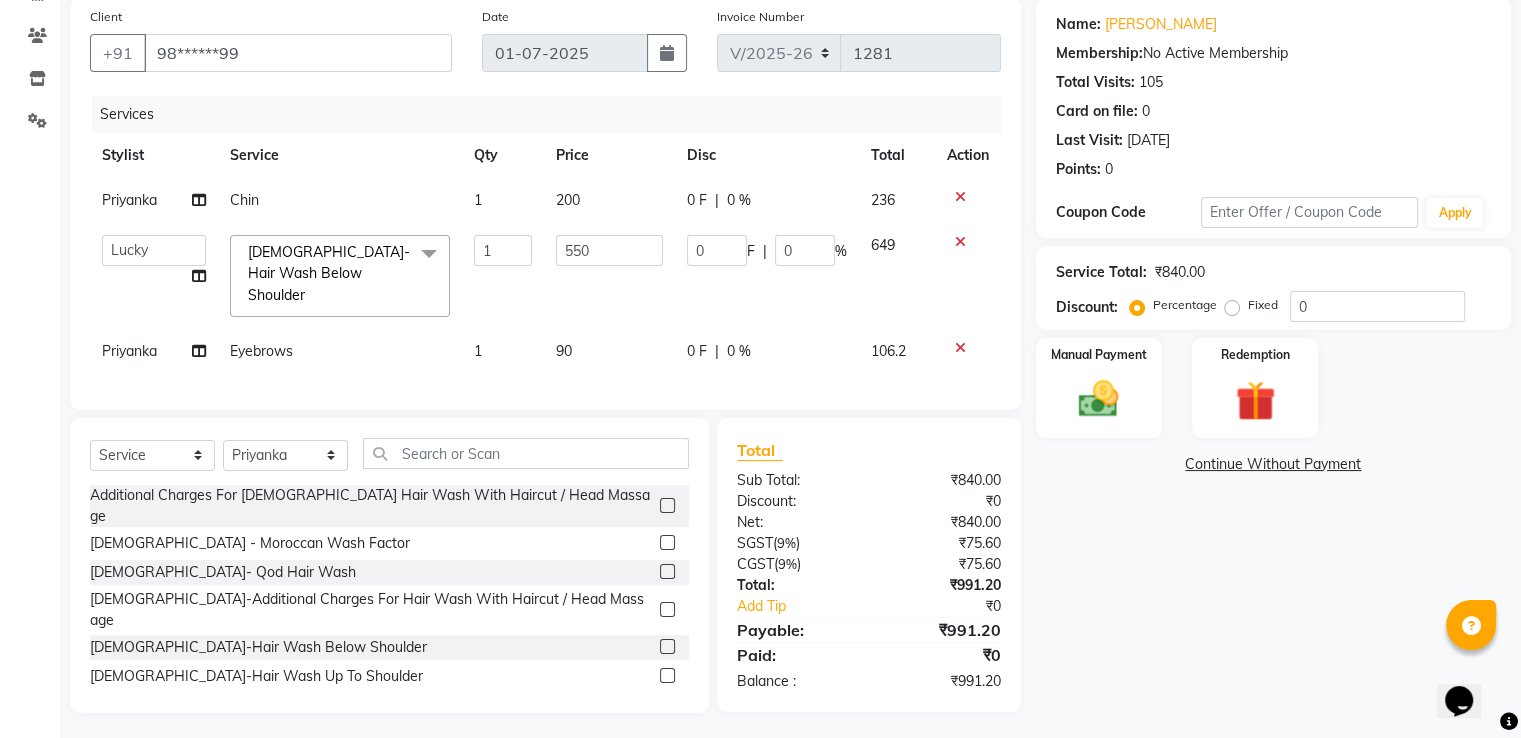 click on "Services Stylist Service Qty Price Disc Total Action Priyanka Chin 1 200 0 F | 0 % 236  Aayushi Sonawala   Ali   deepak kumar   Deepali   faisal   lotus roran   Lucky   Madhu Gupta   Milind   Payal Dhanke   Priyanka   shahrukh   Sneha   sumitra  Female-Hair Wash Below Shoulder  x Additional Charges For Male Hair Wash With Haircut / Head Massage Female - Moroccan Wash Factor Female- Qod Hair Wash Female-Additional Charges For Hair Wash With Haircut / Head Massage Female-Hair Wash Below Shoulder Female-Hair Wash Up To Shoulder Female-Hair Wash Up To Waist Male- Moroccan / Qod Hairwash Male-Regular hair wash Female-Kid Hair Wash Male-Kid Hair Wash Age Defy Facial (Normal/Dry) Age Defy Facial (Oily/ Combi) Deep Cleansing Facial For Oily Skin With No Acne Go Away Tan Facial Oxy Balancing Facial. Radiance Anti-Tan (Normal/Dry) Radiance Anti-Tan (Oily/Combi) Sensi Calming And Soothing Facial Signature Facial (Normal/Dry Skin) Signature Facial (Oily/Combination) Kanpeki facial Kanpeki Dtan face and neck Spa Manicure" 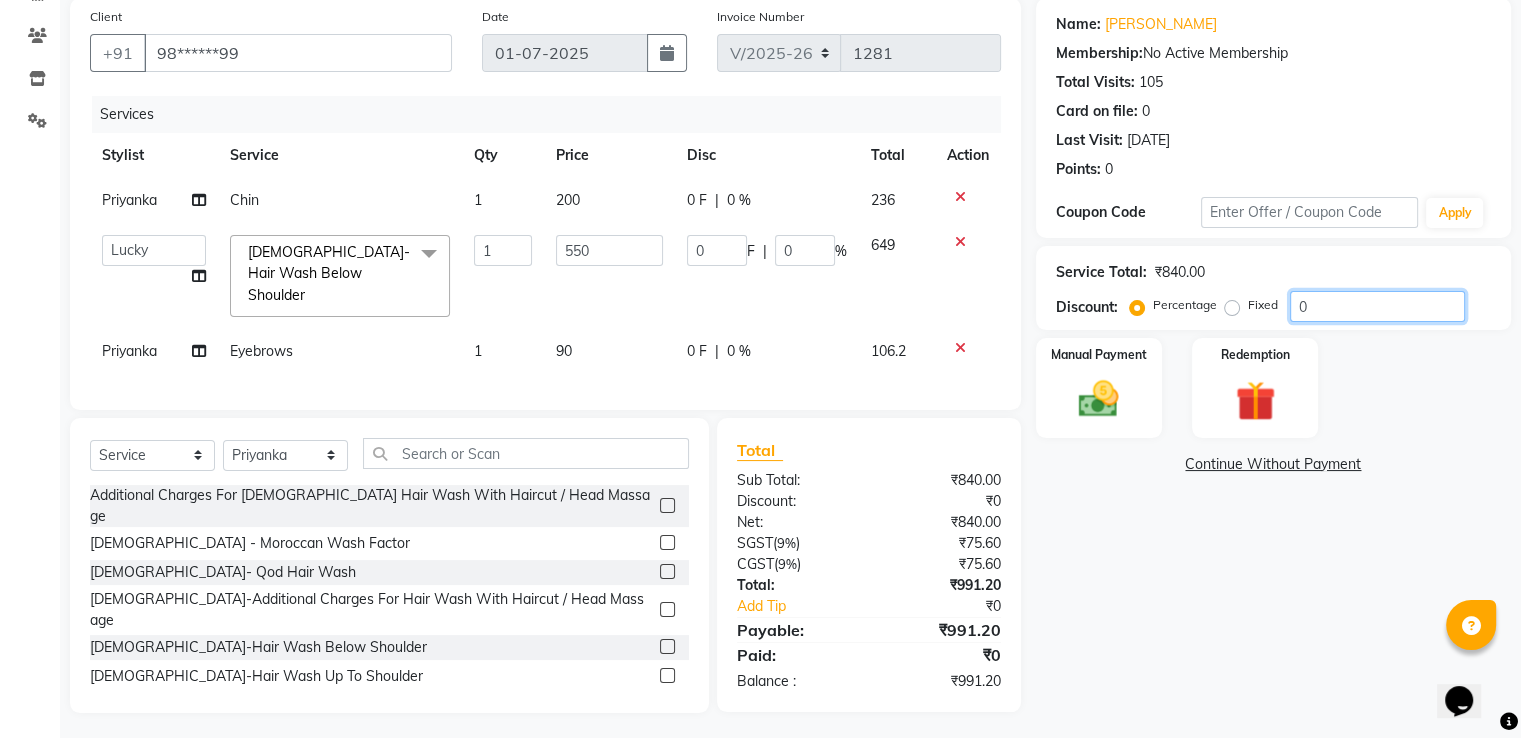 click on "0" 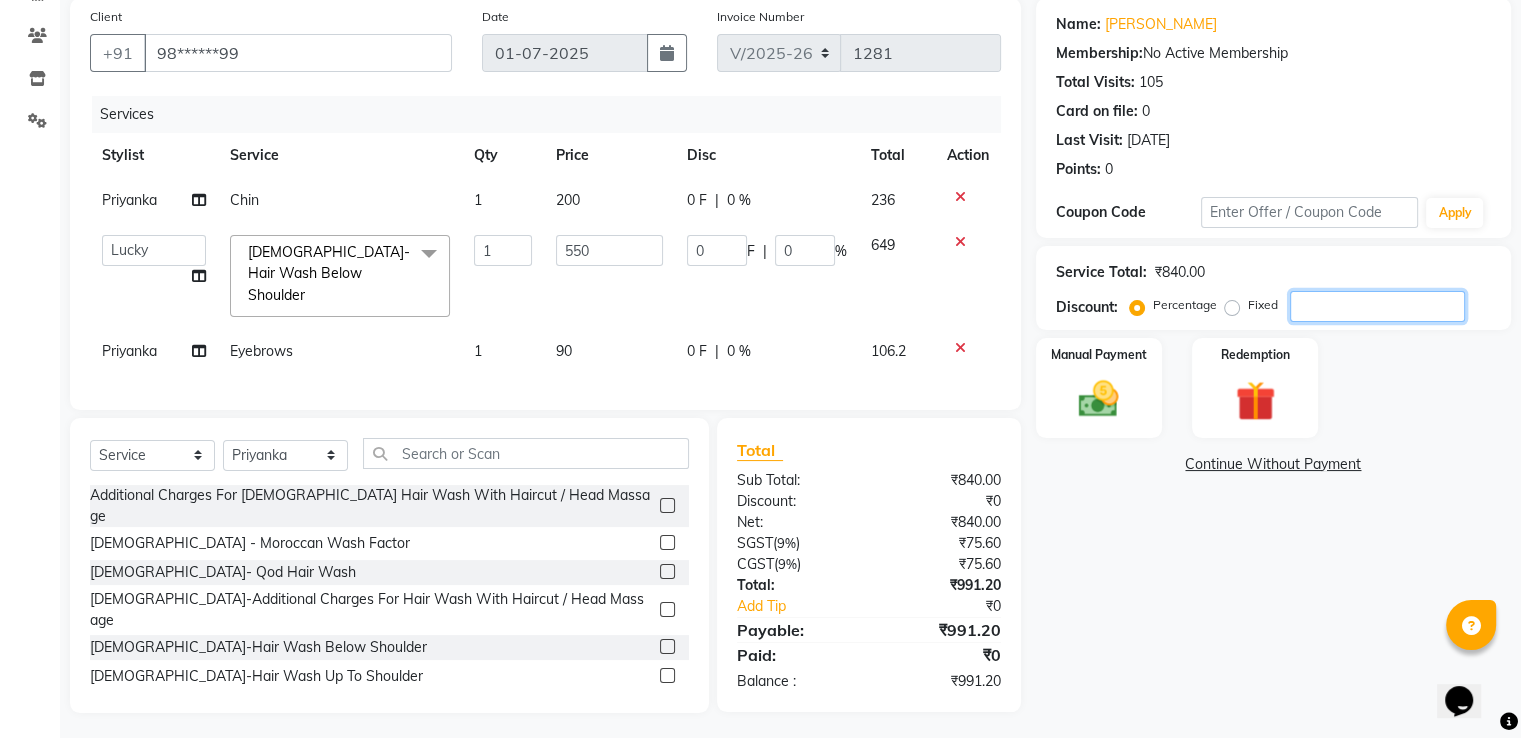 type on "0" 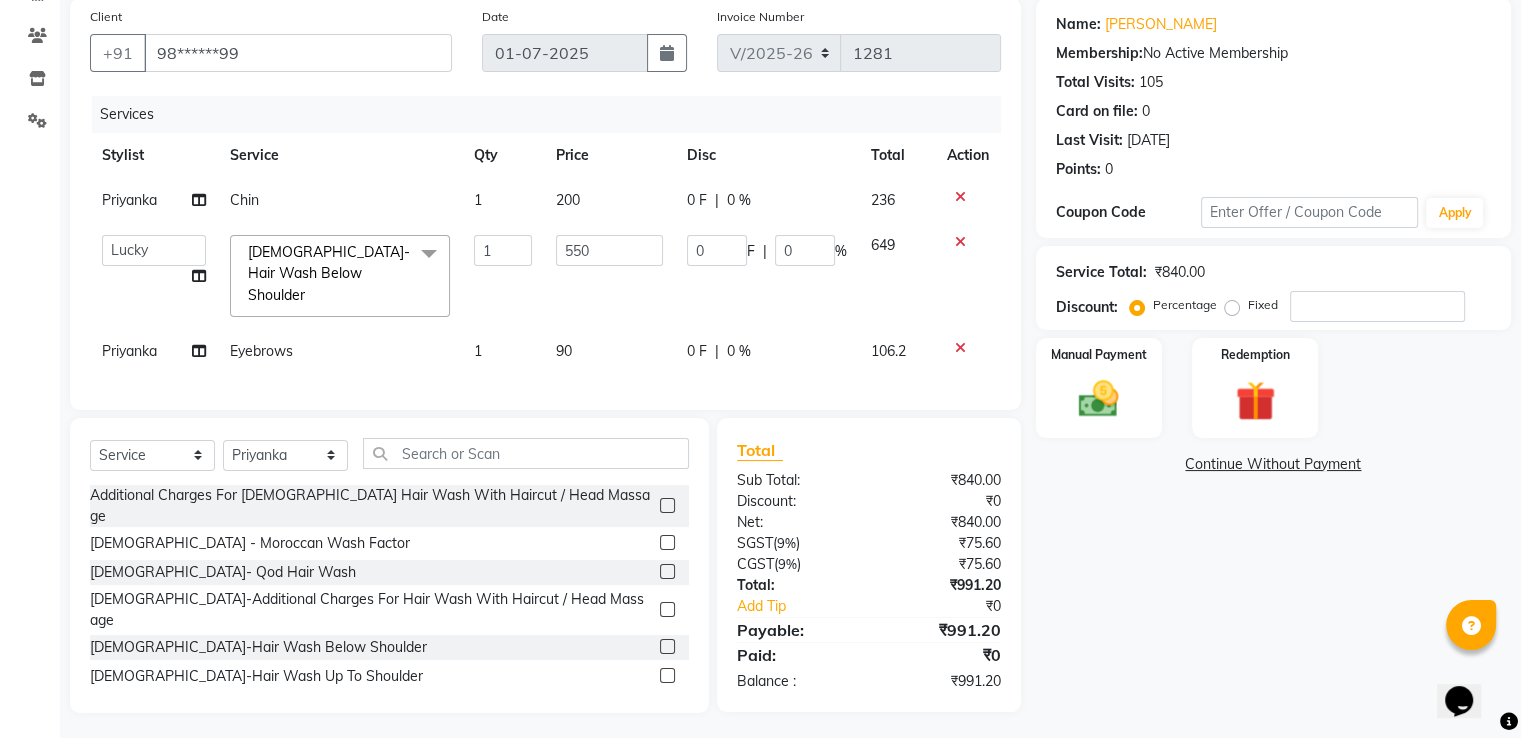 click on "0 F | 0 %" 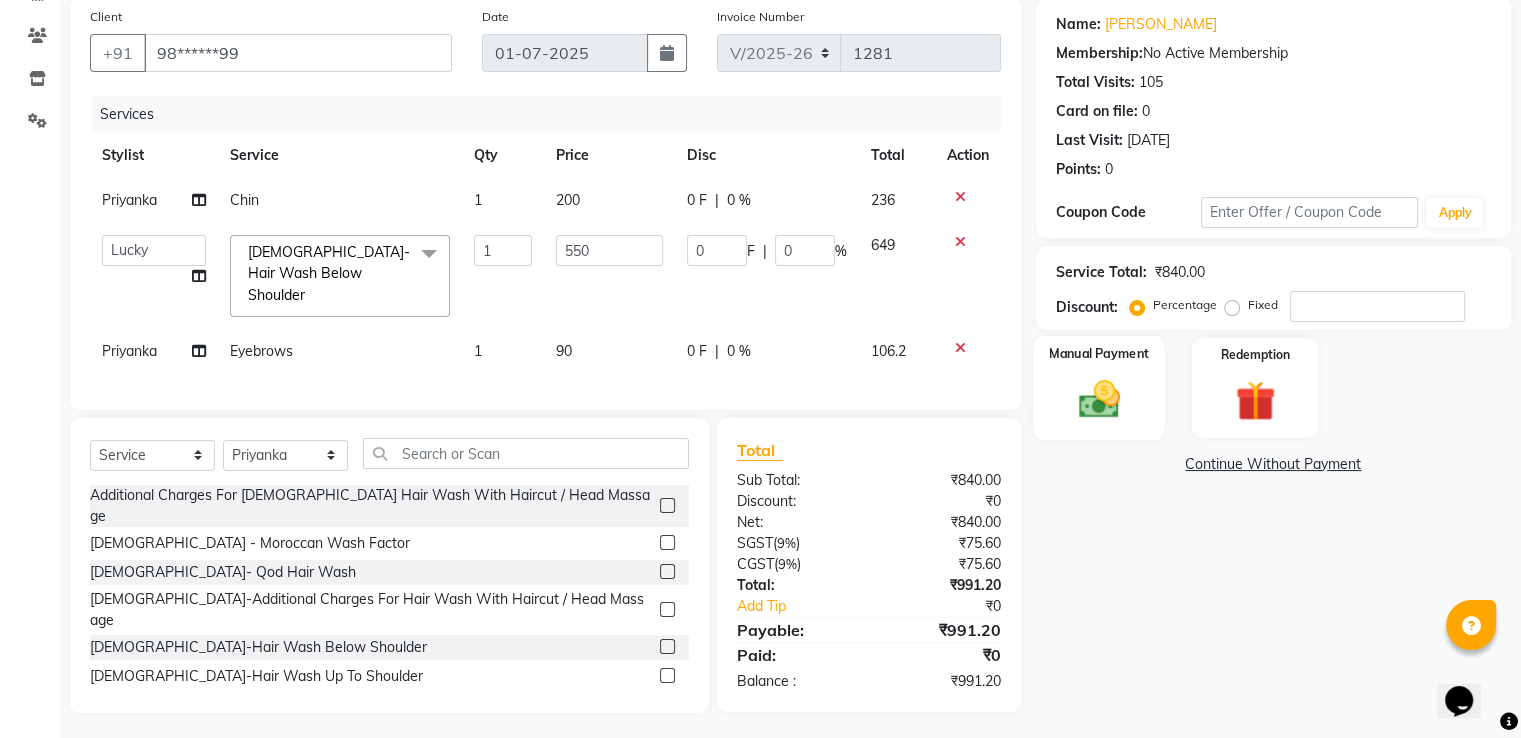 click 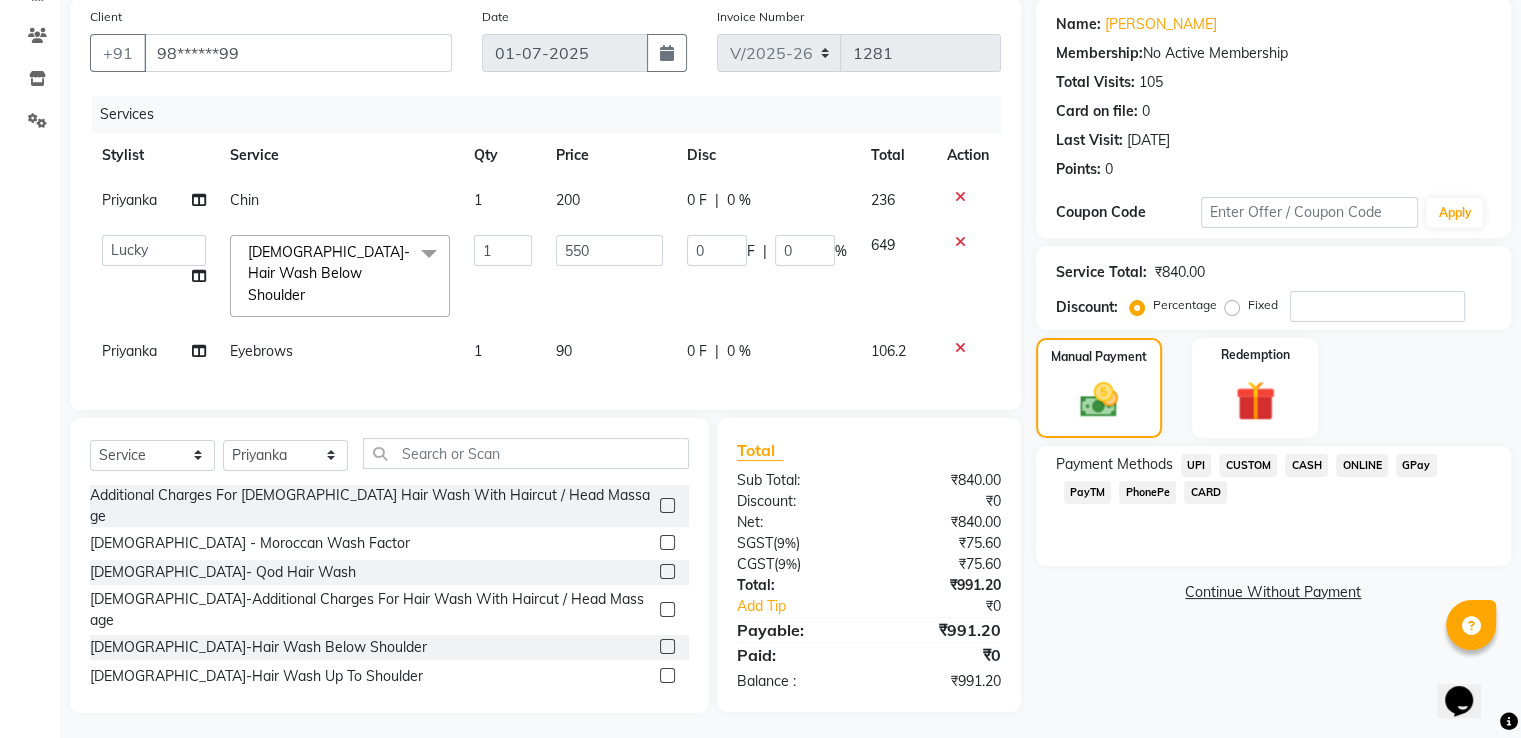 click on "CARD" 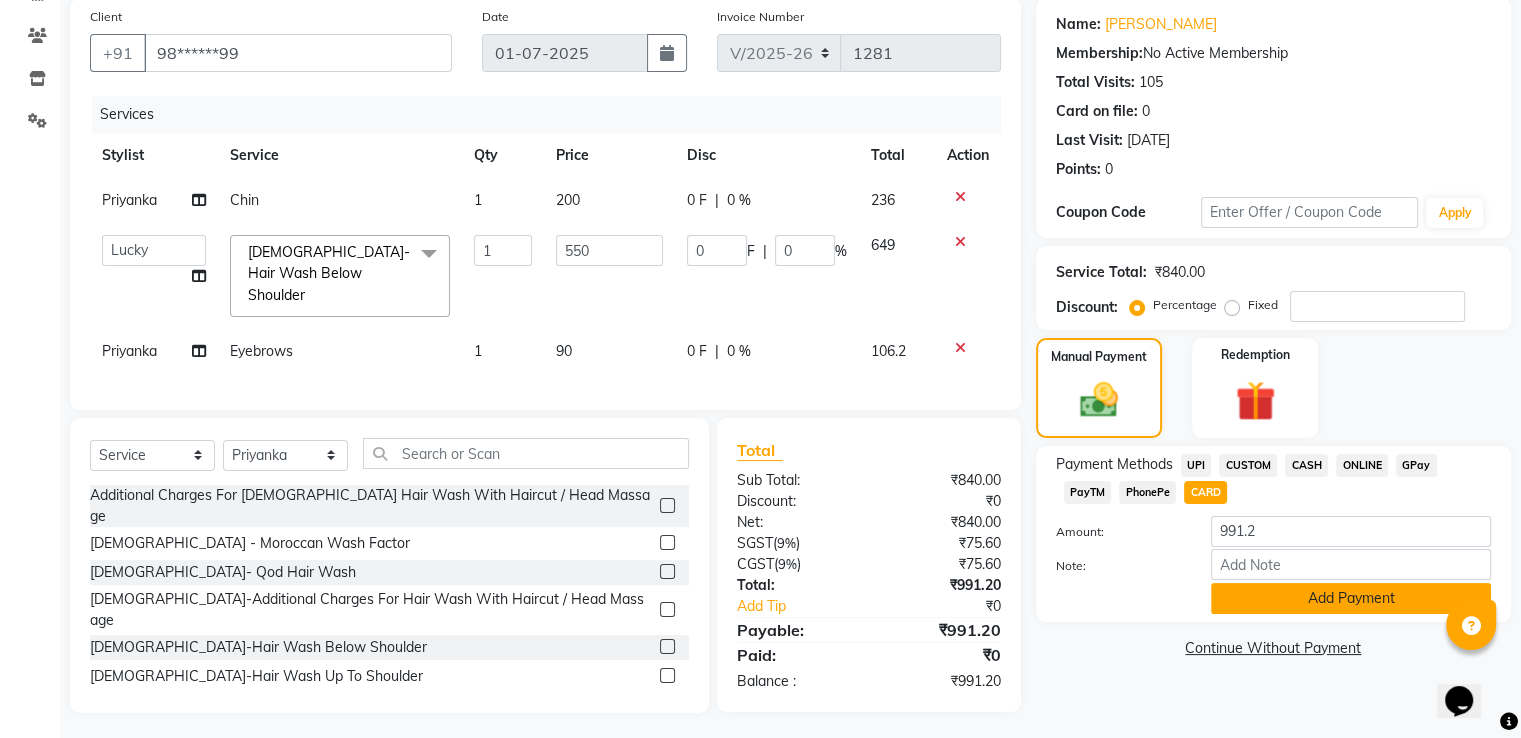 click on "Add Payment" 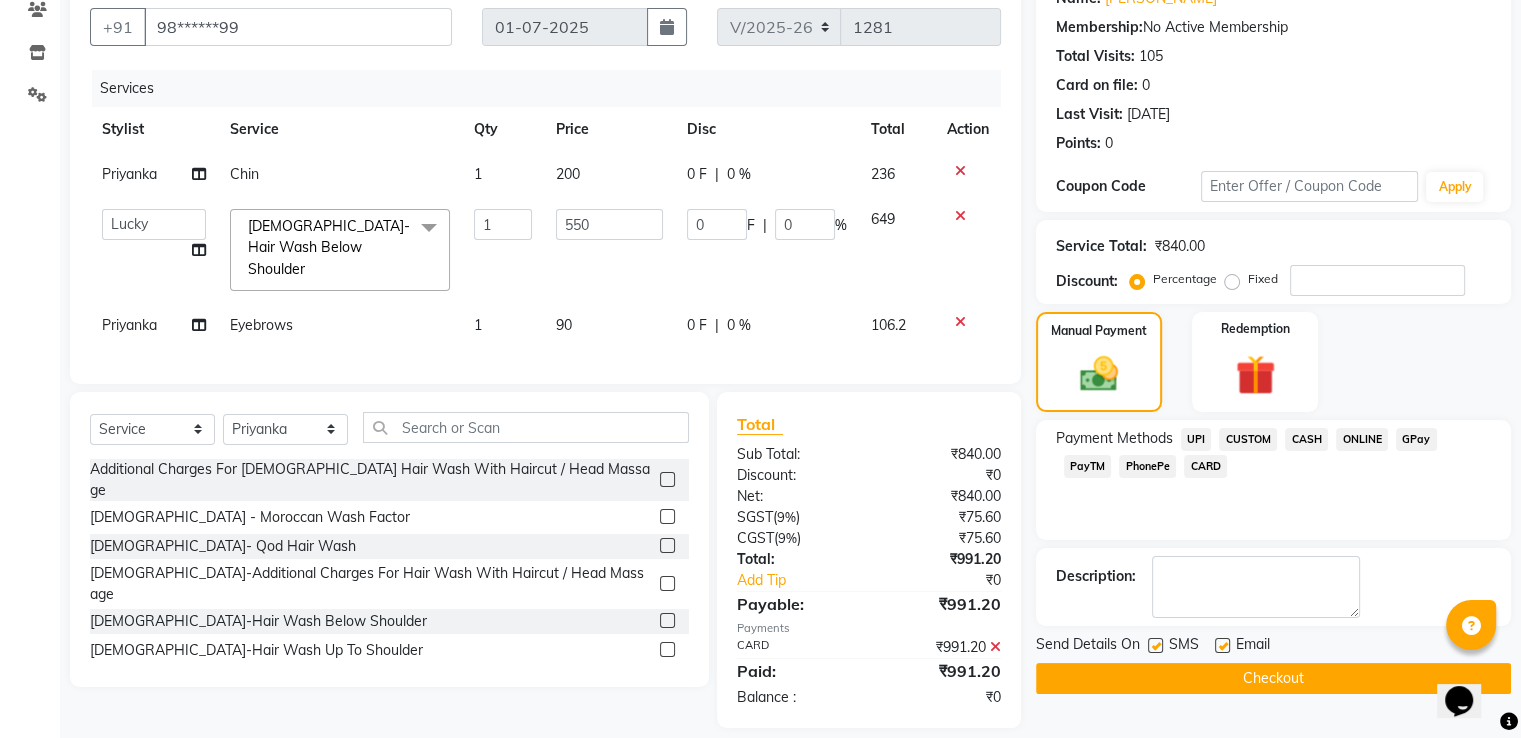 scroll, scrollTop: 192, scrollLeft: 0, axis: vertical 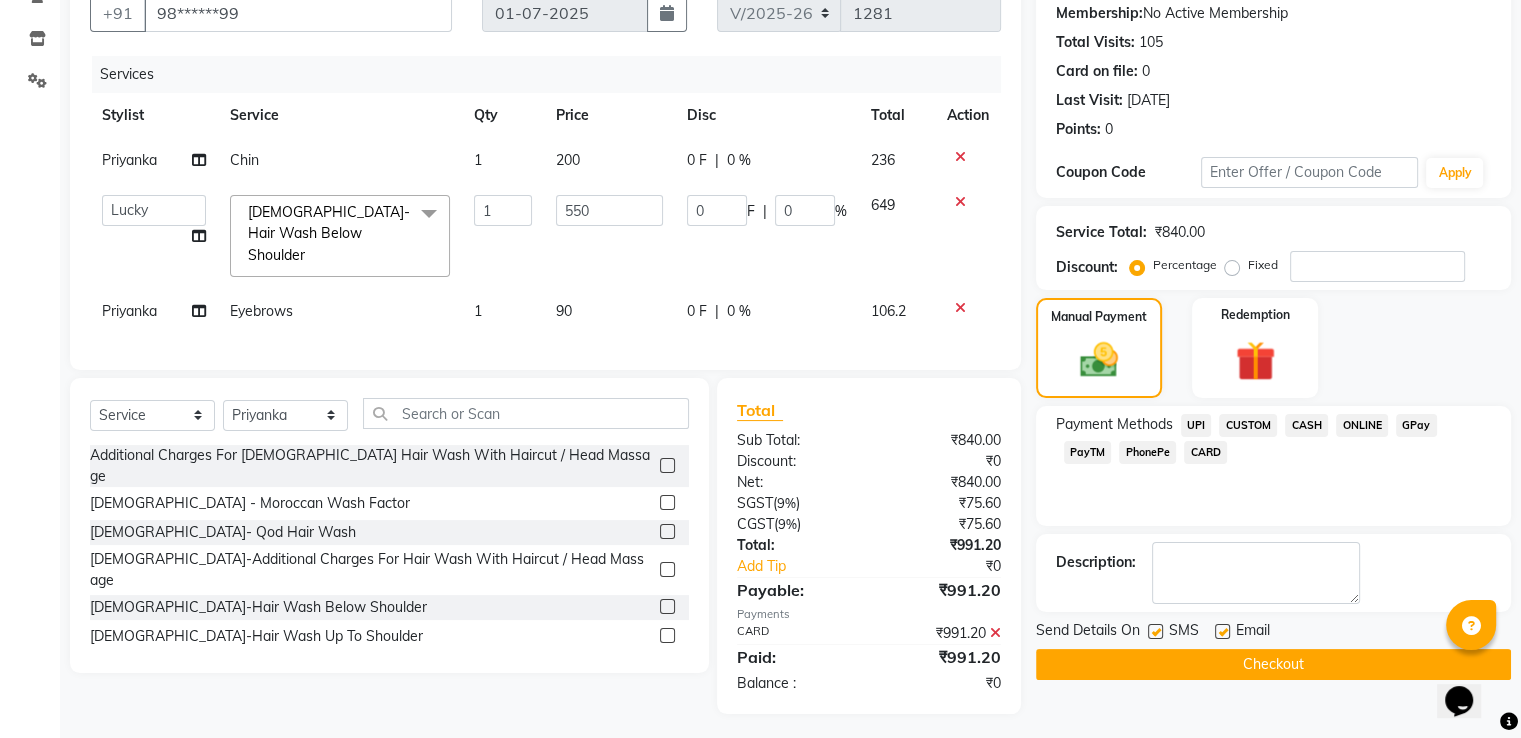 click 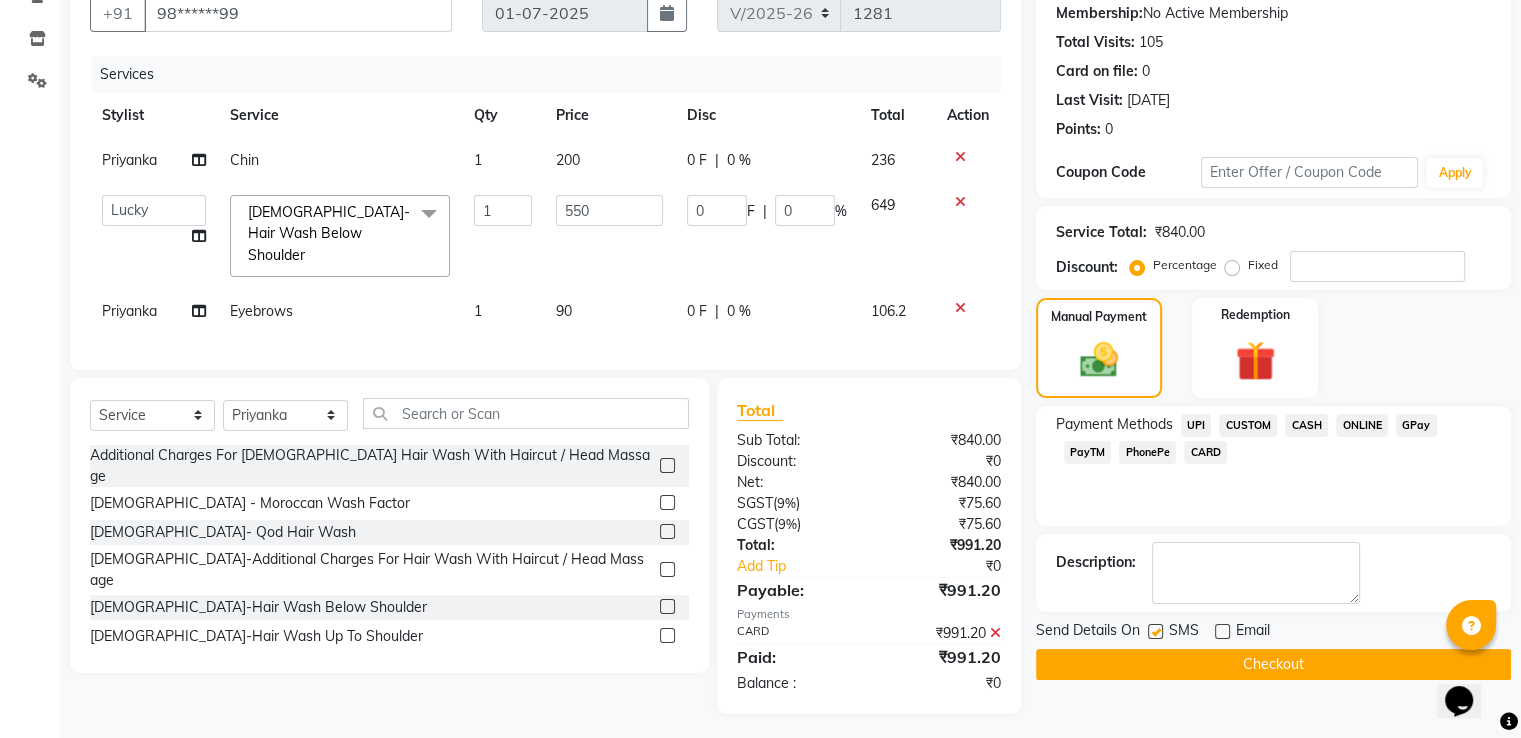 click 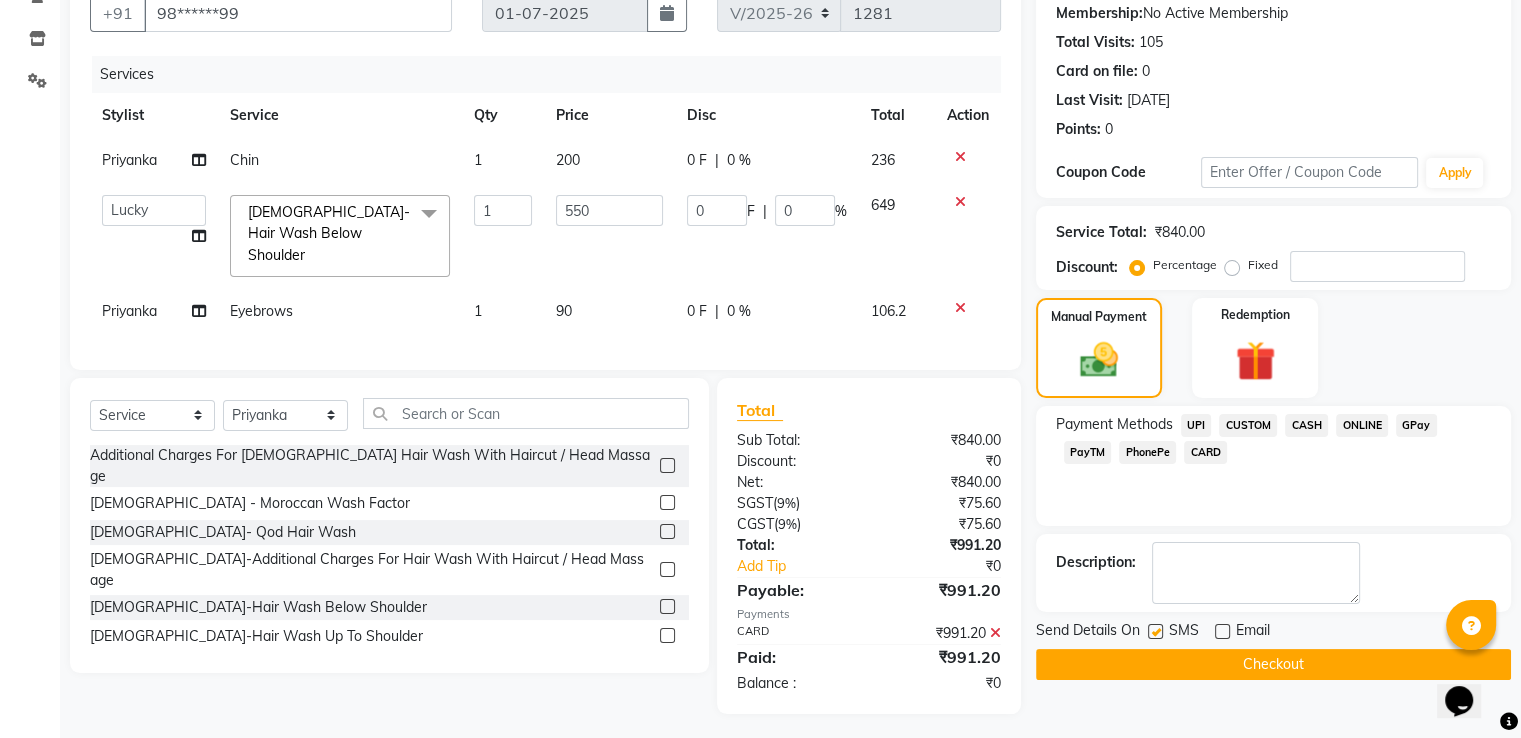 click at bounding box center (1154, 632) 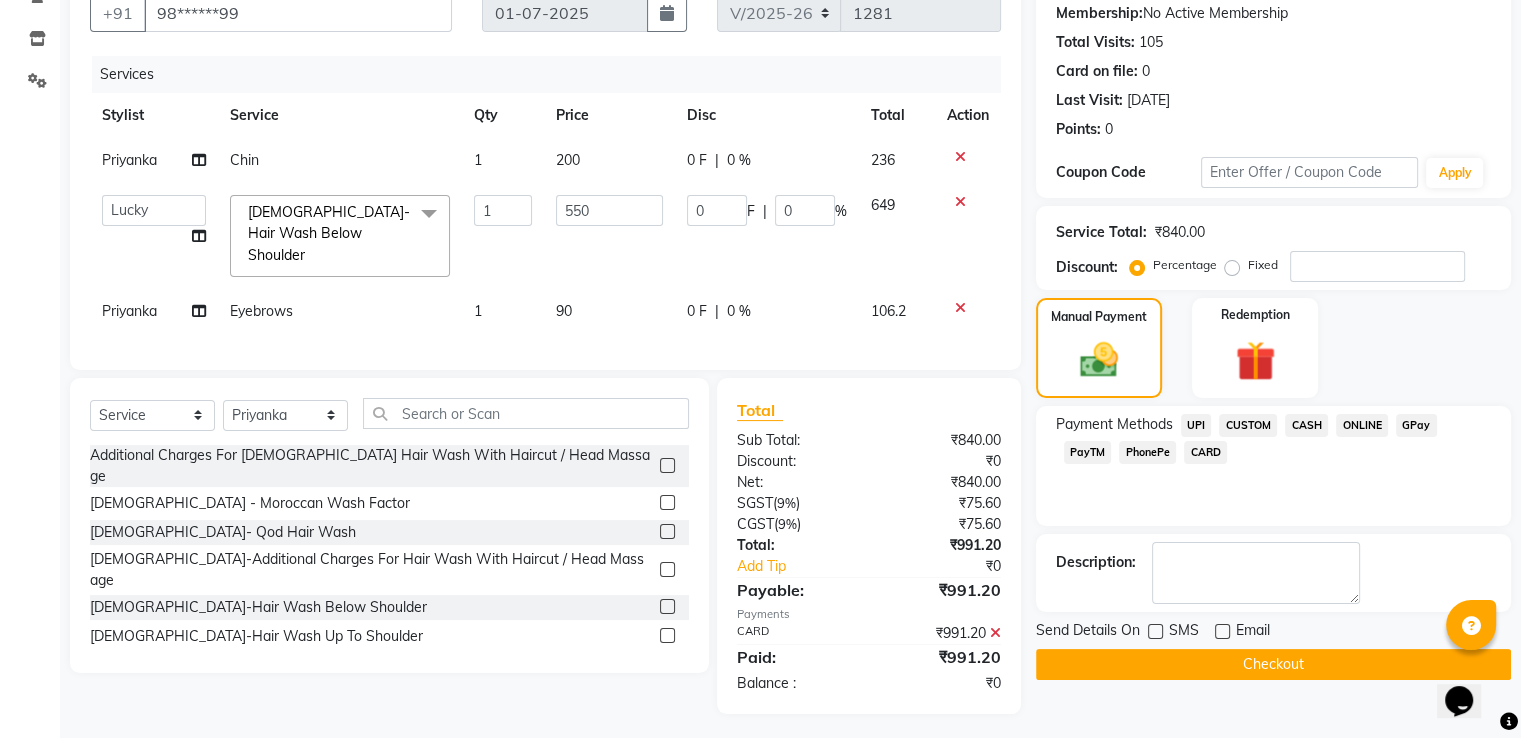 click on "Checkout" 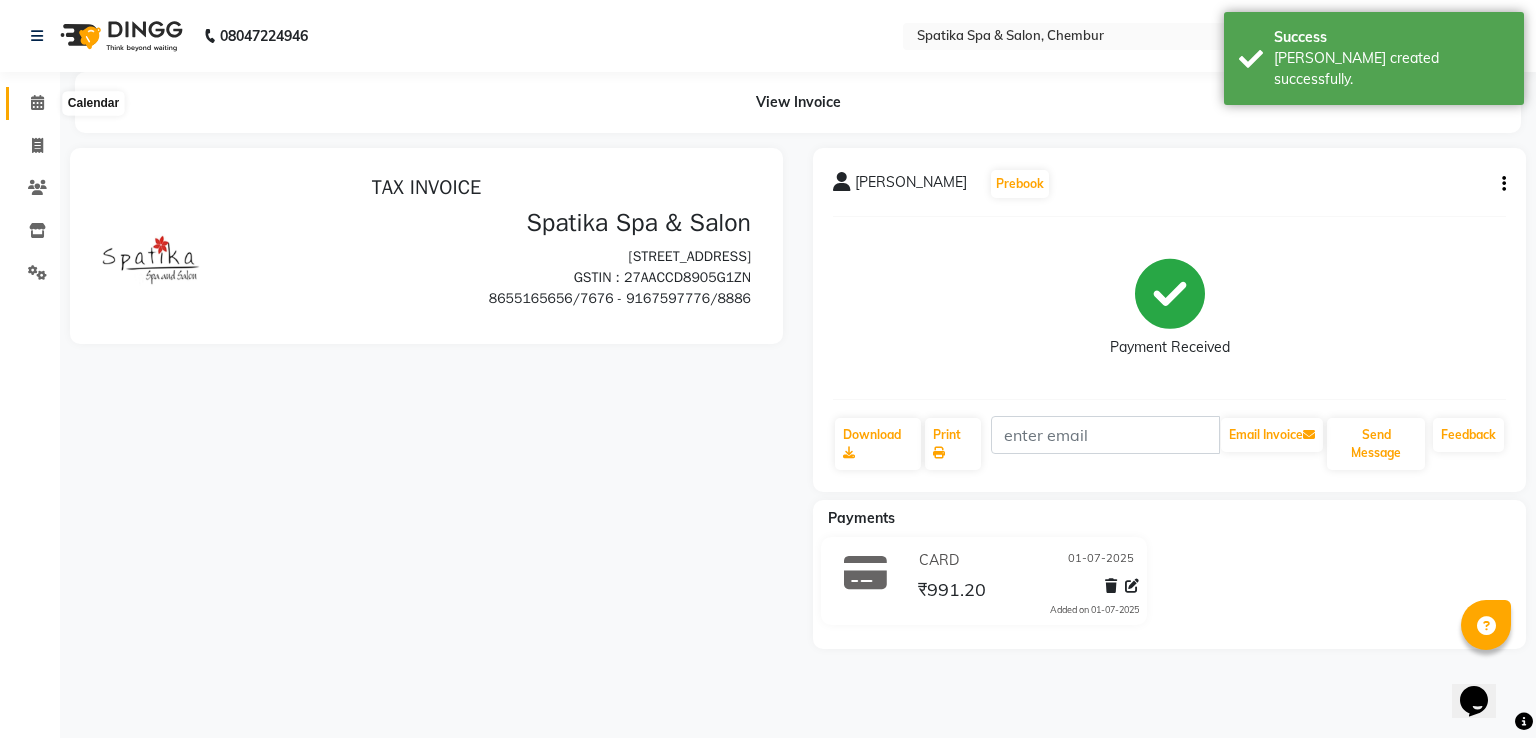 scroll, scrollTop: 0, scrollLeft: 0, axis: both 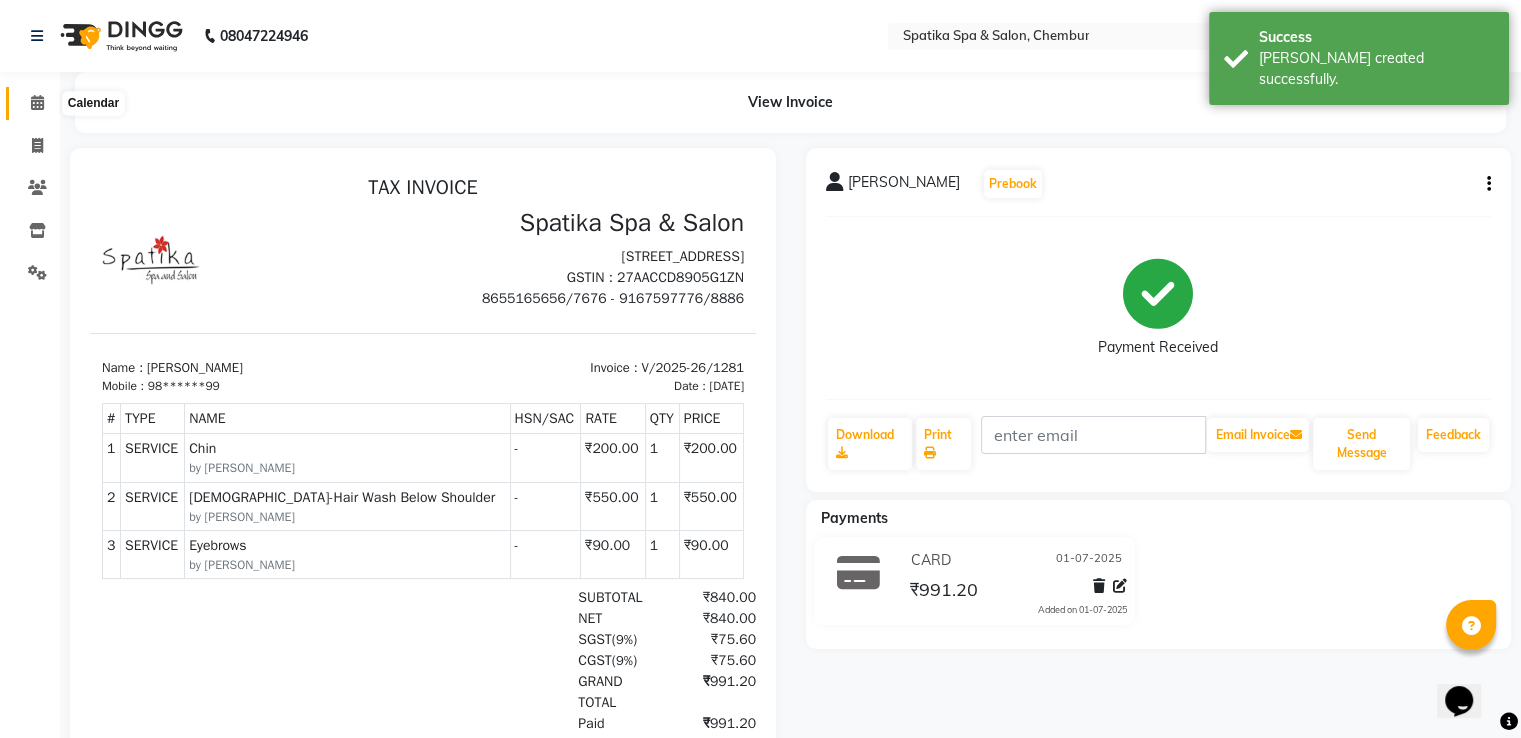 click 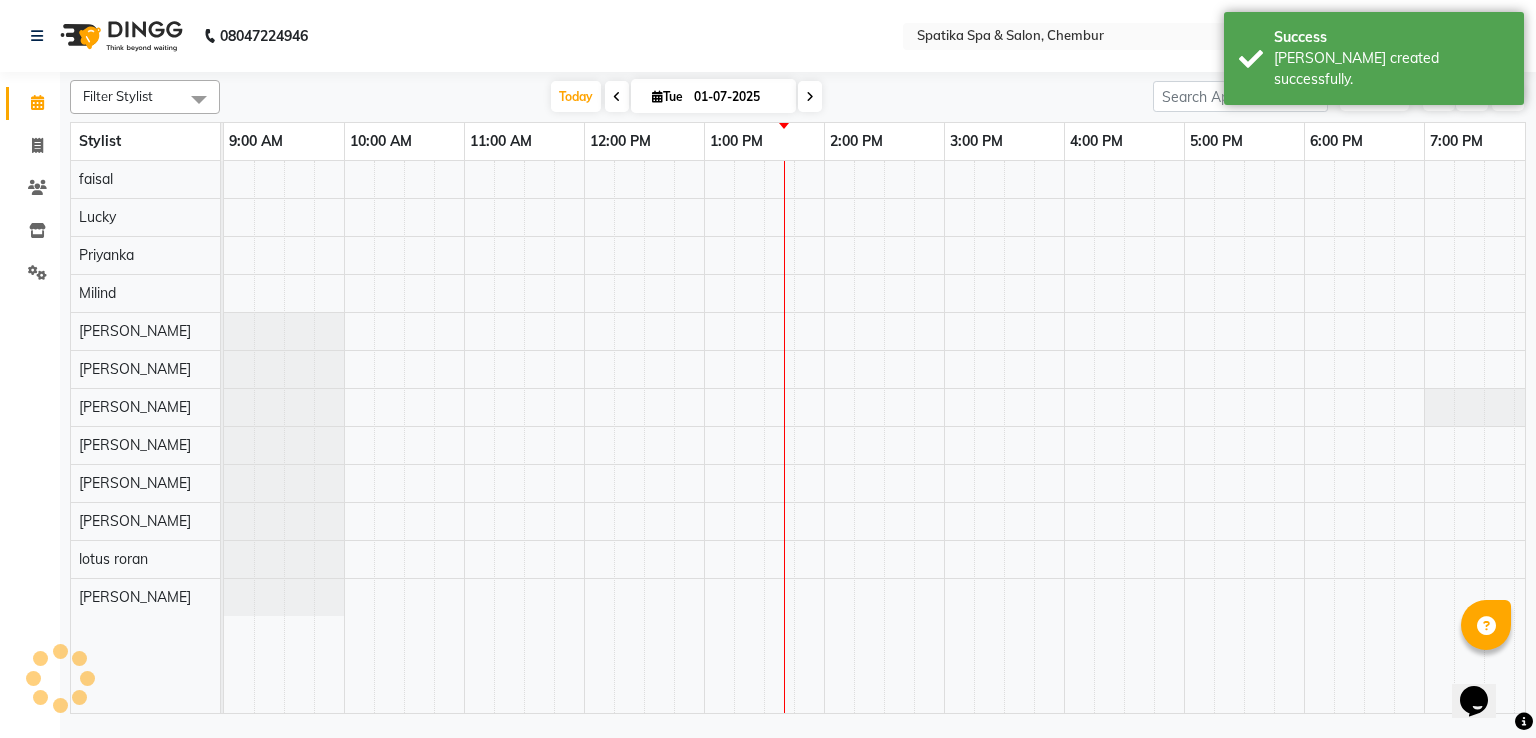 scroll, scrollTop: 0, scrollLeft: 0, axis: both 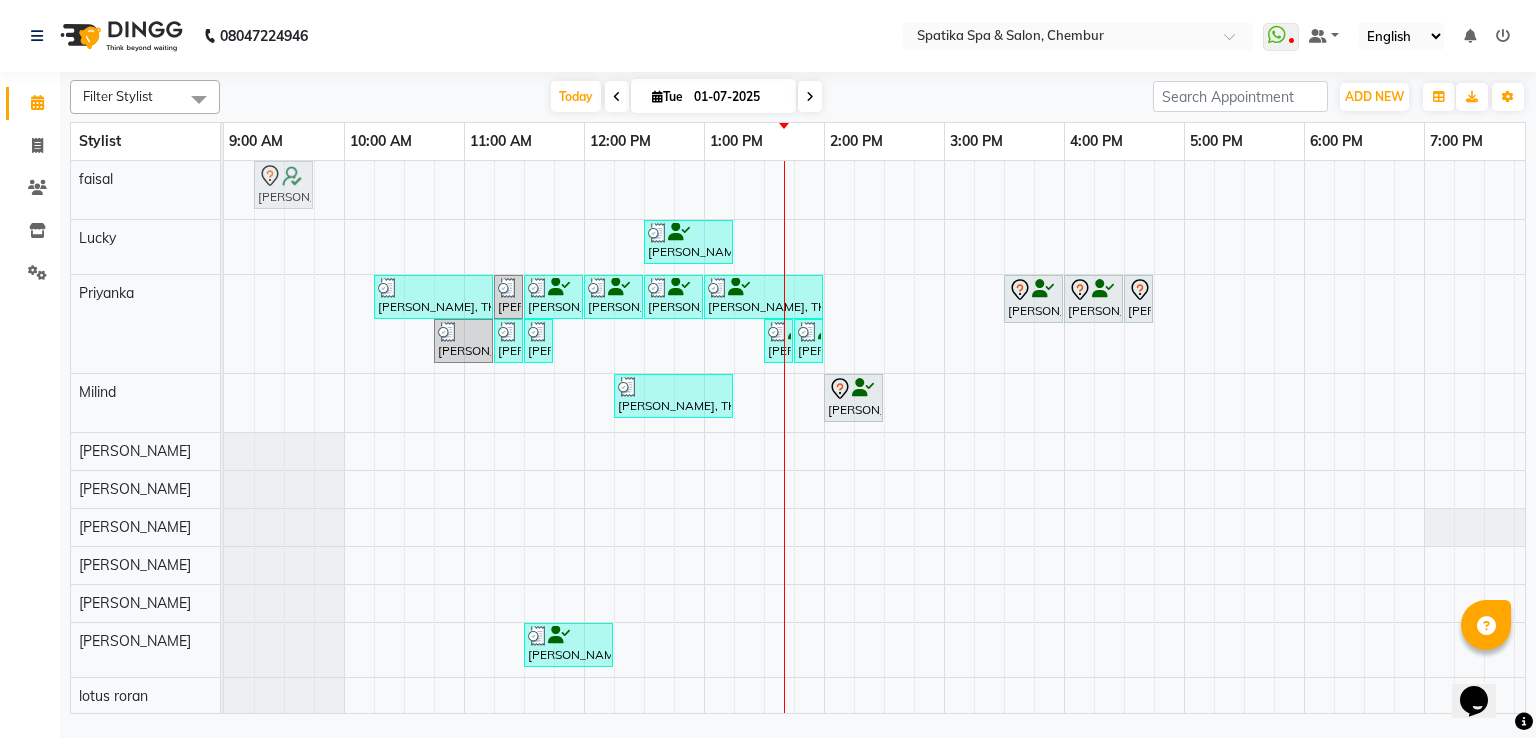 drag, startPoint x: 1270, startPoint y: 195, endPoint x: 274, endPoint y: 201, distance: 996.01807 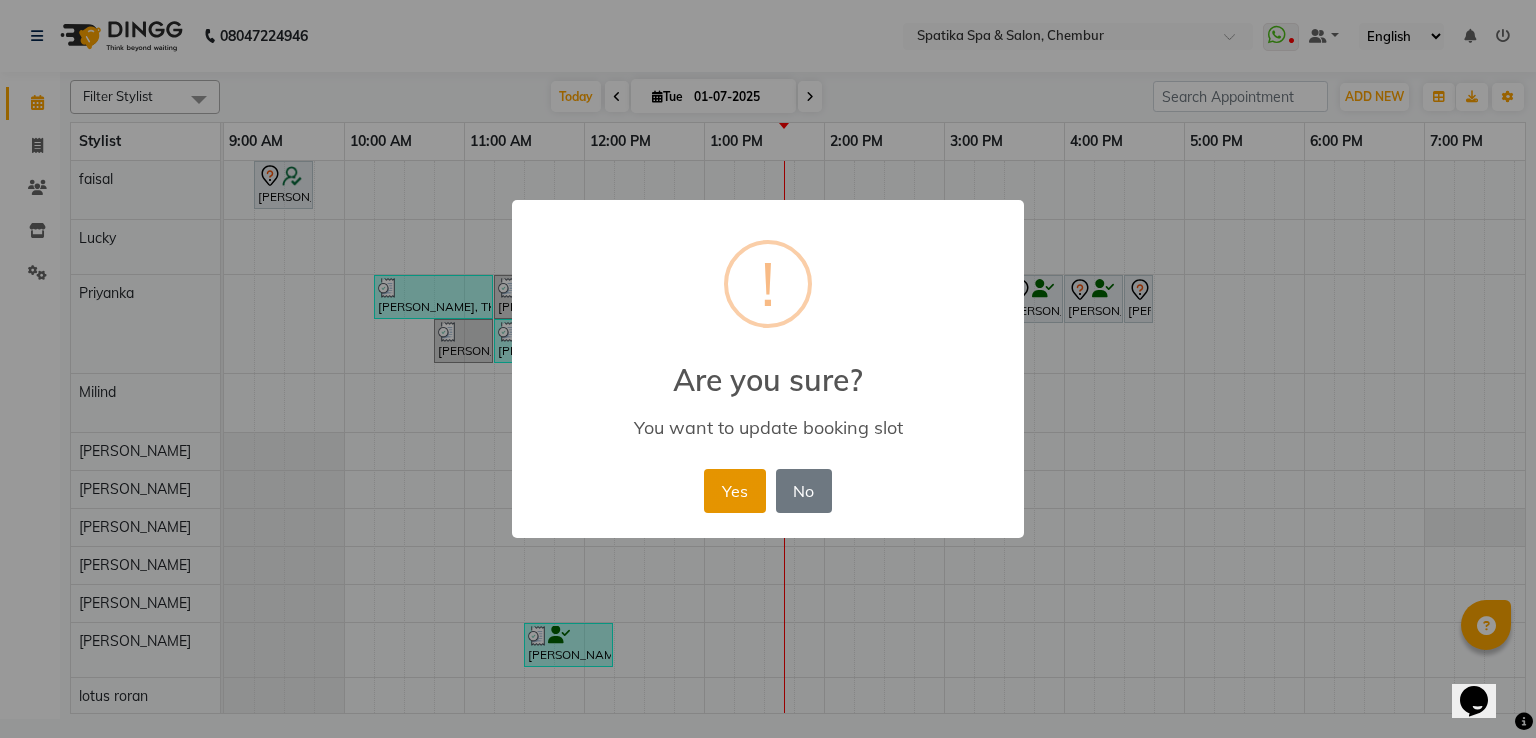 click on "Yes" at bounding box center [734, 491] 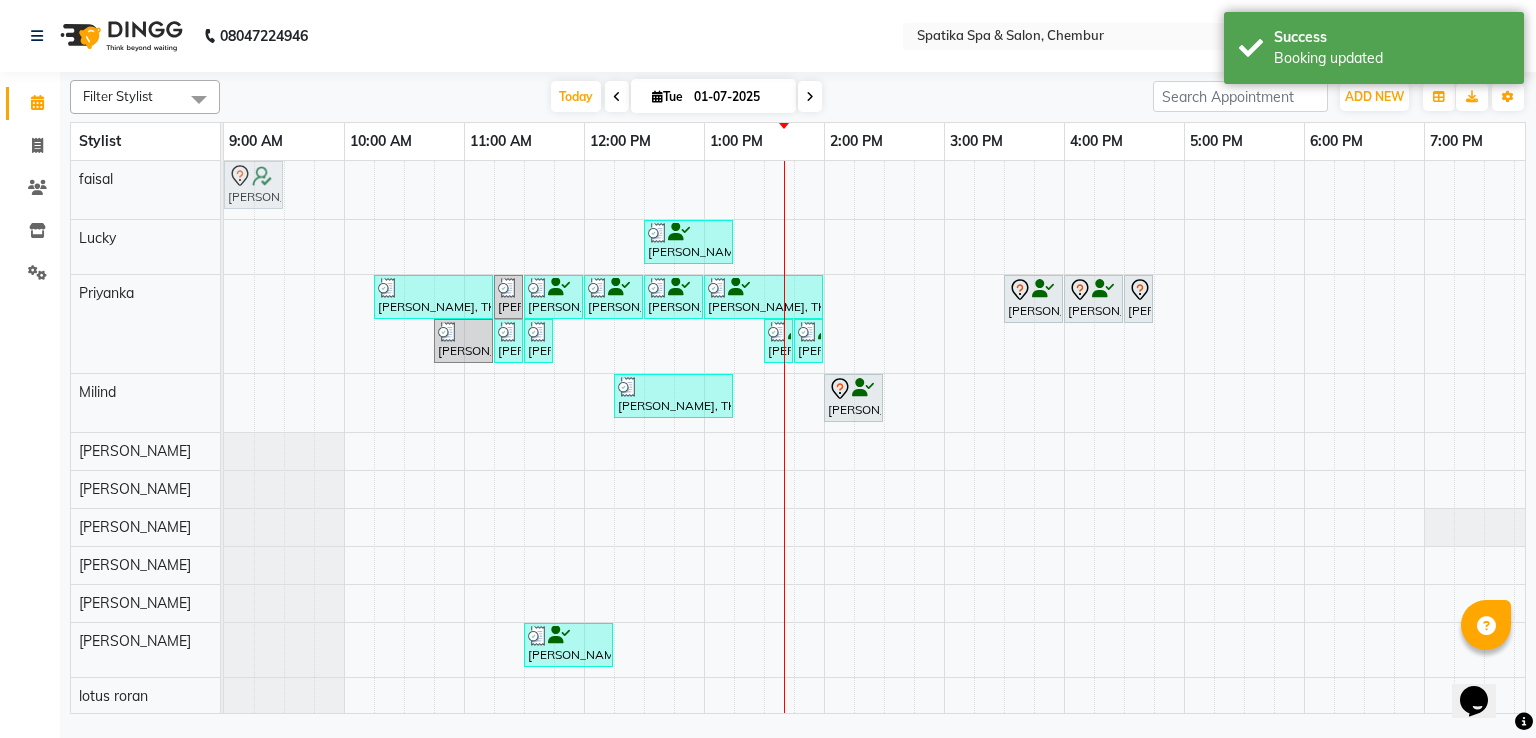 drag, startPoint x: 272, startPoint y: 198, endPoint x: 252, endPoint y: 206, distance: 21.540659 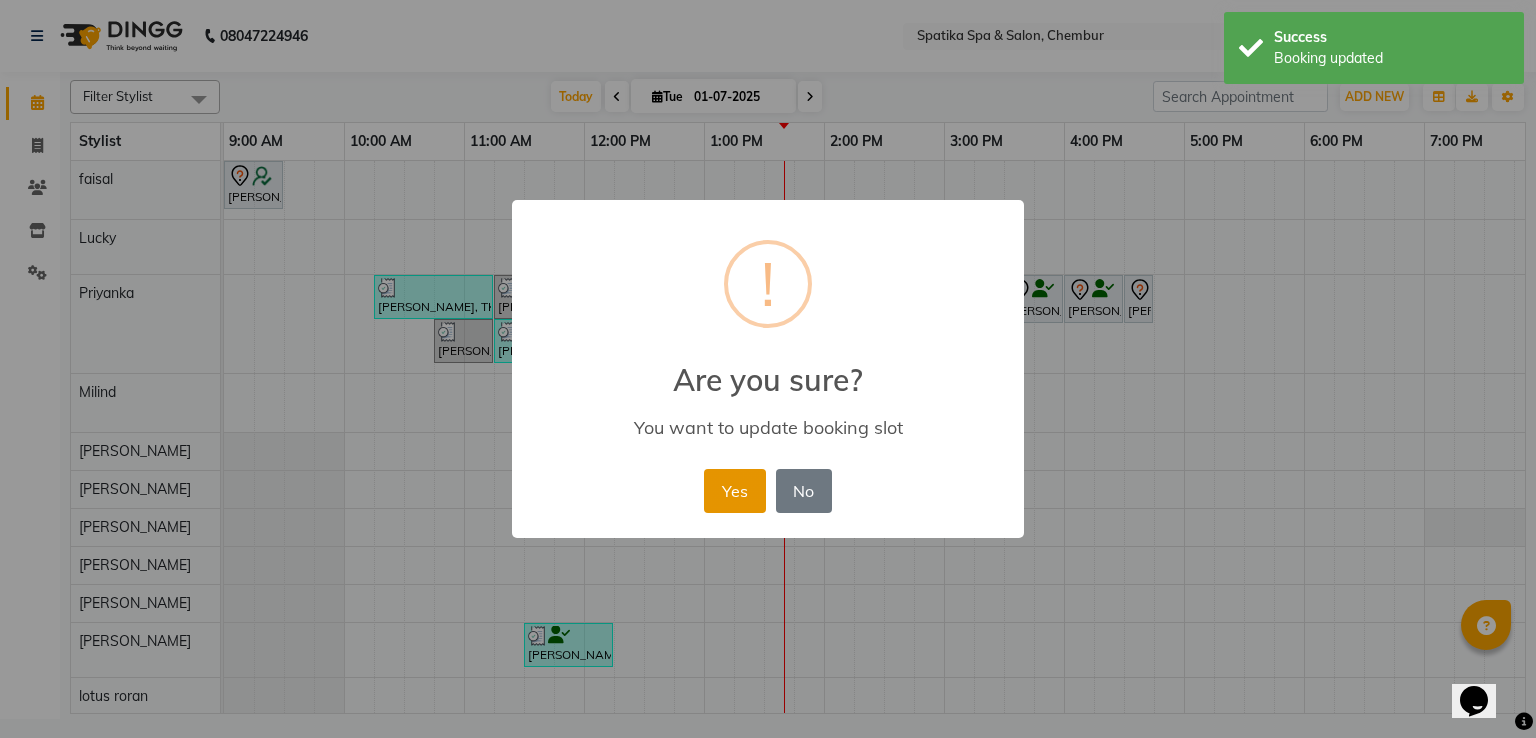 click on "Yes" at bounding box center (734, 491) 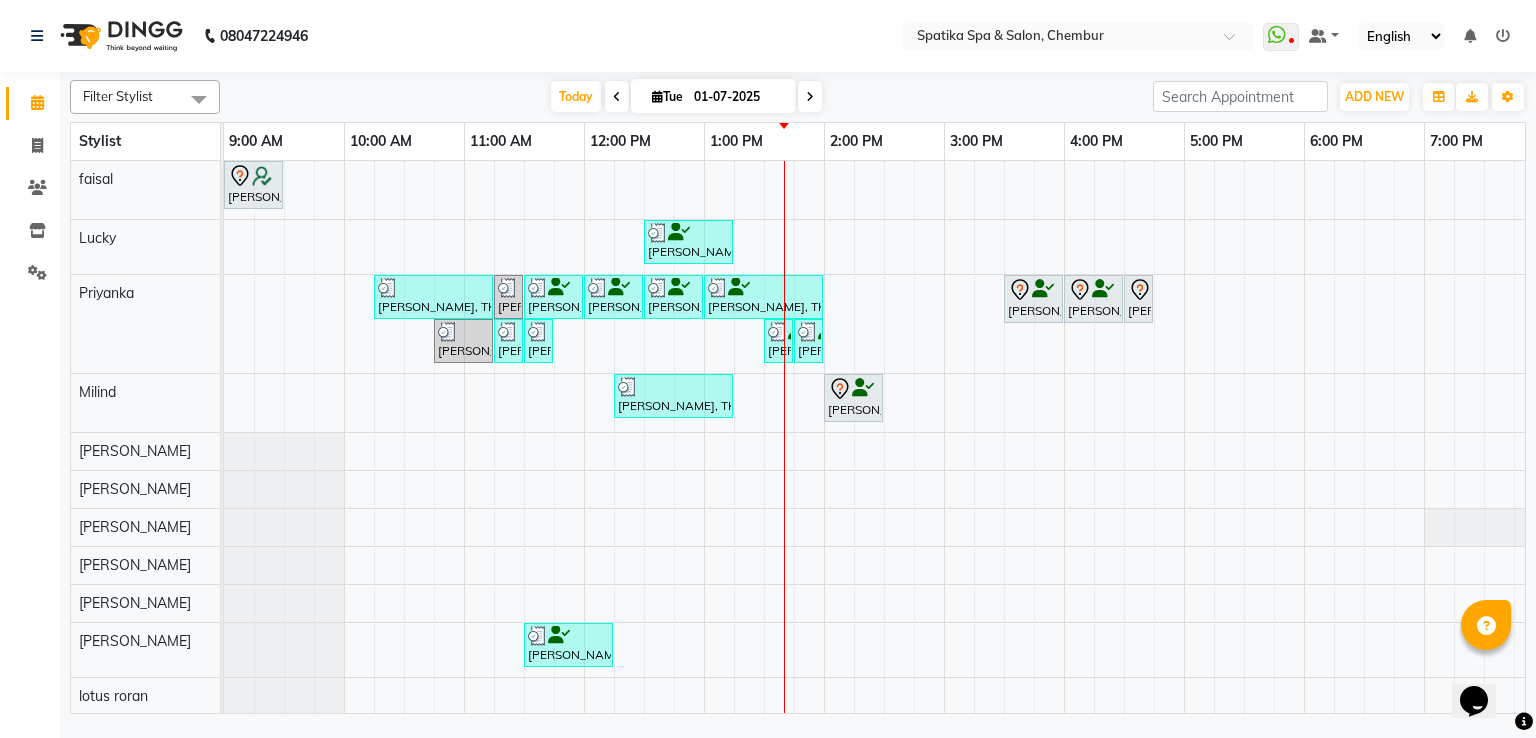 click 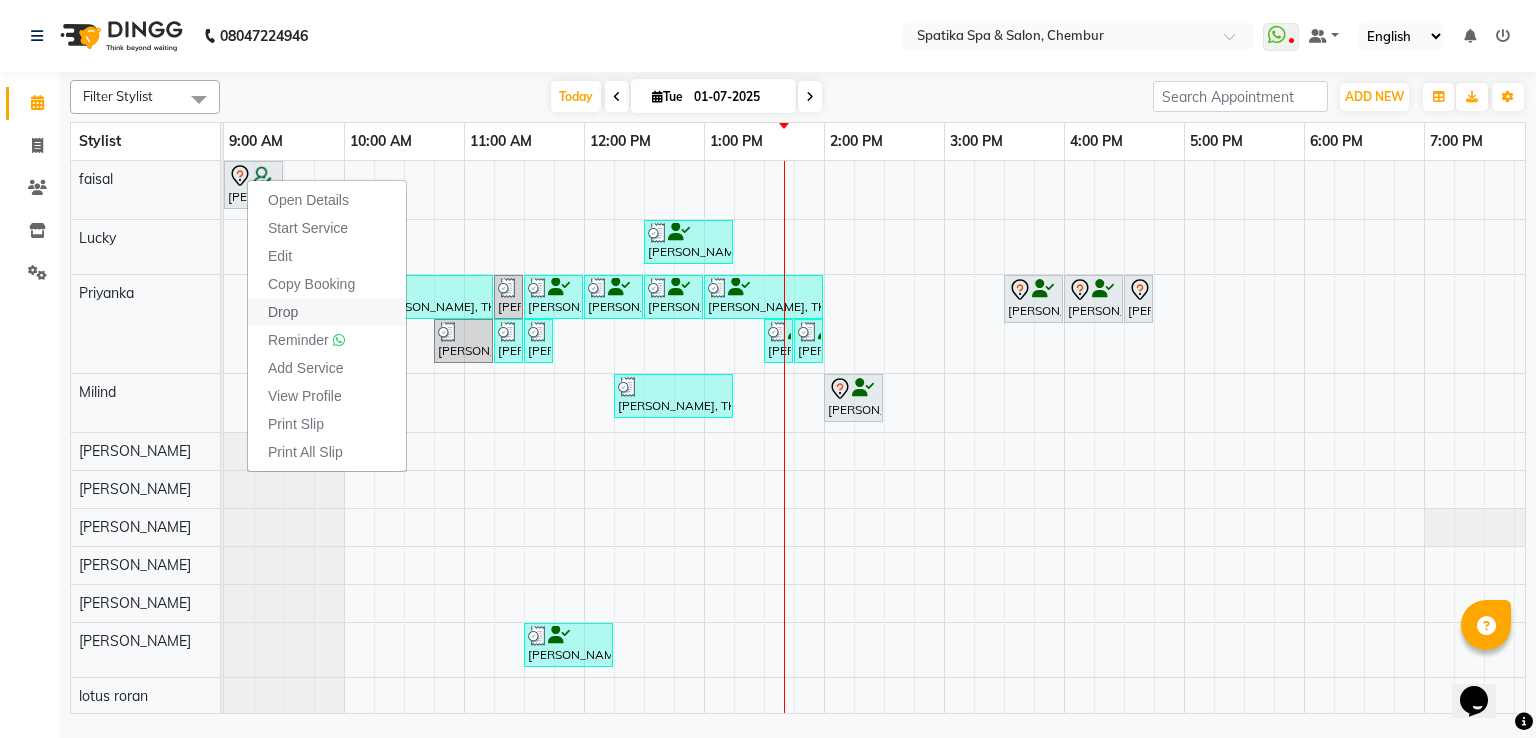 click on "Drop" at bounding box center [327, 312] 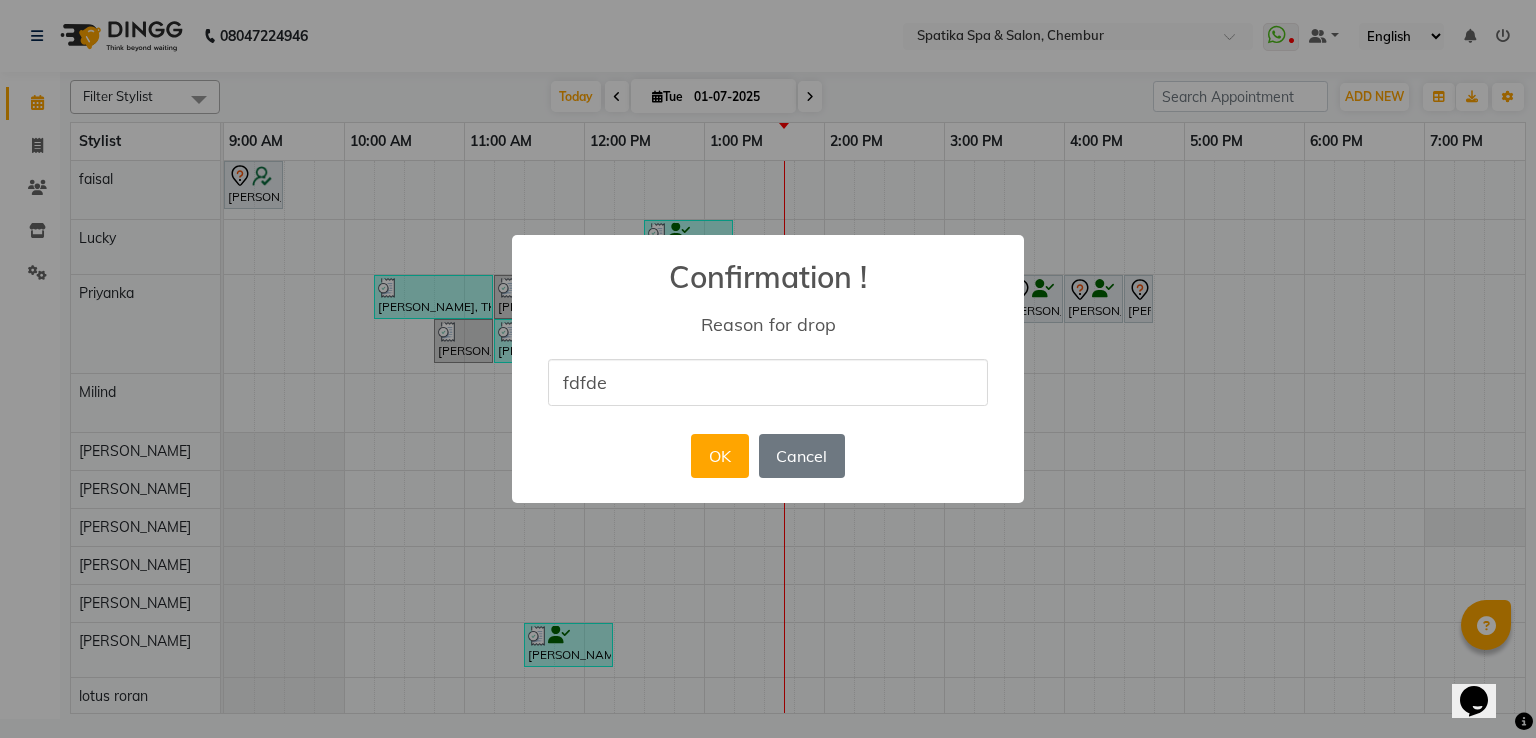 type on "FDFDFDF" 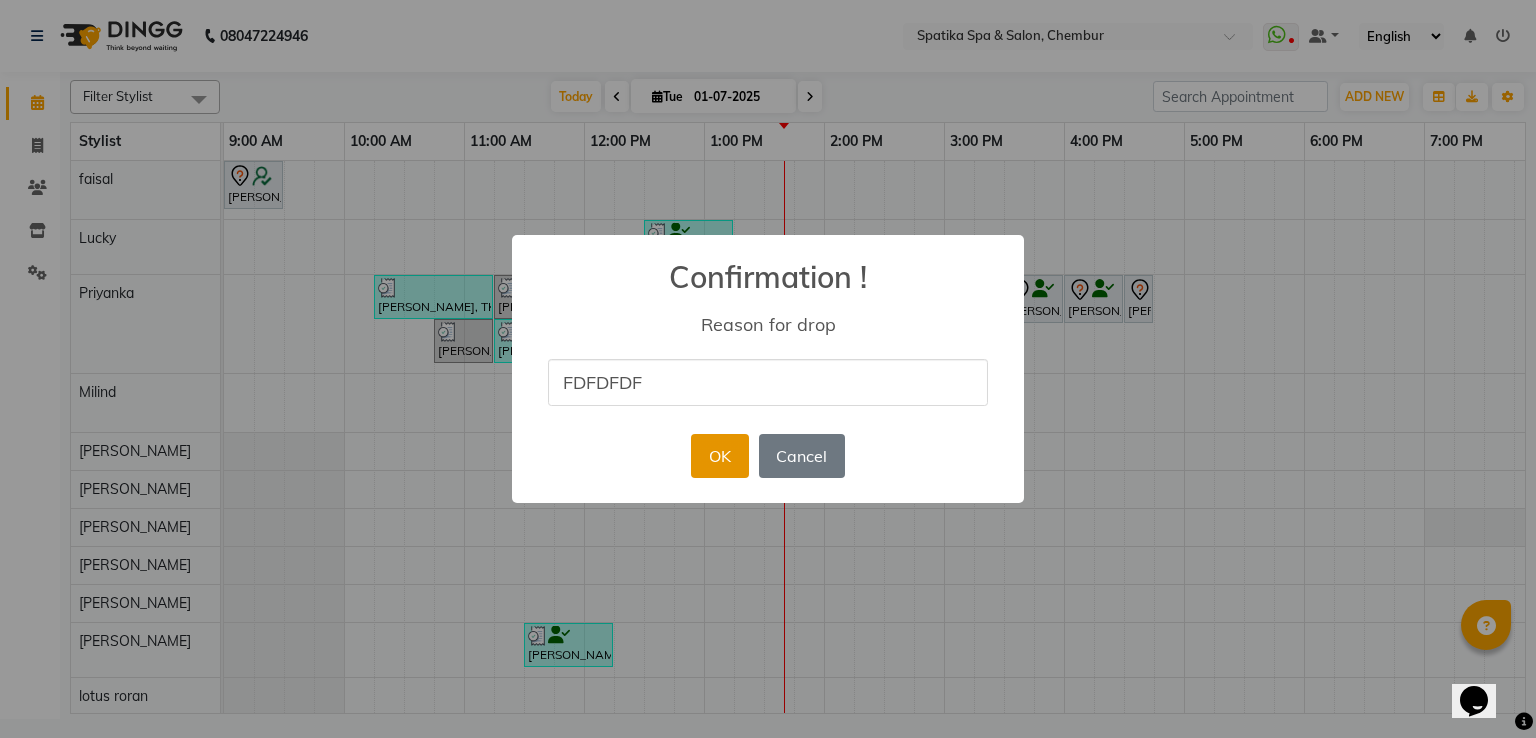 click on "OK" at bounding box center (719, 456) 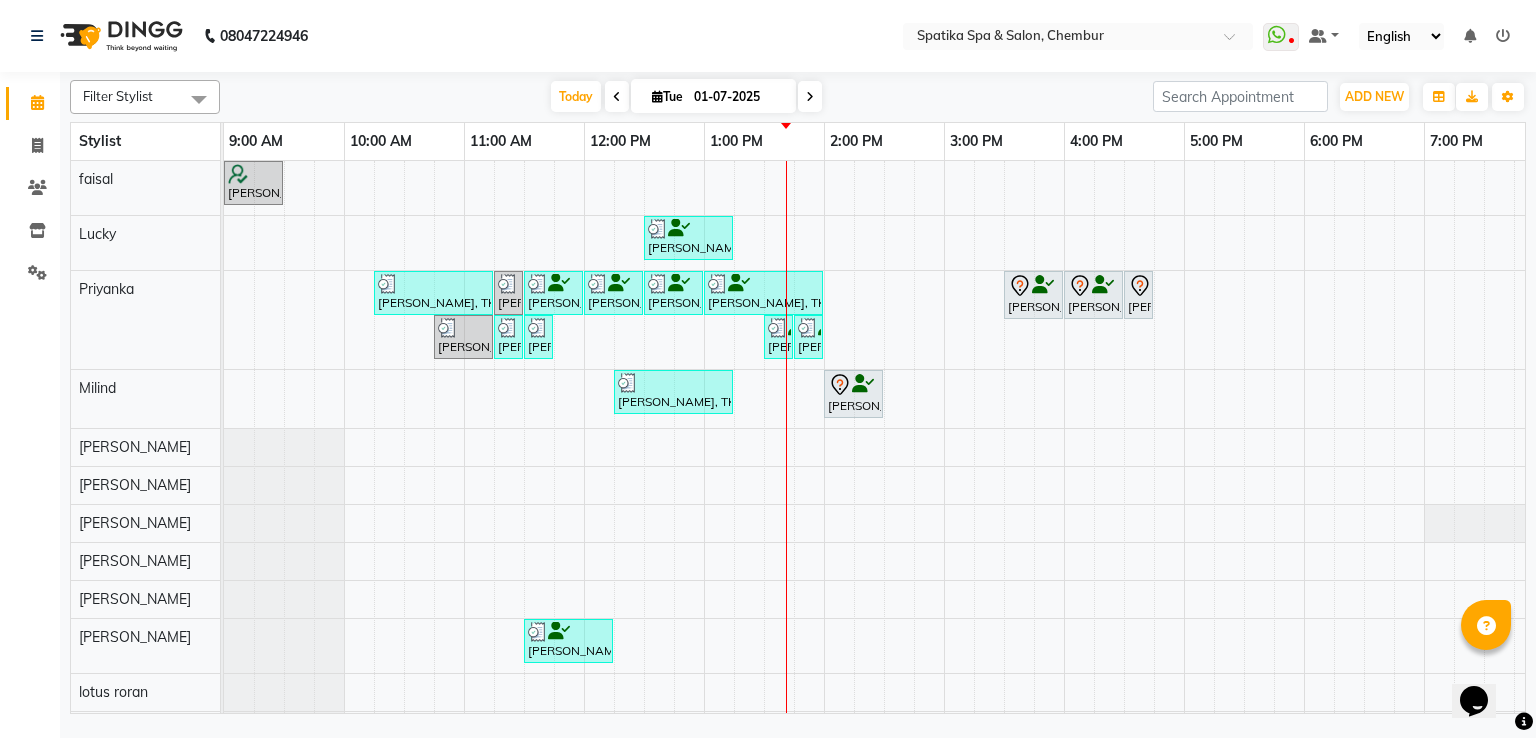 scroll, scrollTop: 47, scrollLeft: 0, axis: vertical 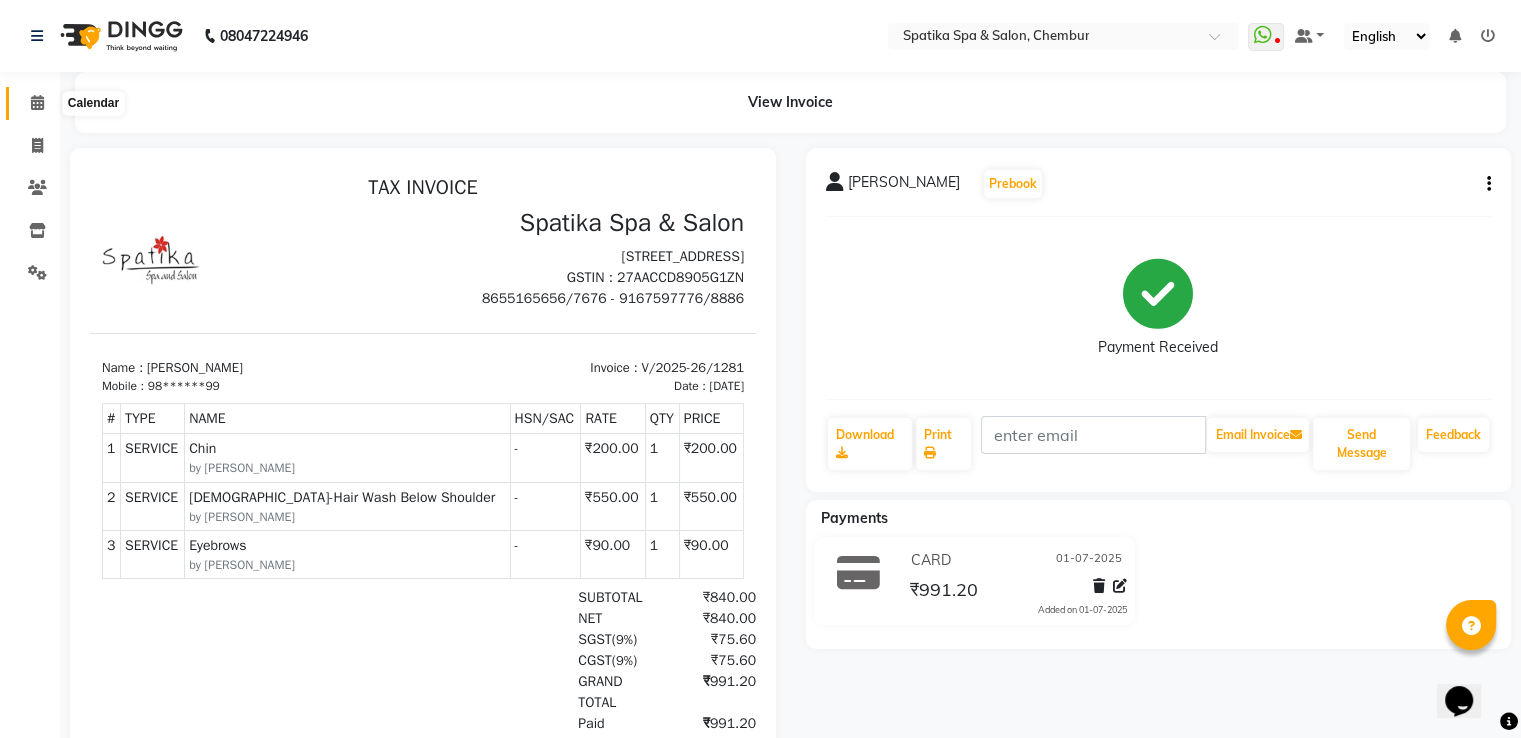 click 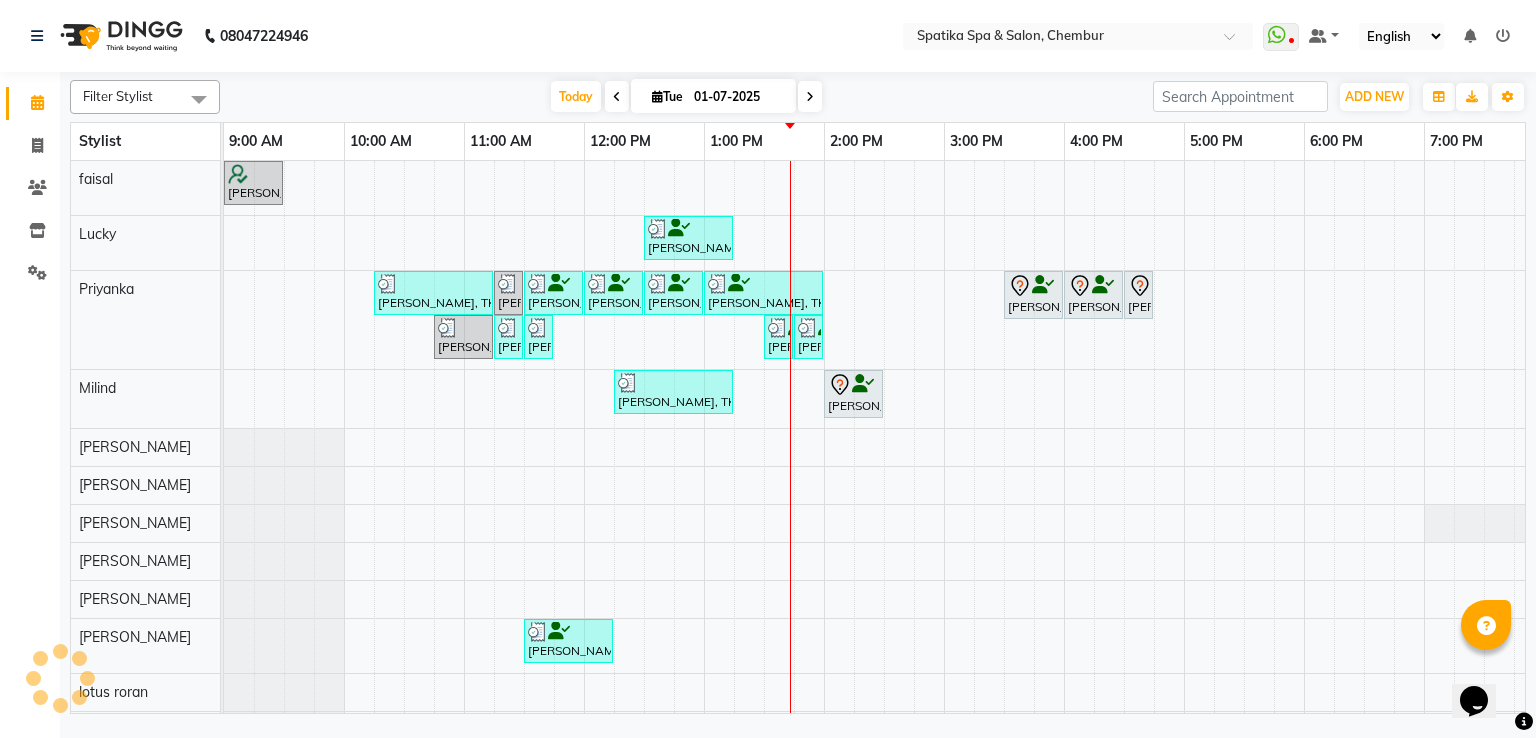 scroll, scrollTop: 0, scrollLeft: 258, axis: horizontal 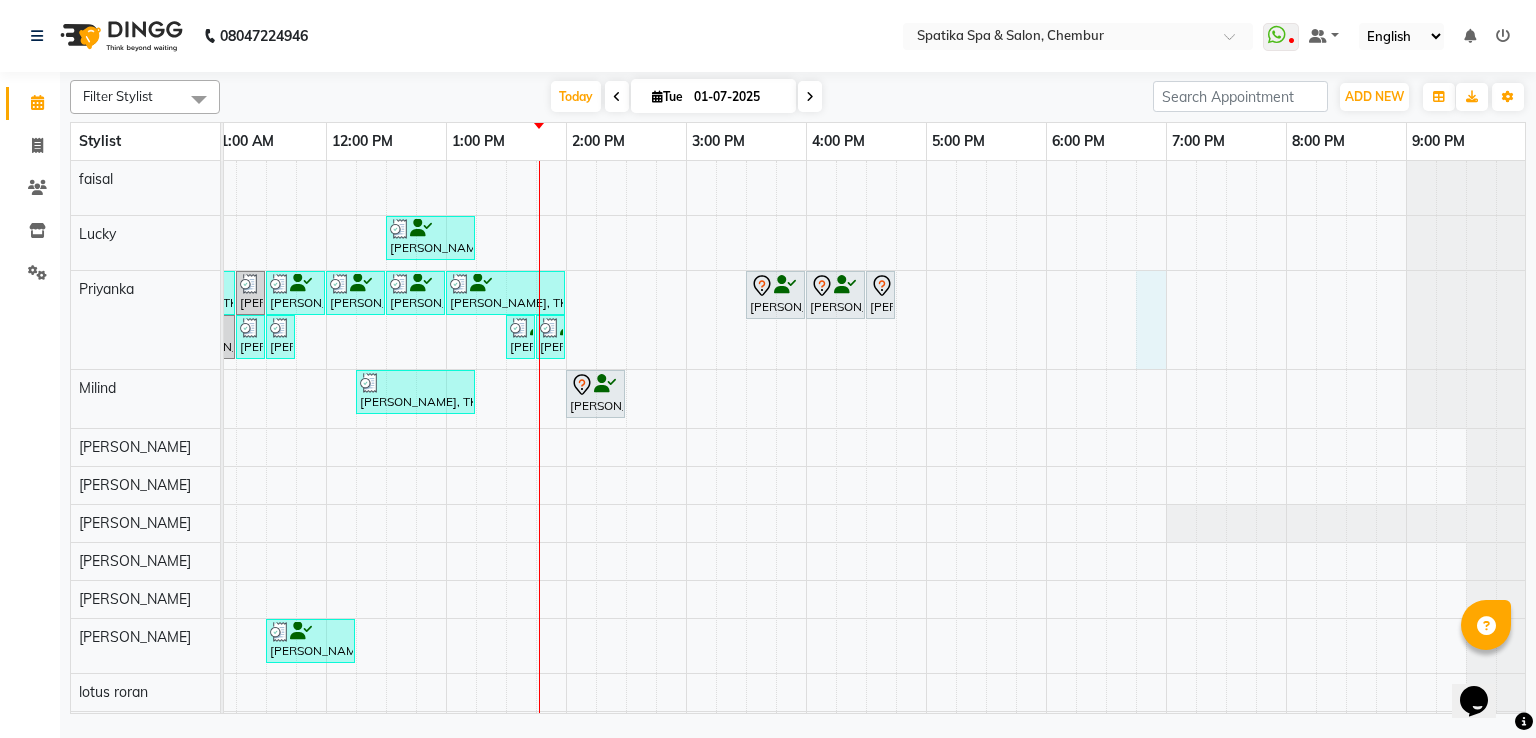click on "[PERSON_NAME], TK03, 09:00 AM-09:30 AM, [DEMOGRAPHIC_DATA]-Hair Wash Below Shoulder     Pooja Jitendra, TK02, 12:30 PM-01:15 PM, [DEMOGRAPHIC_DATA]-Hair Wash Below Shoulder     [PERSON_NAME], TK04, 10:15 AM-11:15 AM, Peel Off Wax-Under Arms,Premium Wax-Full Arms,Upper Lip     [PERSON_NAME], TK04, 11:15 AM-11:30 AM, Premium Wax-Under Arms     [PERSON_NAME], TK01, 11:30 AM-12:00 PM, Premium Wax-Full Arms     [PERSON_NAME], TK01, 12:00 PM-12:30 PM, Premium Wax-Full Legs     [PERSON_NAME], TK01, 12:30 PM-01:00 PM, Premium Wax-Behind     [PERSON_NAME], TK01, 01:00 PM-02:00 PM, Premium Wax-Full Legs,Premium Wax-Full Arms,Premium Wax-Behind,Black Earth Mask -Face And Neck,Additional Charges For [DEMOGRAPHIC_DATA] Hair Wash With Haircut / Head Massage,Eyebrows             [PERSON_NAME], TK06, 03:30 PM-04:00 PM, Premium Wax-Full Arms             [PERSON_NAME], TK06, 04:00 PM-04:30 PM, Premium Wax-Full Legs             [PERSON_NAME], TK06, 04:30 PM-04:45 PM, Premium Wax-Under Arms     [PERSON_NAME], TK04, 10:45 AM-11:15 AM, Premium Wax-Full Legs" at bounding box center [746, 455] 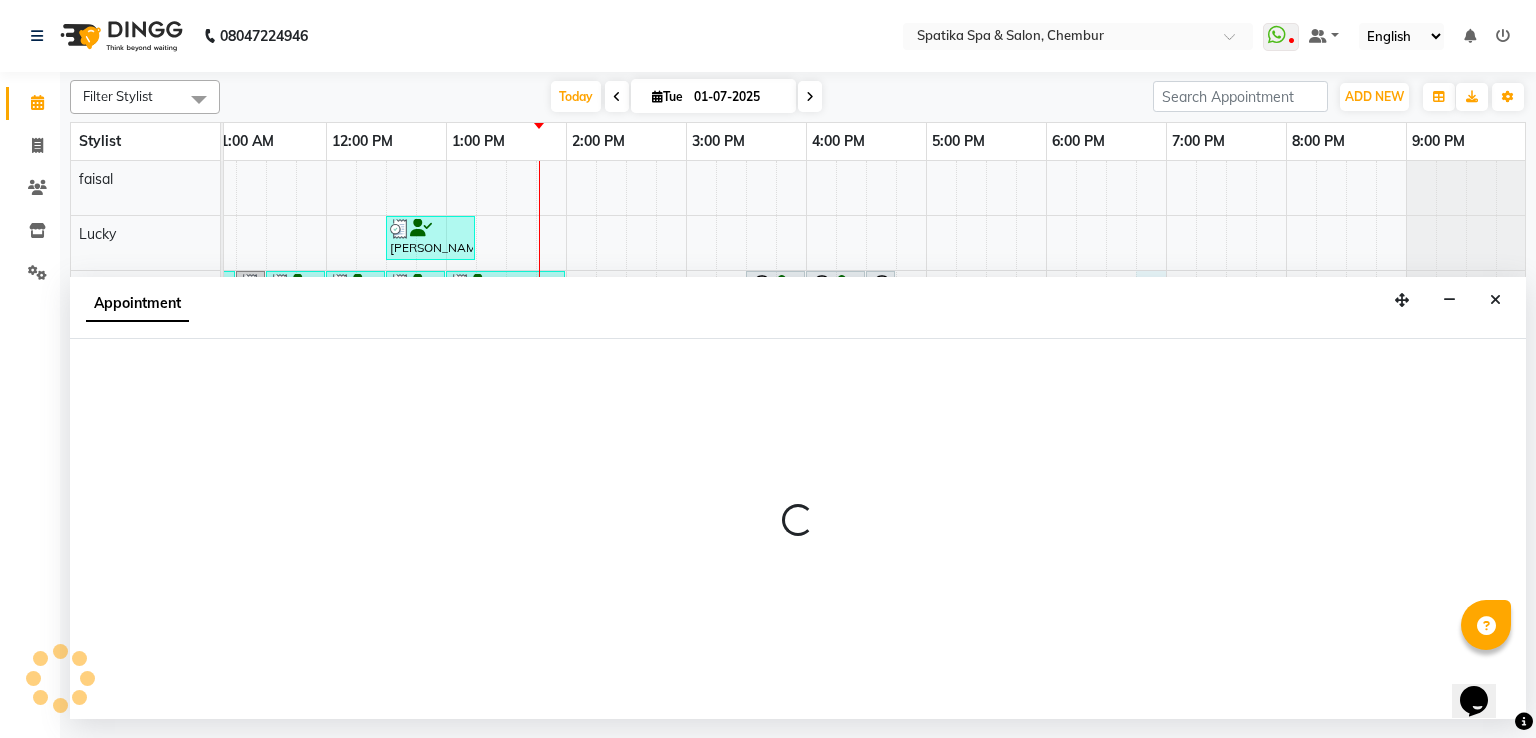 select on "9058" 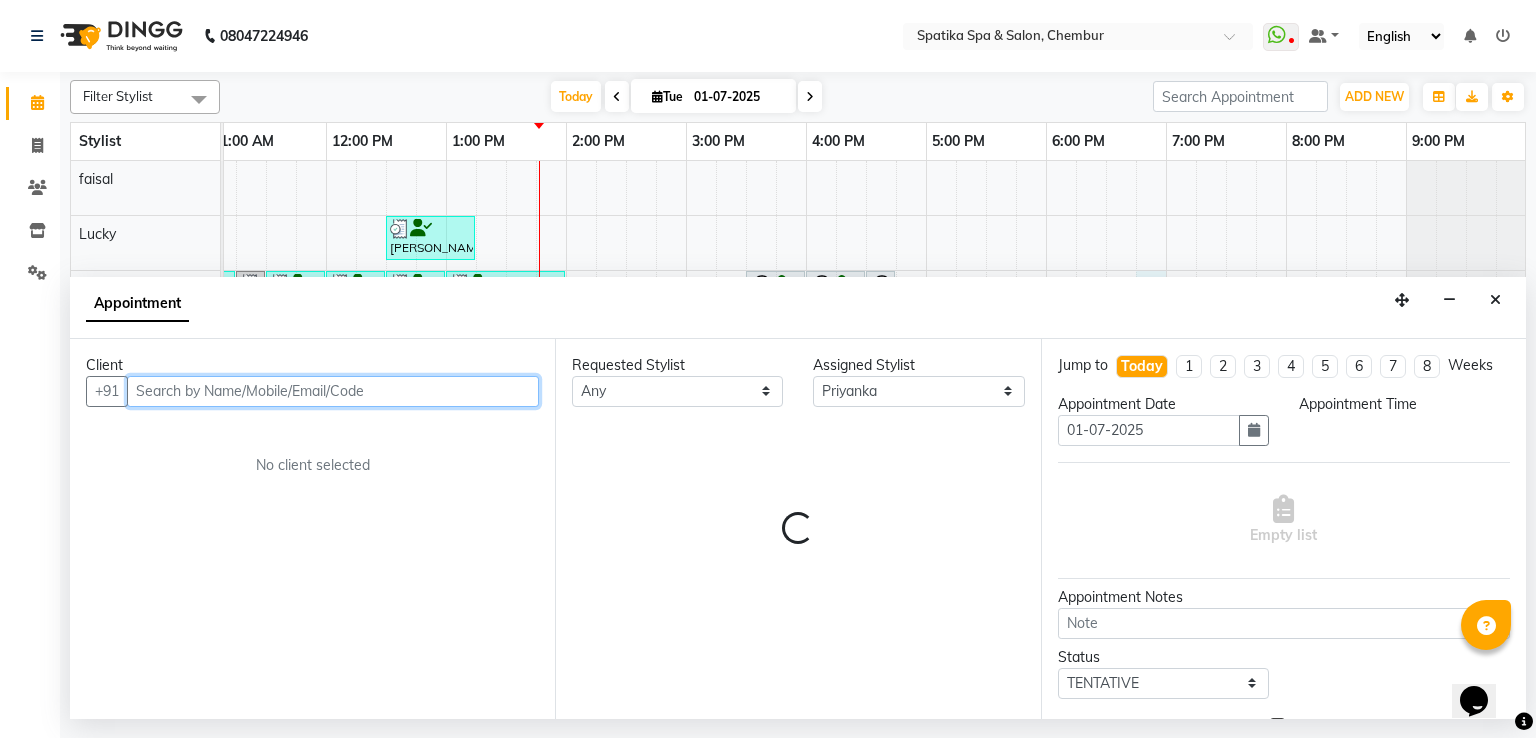 select on "1125" 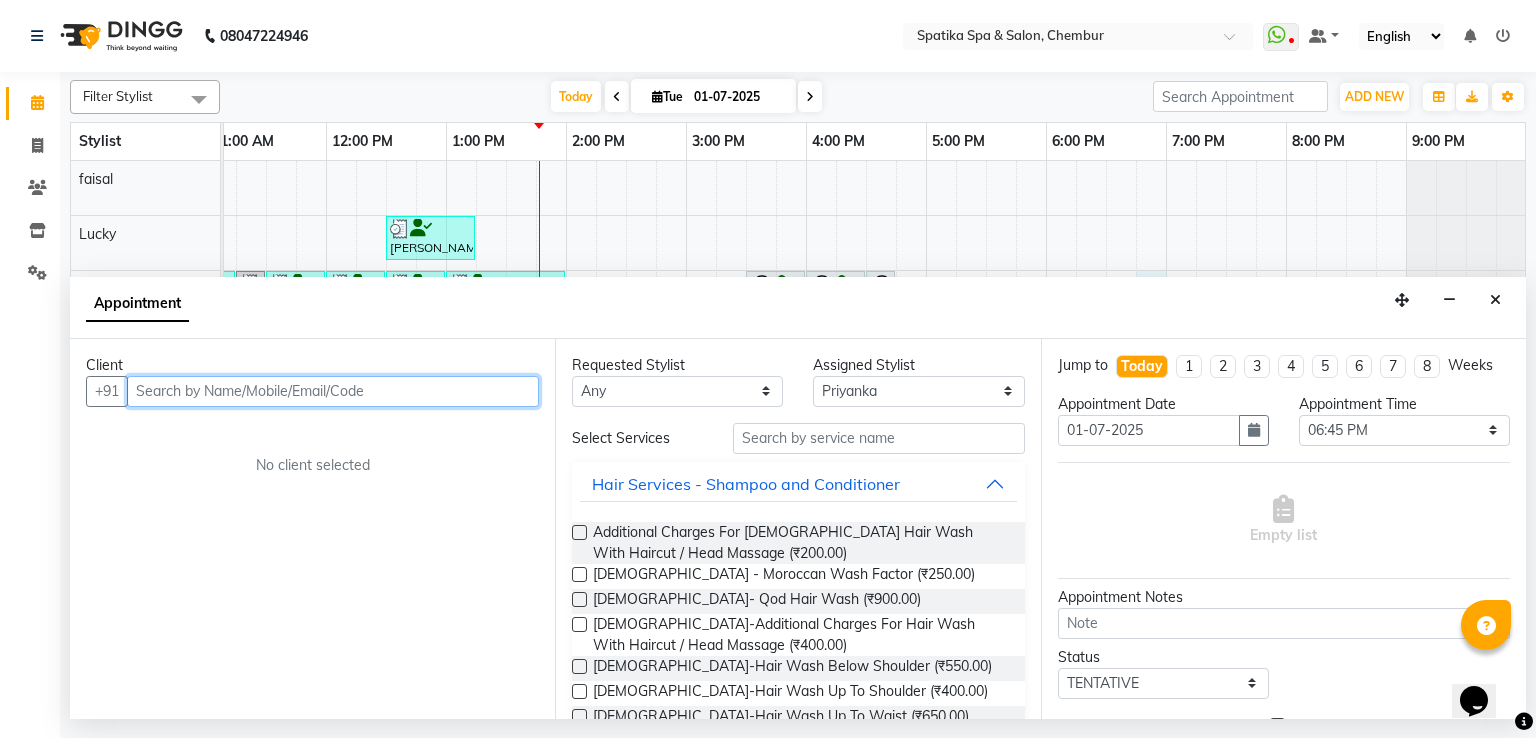 click at bounding box center (333, 391) 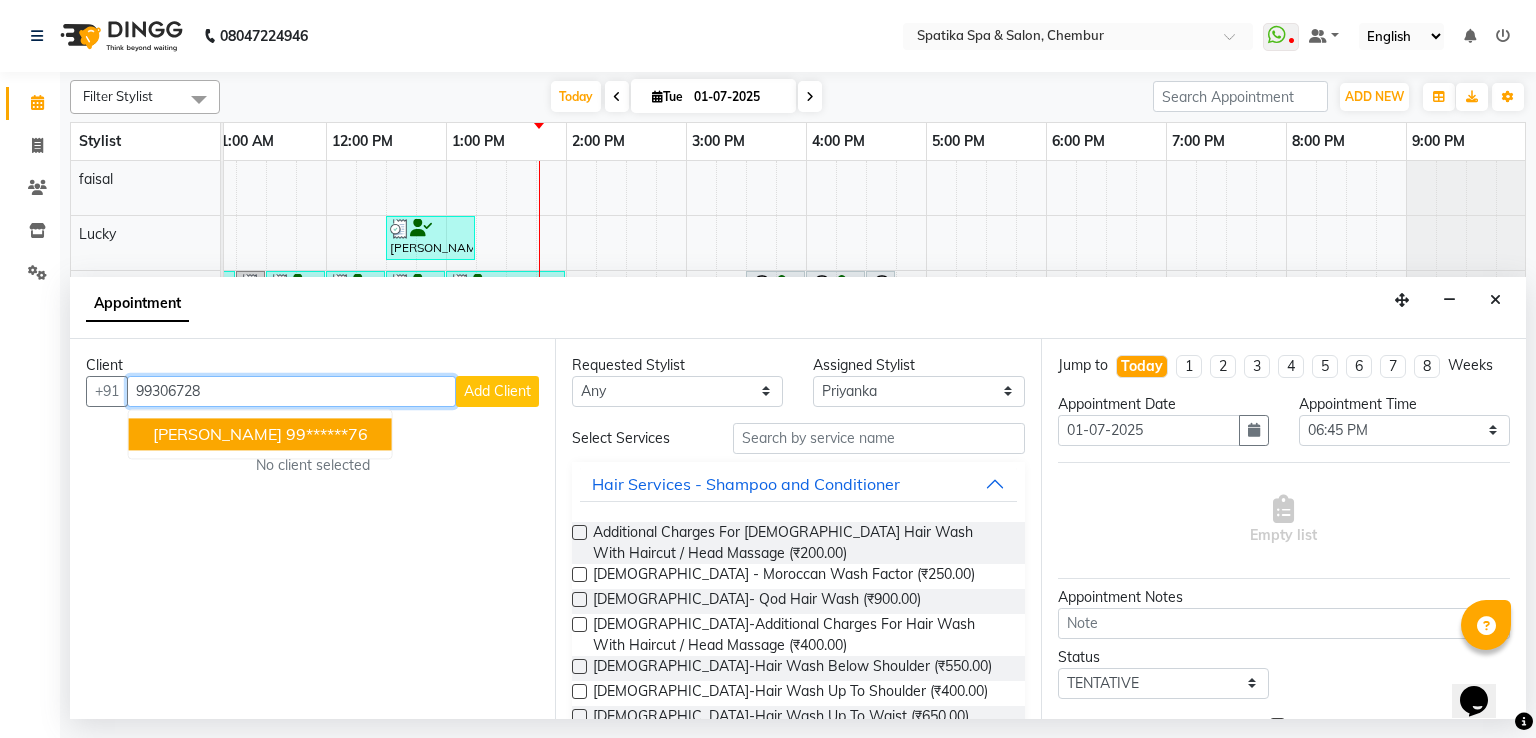 click on "99******76" at bounding box center [327, 434] 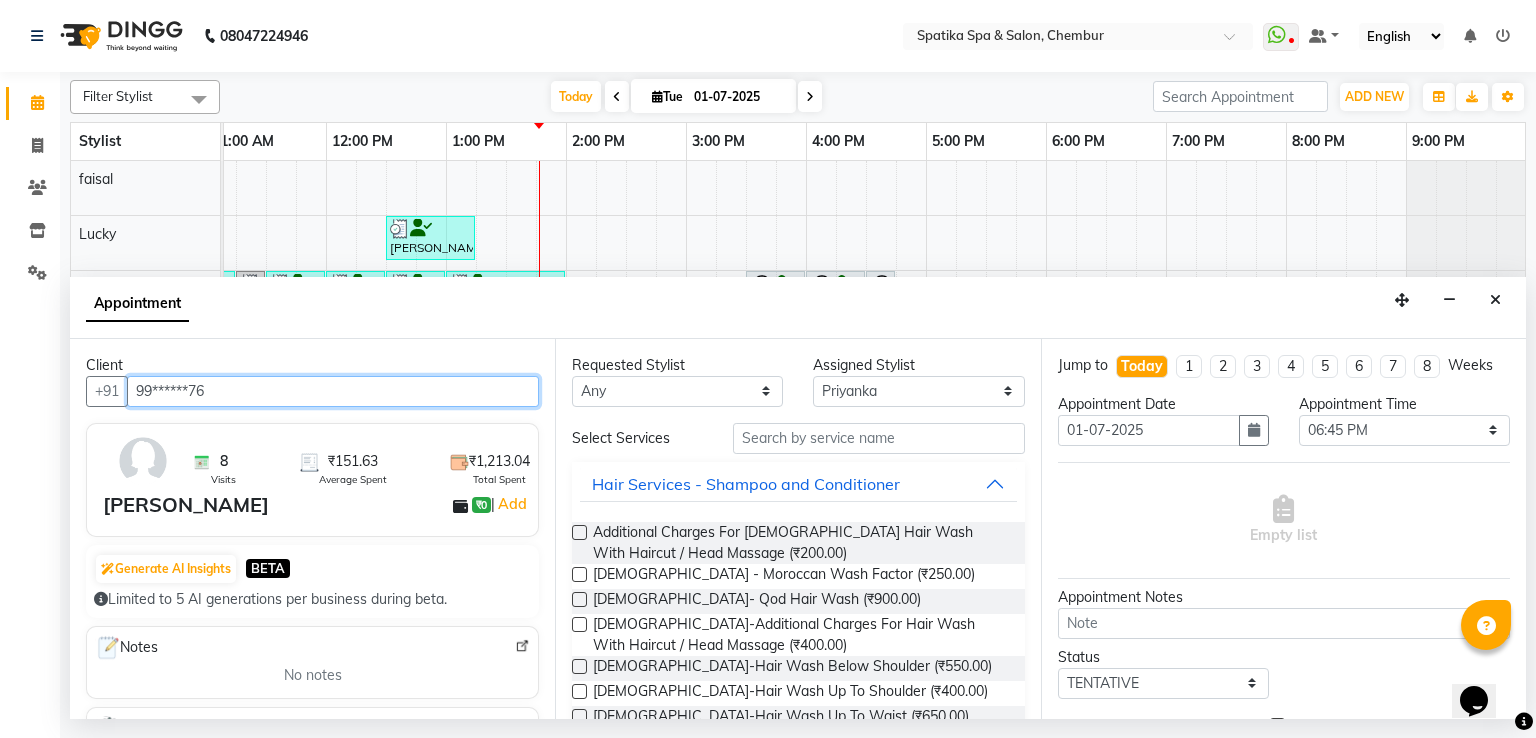type on "99******76" 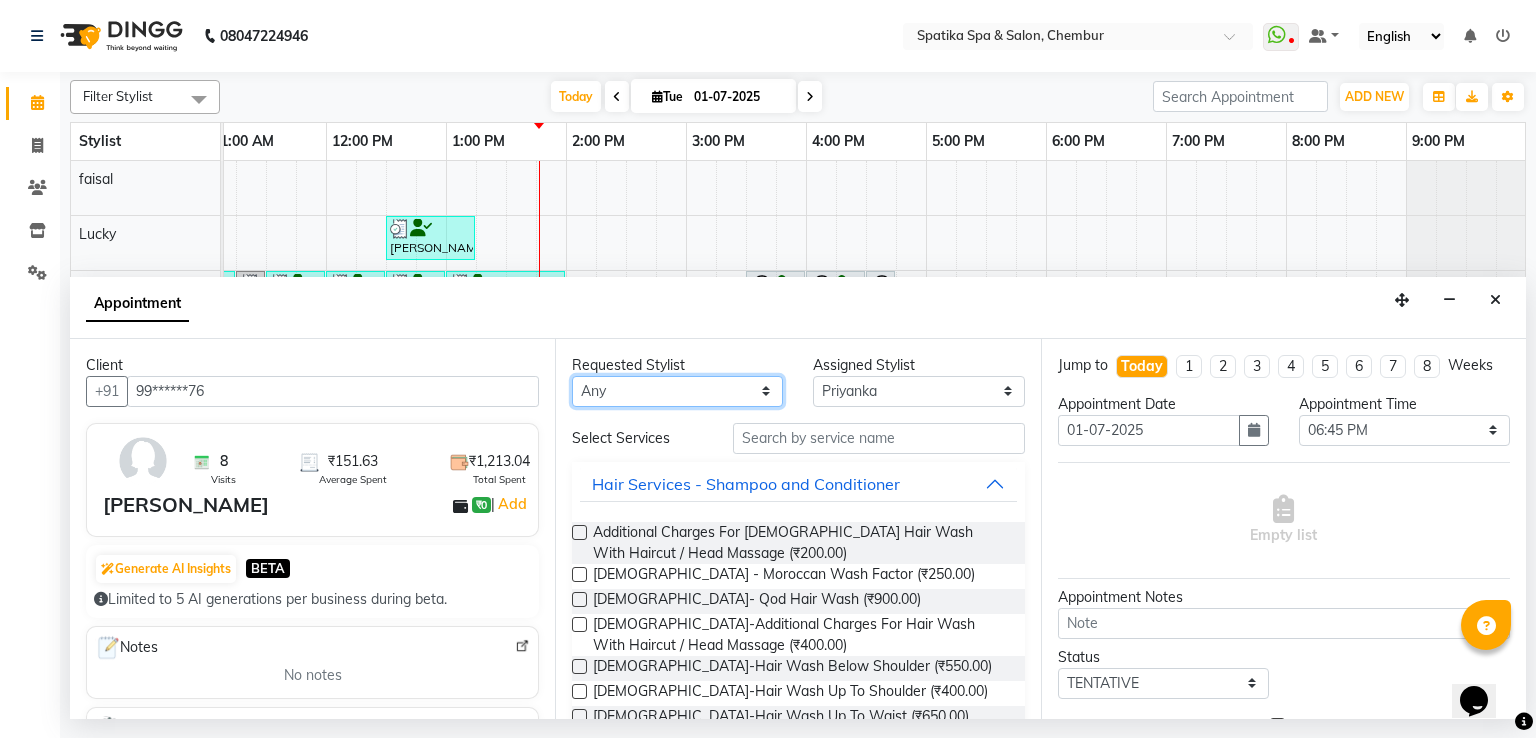 click on "Any [PERSON_NAME] [PERSON_NAME] [PERSON_NAME] lotus roran [PERSON_NAME] [PERSON_NAME] [PERSON_NAME] Priyanka [PERSON_NAME]" at bounding box center [677, 391] 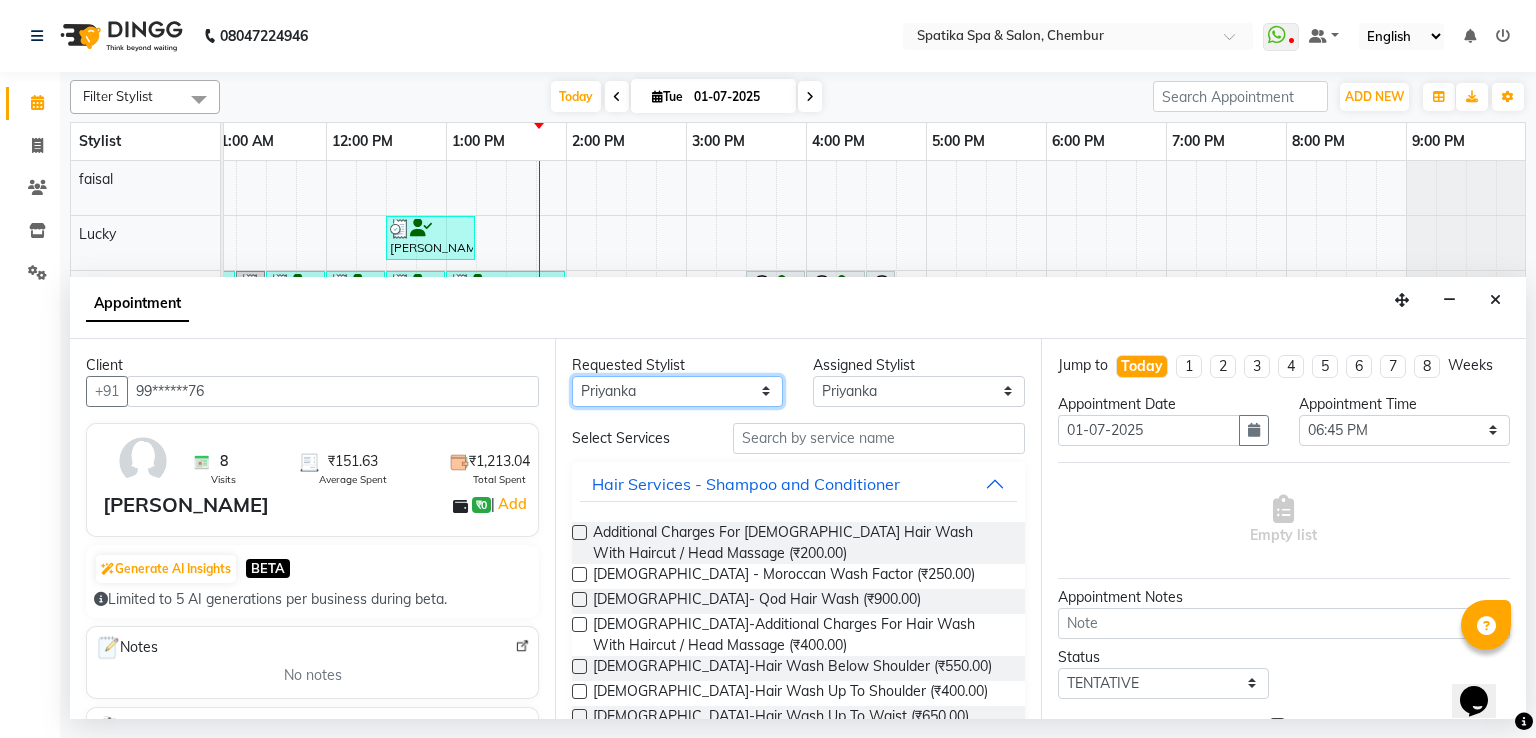 click on "Any [PERSON_NAME] [PERSON_NAME] [PERSON_NAME] lotus roran [PERSON_NAME] [PERSON_NAME] [PERSON_NAME] Priyanka [PERSON_NAME]" at bounding box center (677, 391) 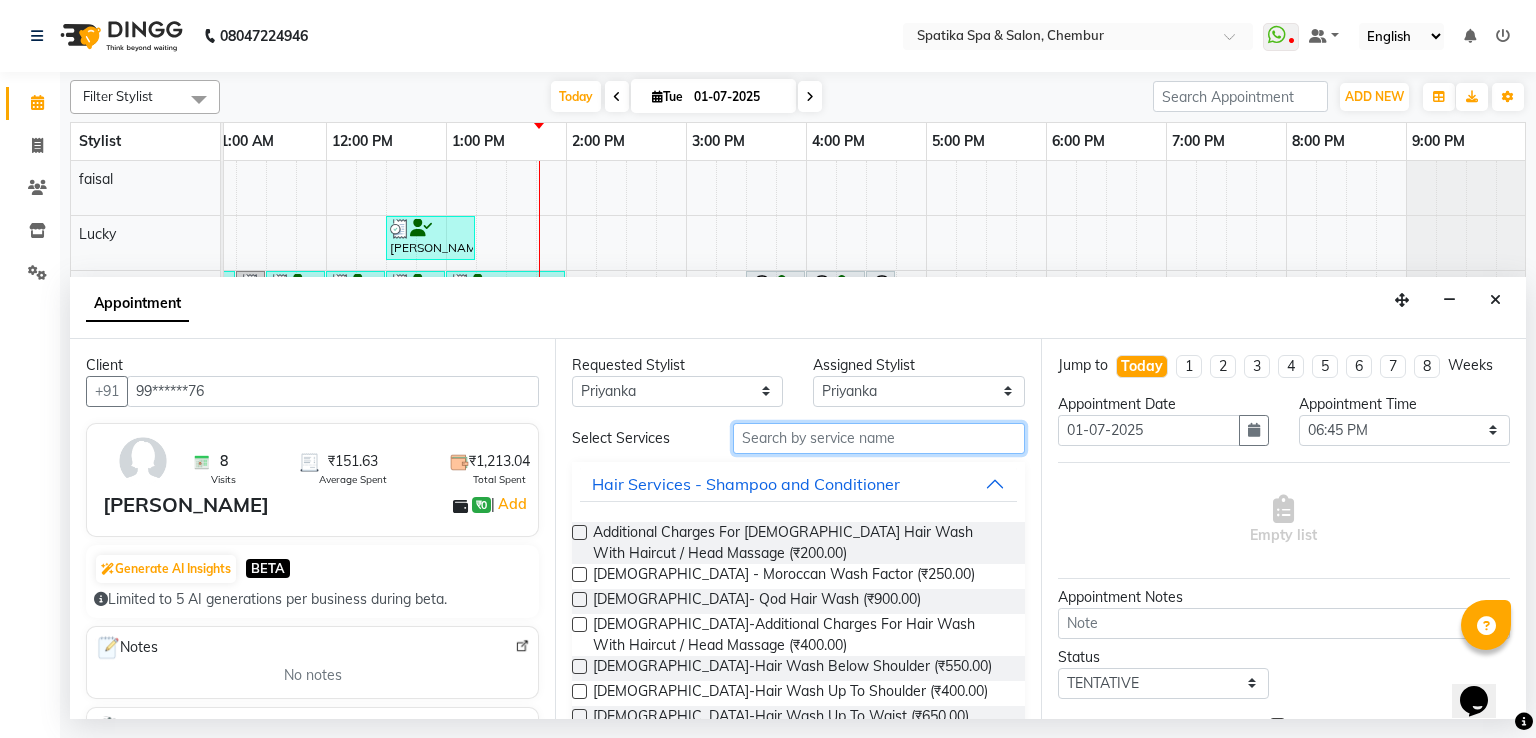 click at bounding box center [879, 438] 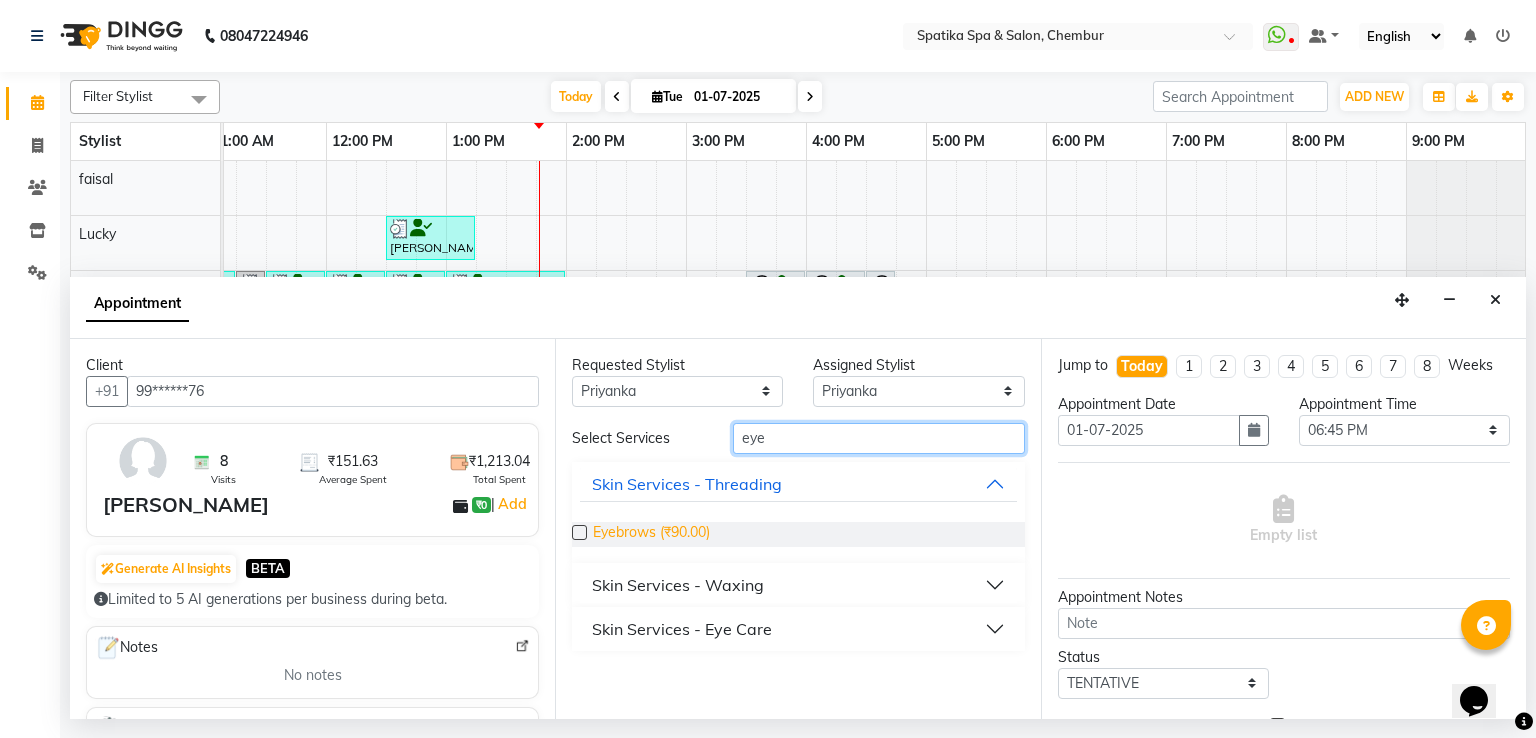 type on "eye" 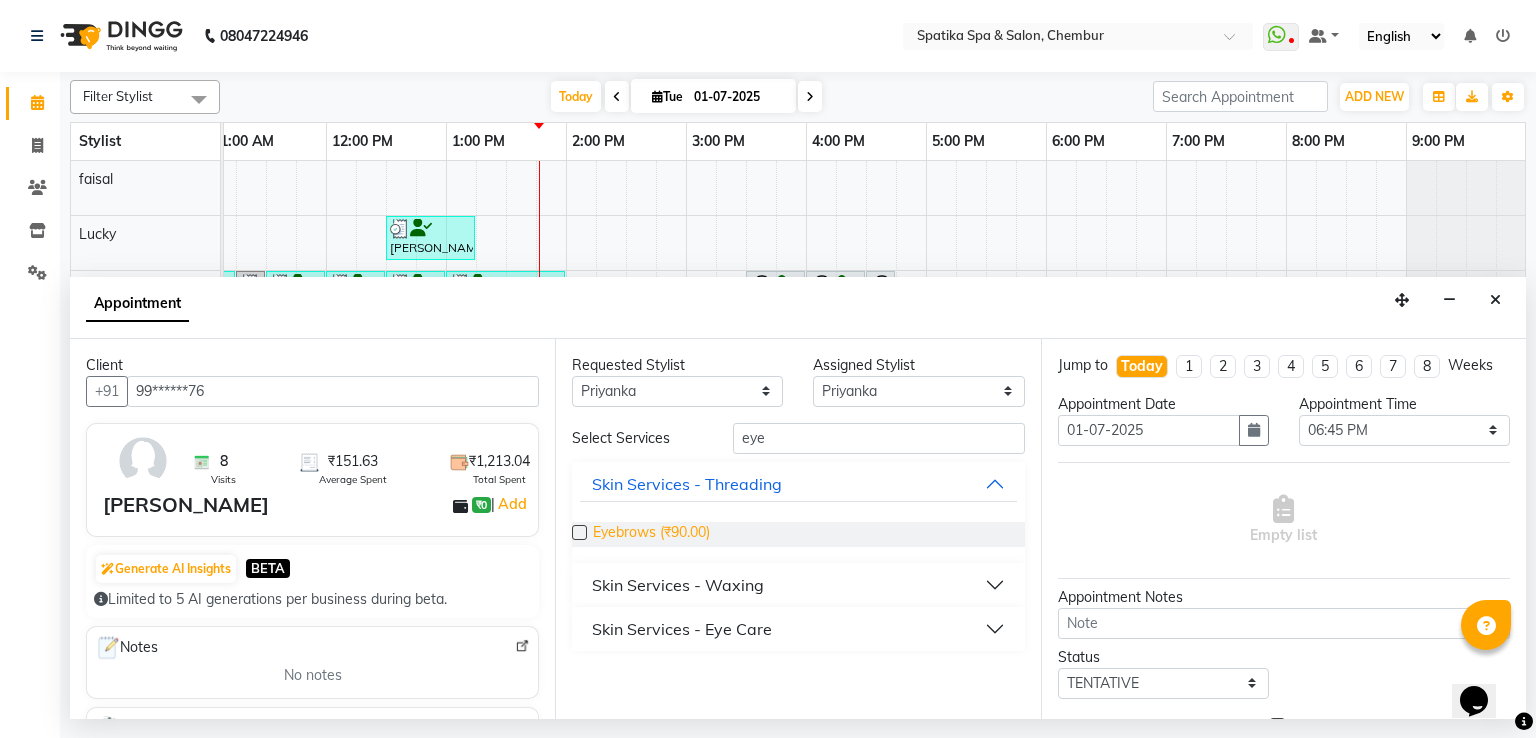click on "Eyebrows (₹90.00)" at bounding box center (651, 534) 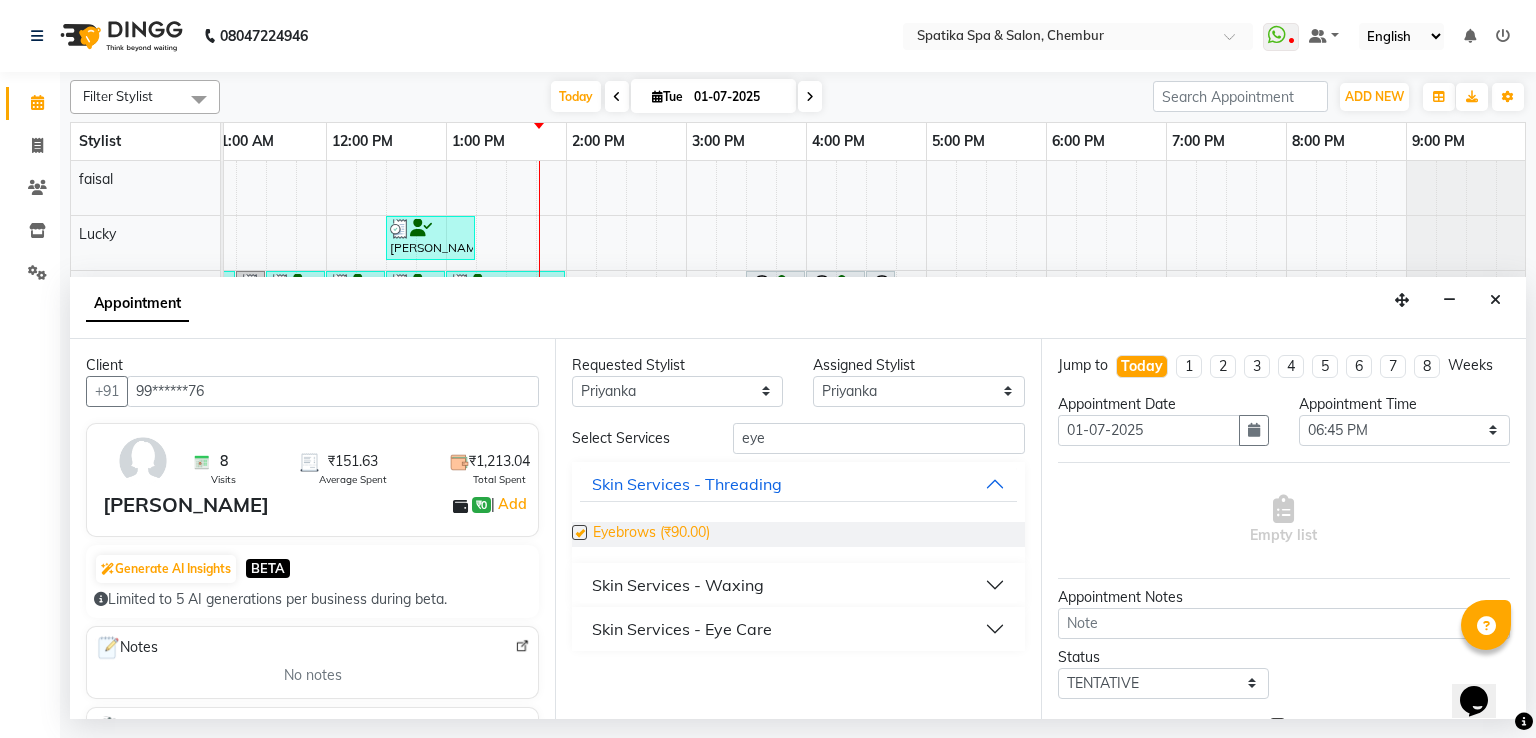 checkbox on "false" 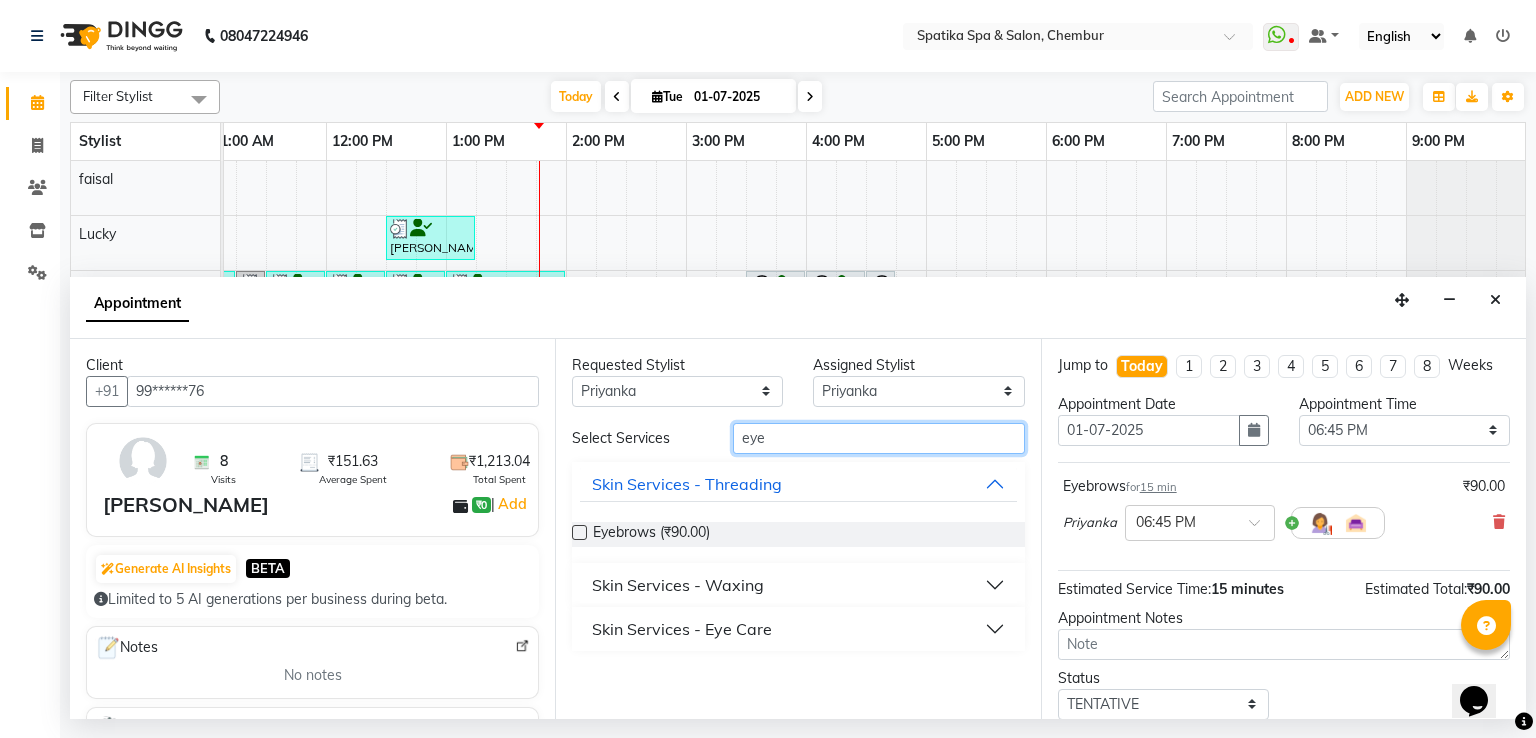 click on "eye" at bounding box center (879, 438) 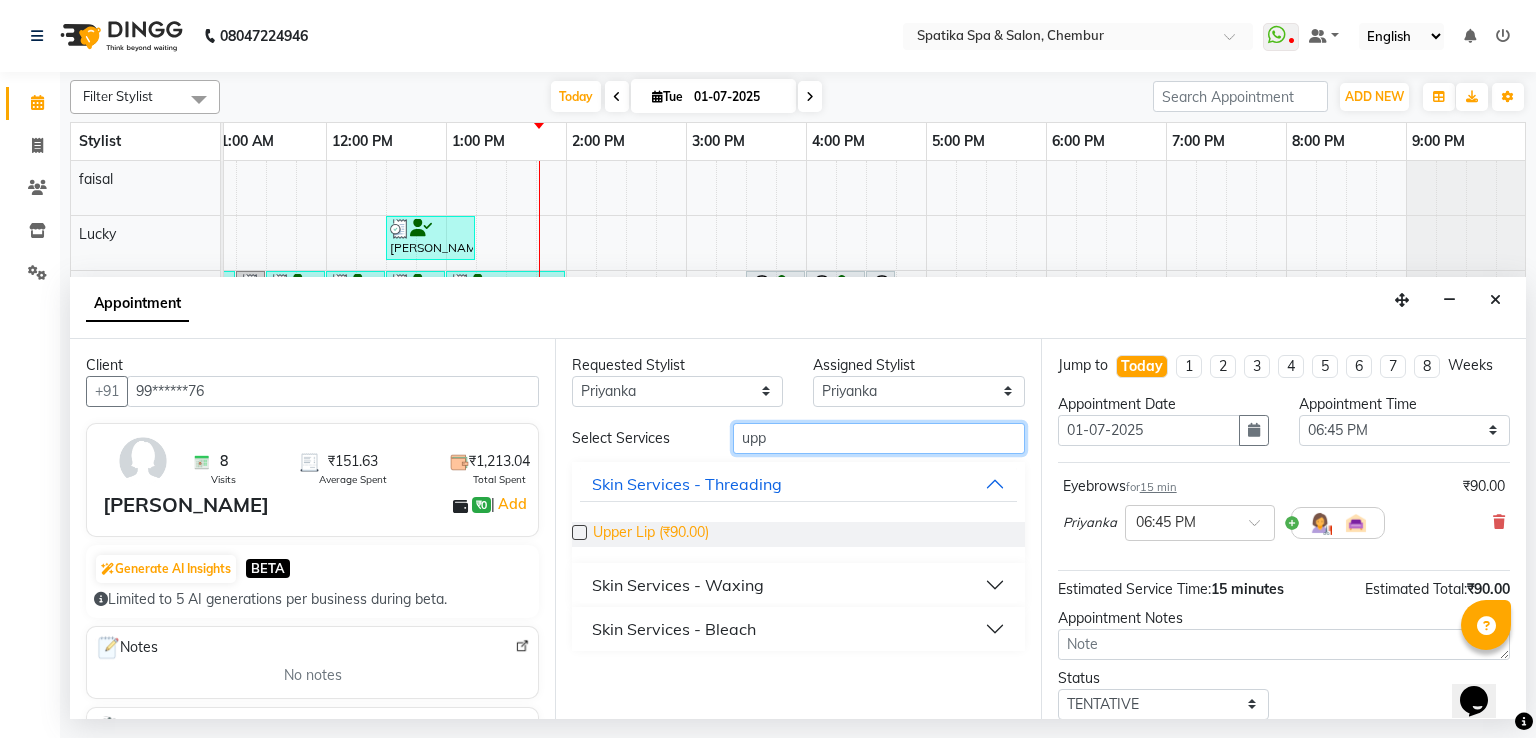 type on "upp" 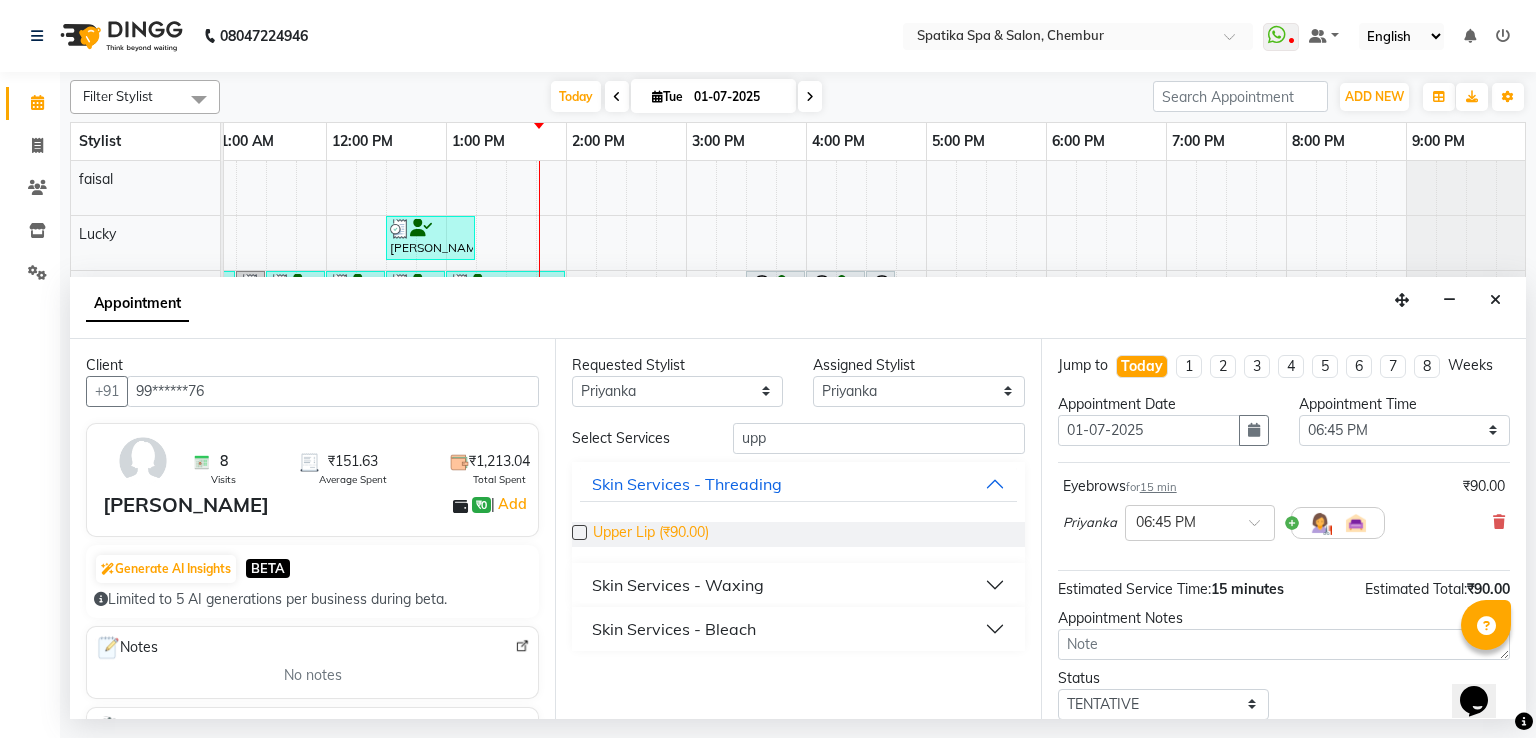 click on "Upper Lip (₹90.00)" at bounding box center [651, 534] 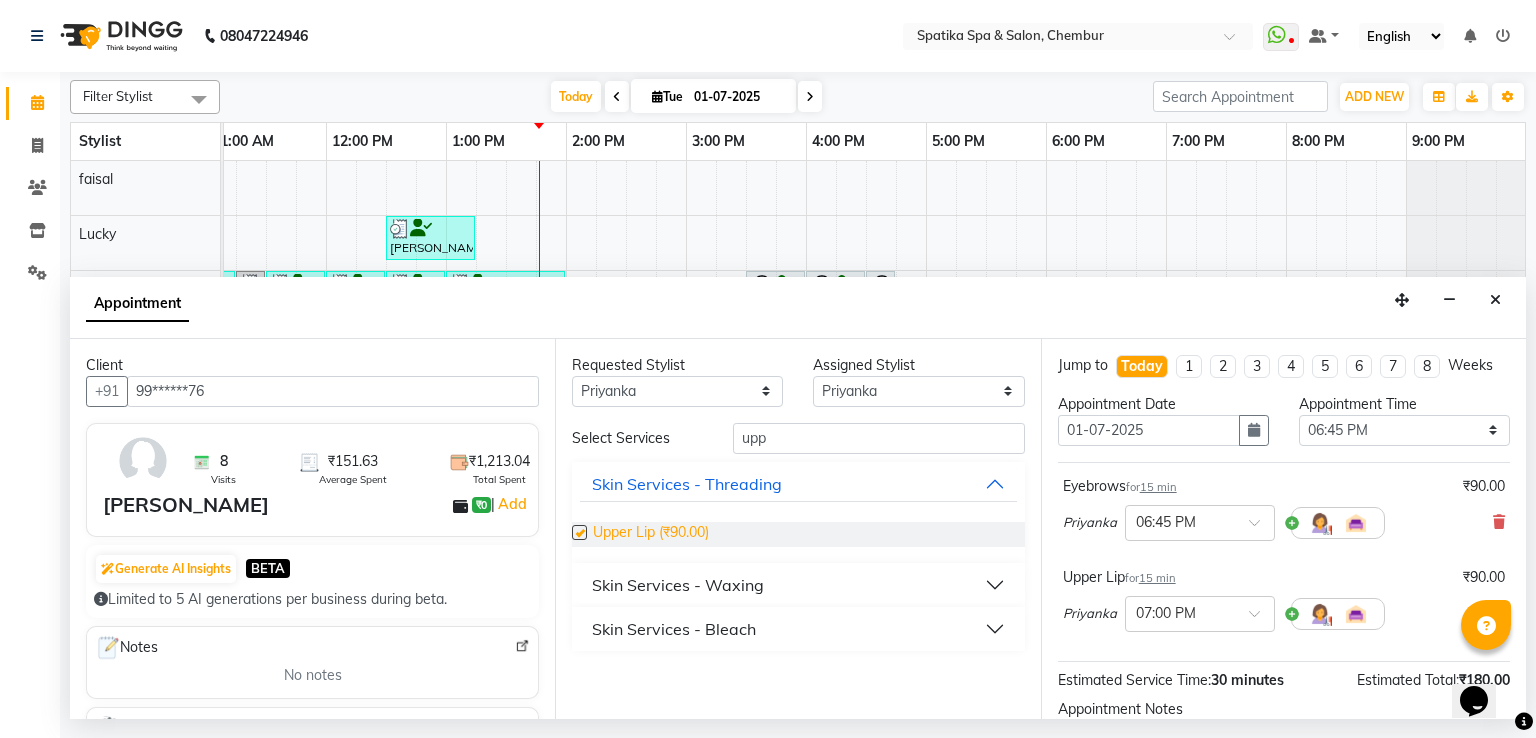 checkbox on "false" 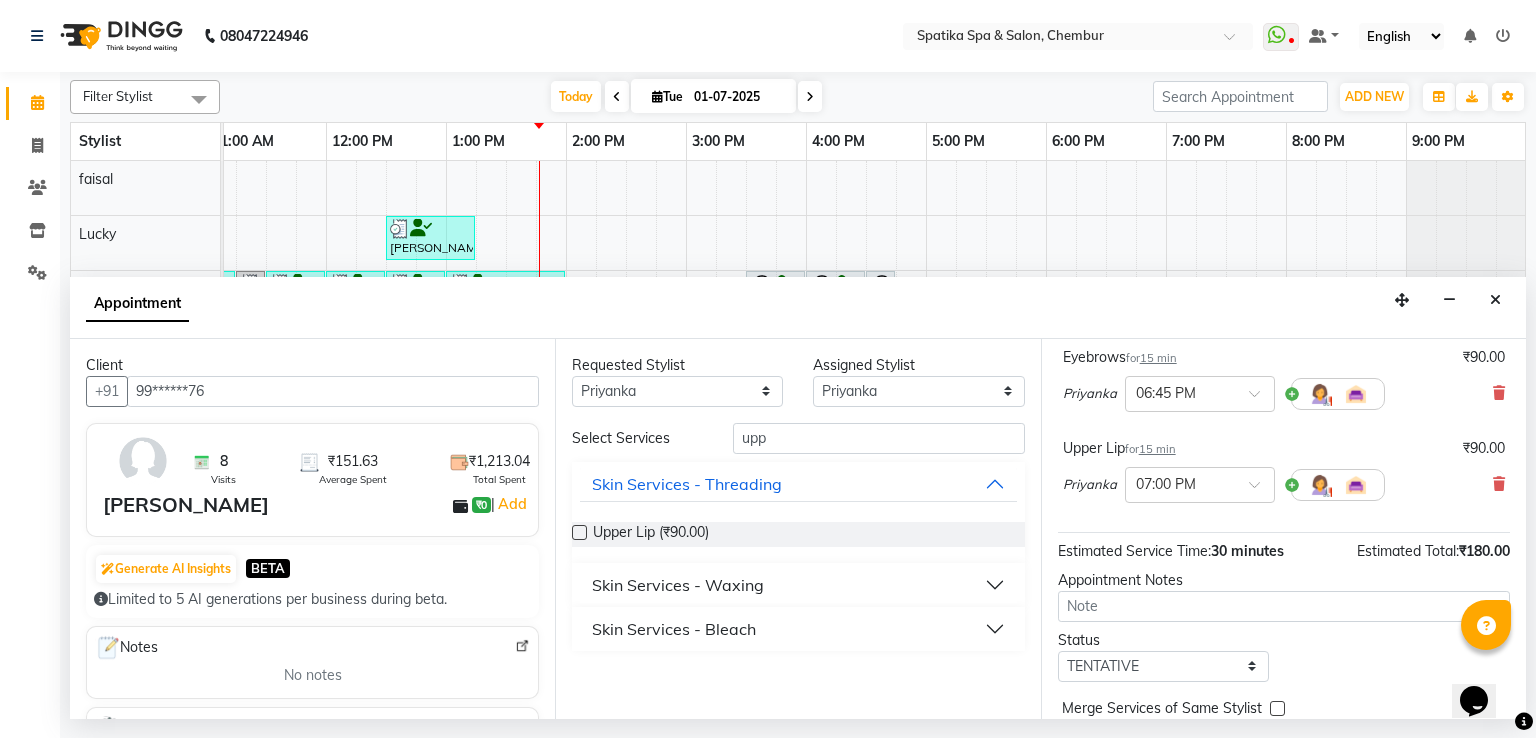scroll, scrollTop: 199, scrollLeft: 0, axis: vertical 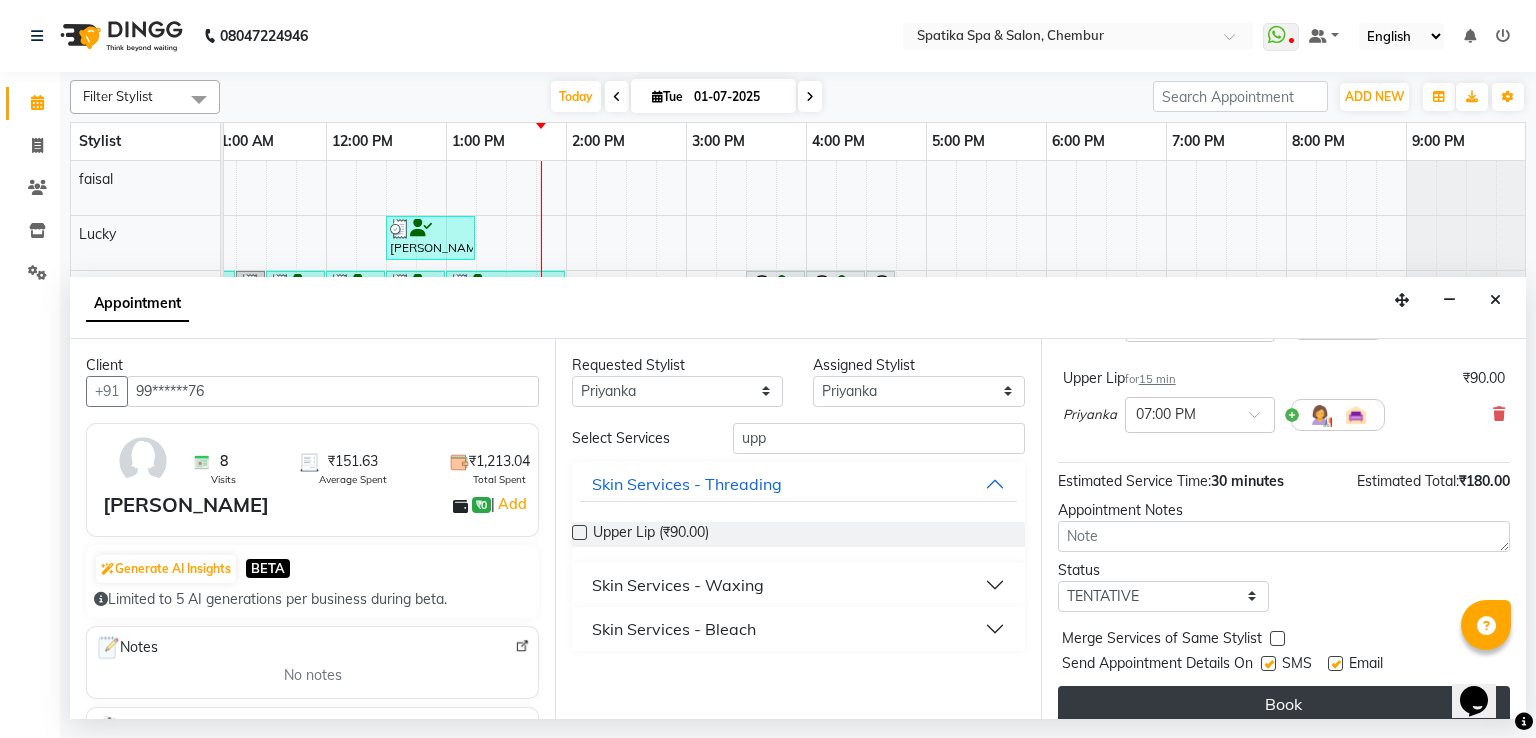 click on "Book" at bounding box center [1284, 704] 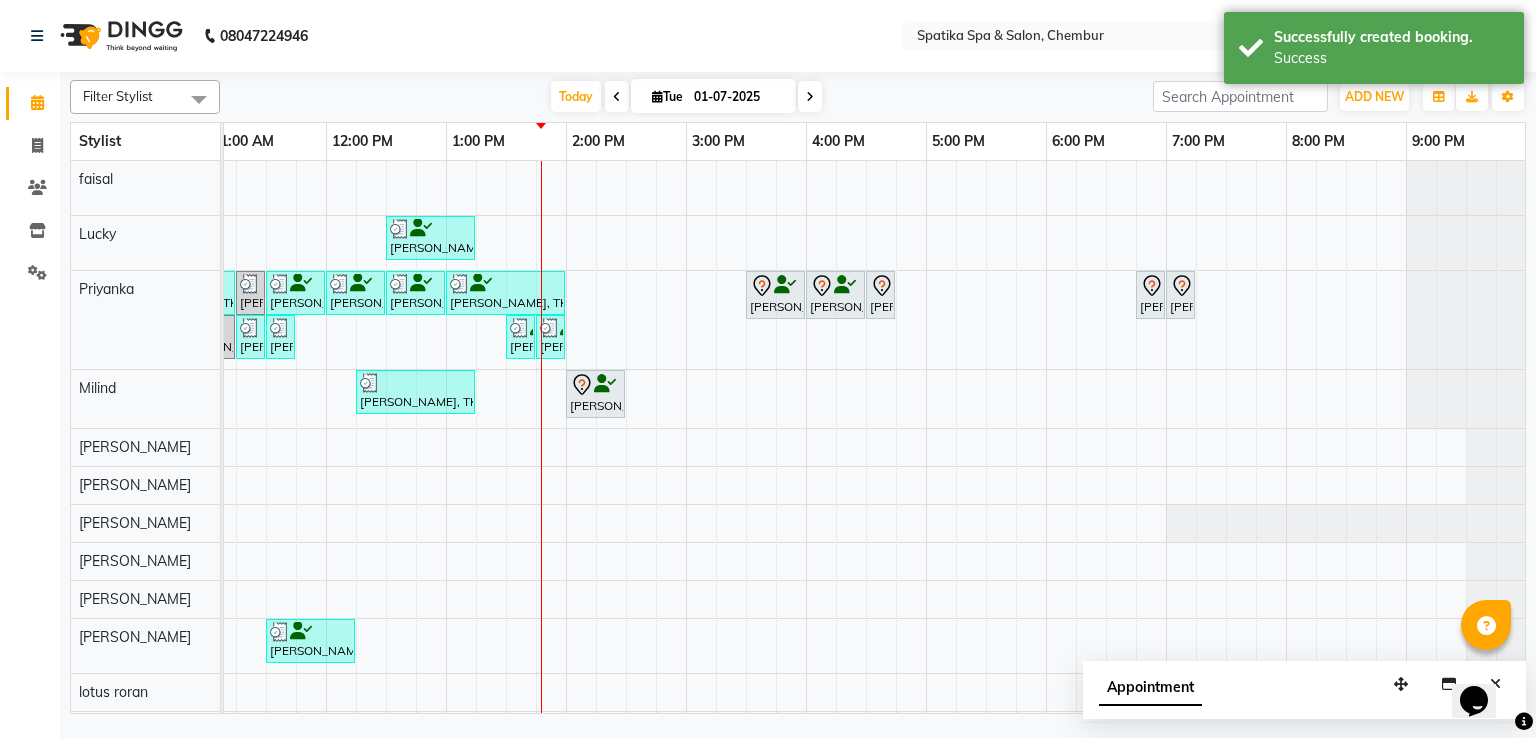 scroll, scrollTop: 47, scrollLeft: 258, axis: both 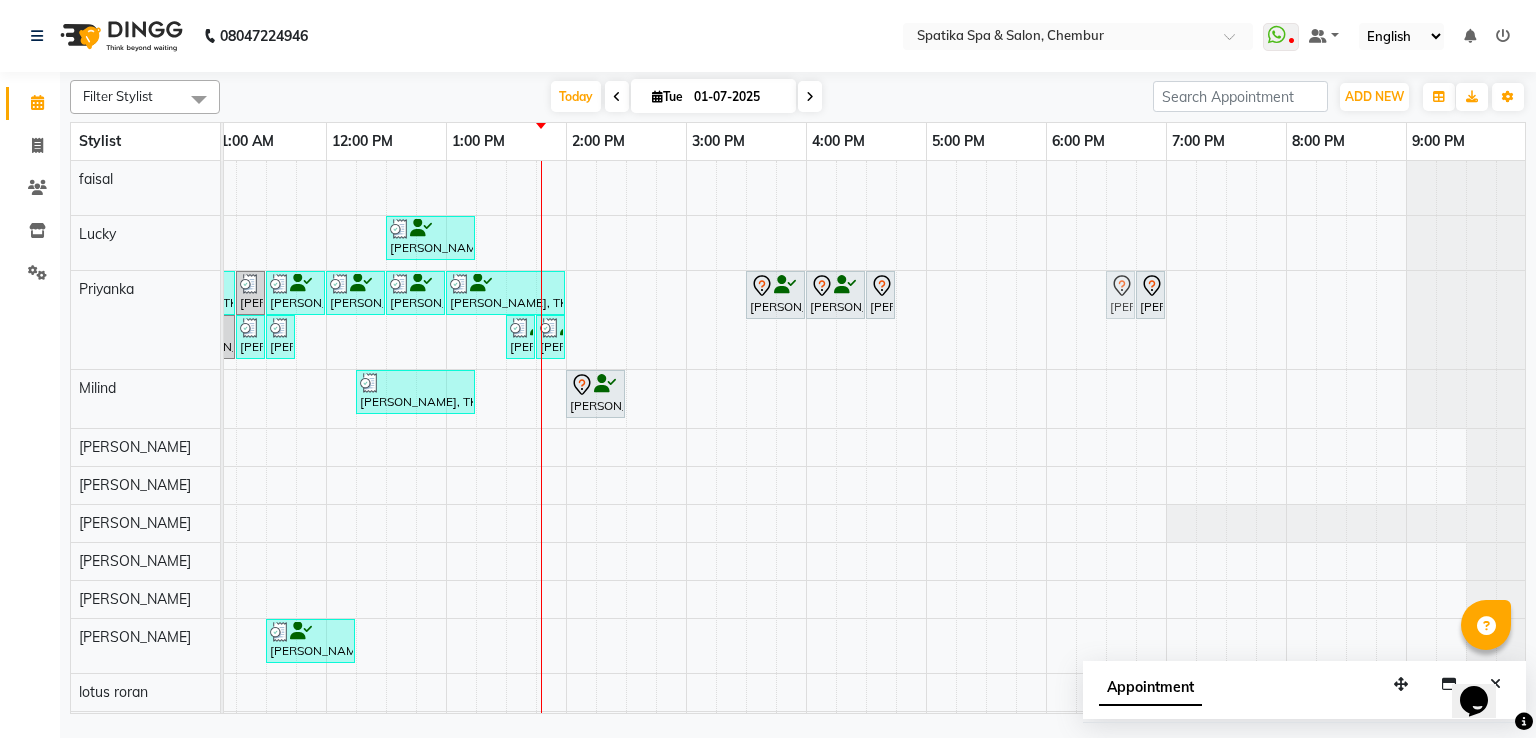drag, startPoint x: 1175, startPoint y: 299, endPoint x: 1113, endPoint y: 304, distance: 62.201286 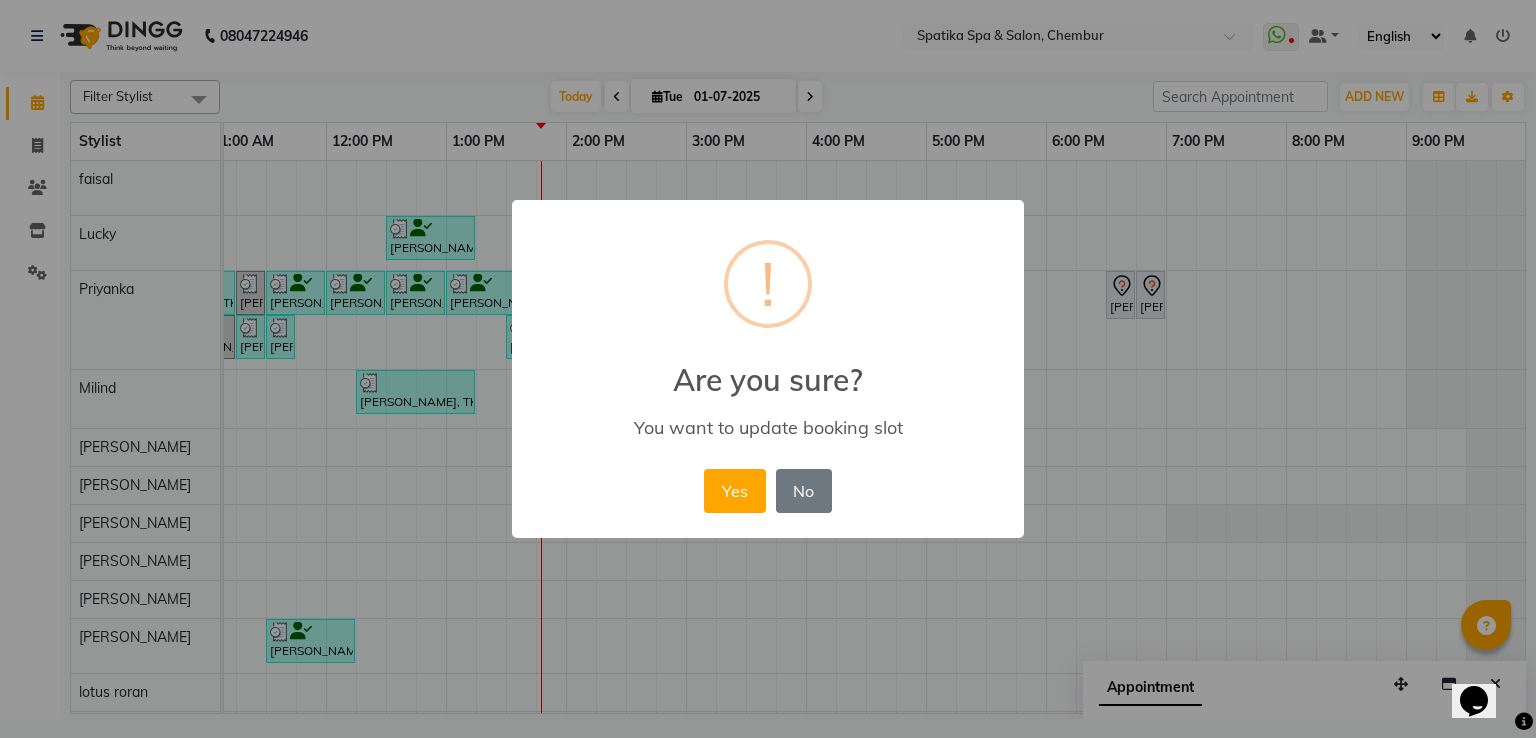 click on "Yes No No" at bounding box center (767, 491) 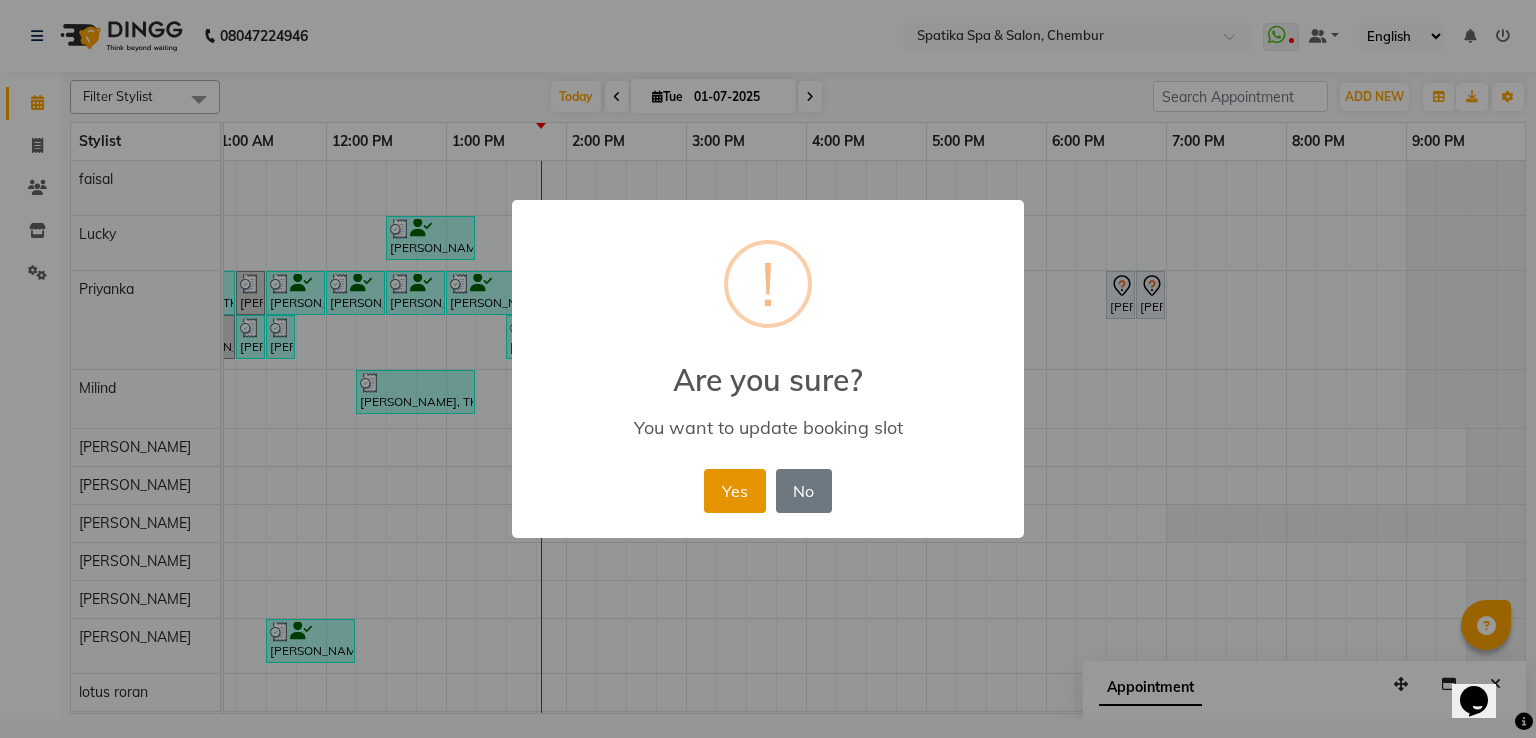 click on "Yes" at bounding box center (734, 491) 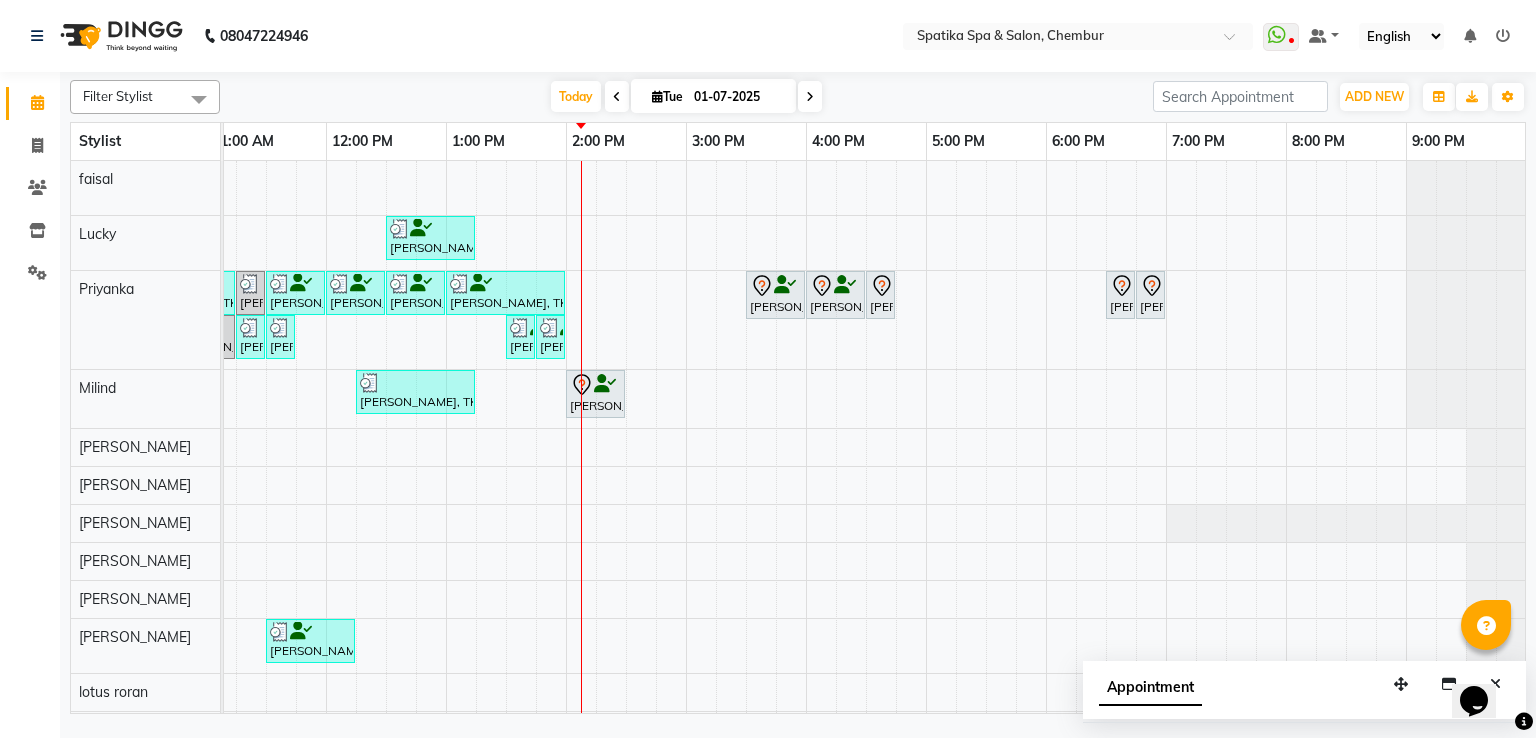 scroll, scrollTop: 0, scrollLeft: 219, axis: horizontal 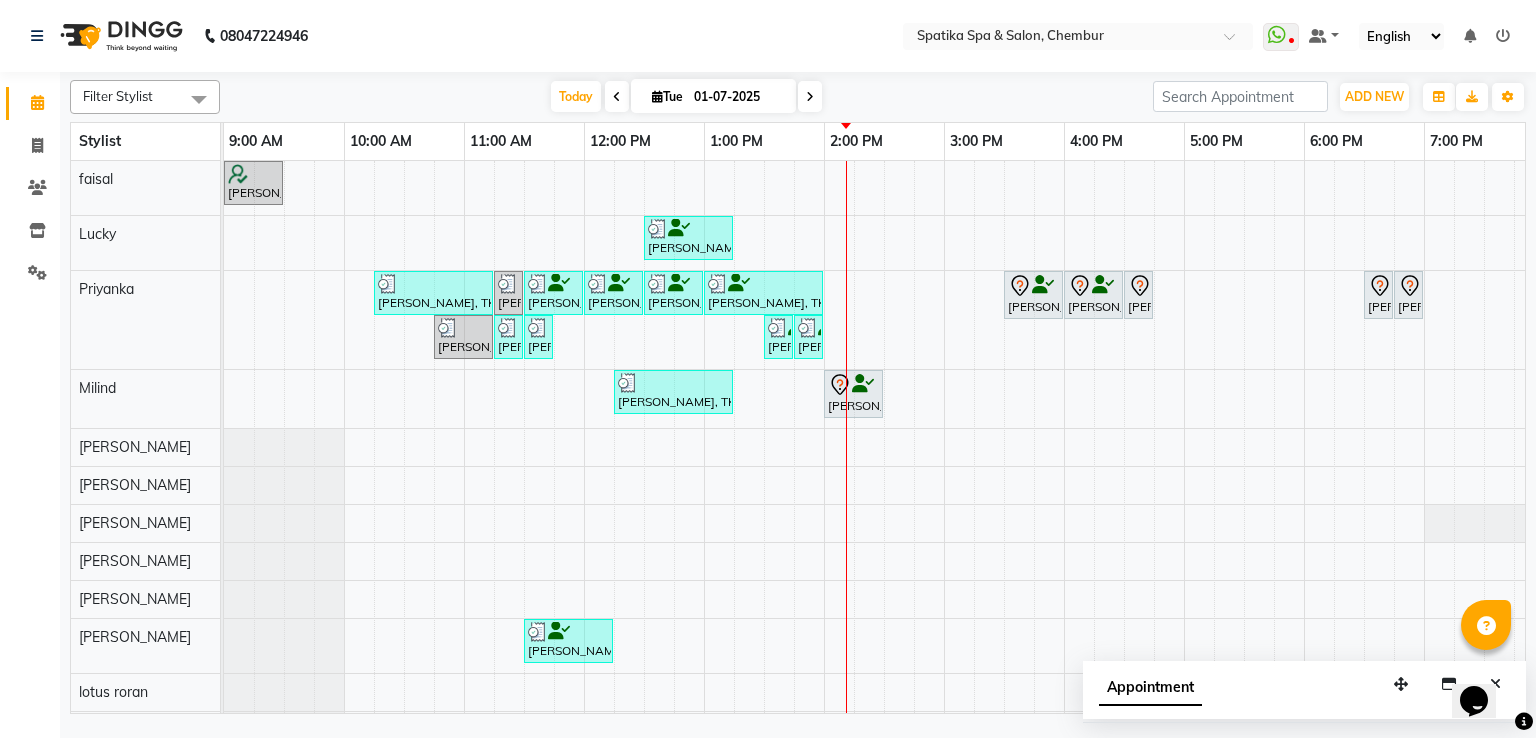 click at bounding box center [1503, 36] 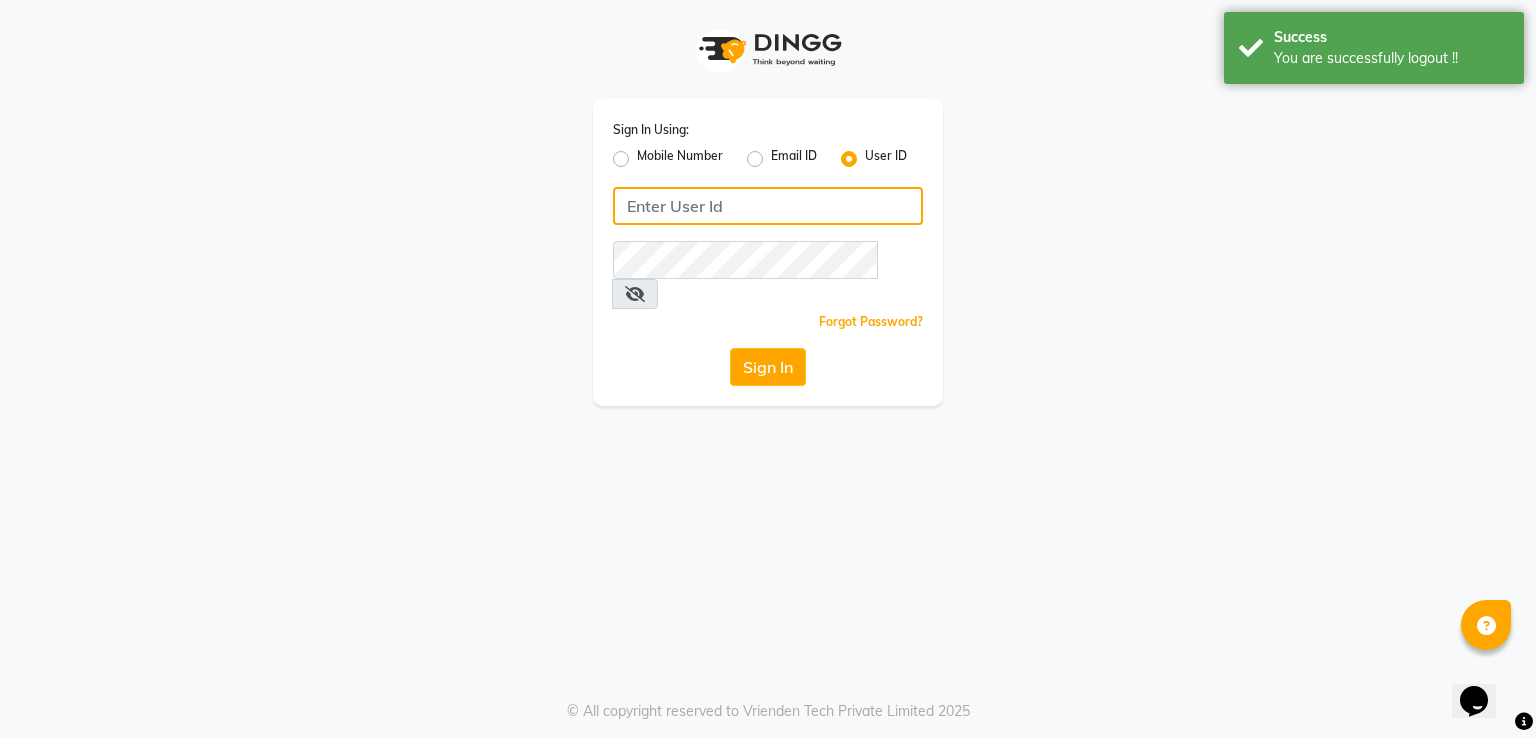 type on "7738309561" 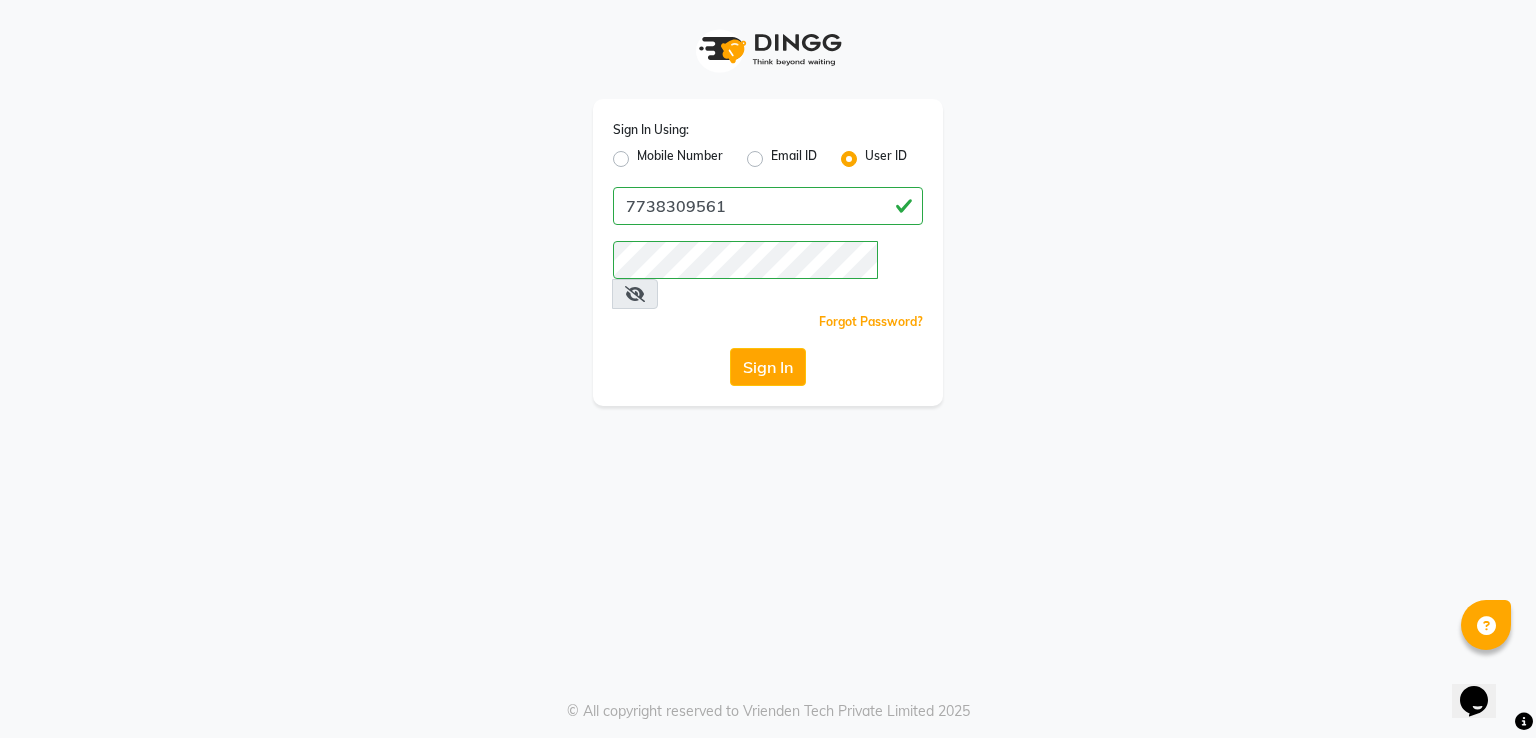 click on "Mobile Number" 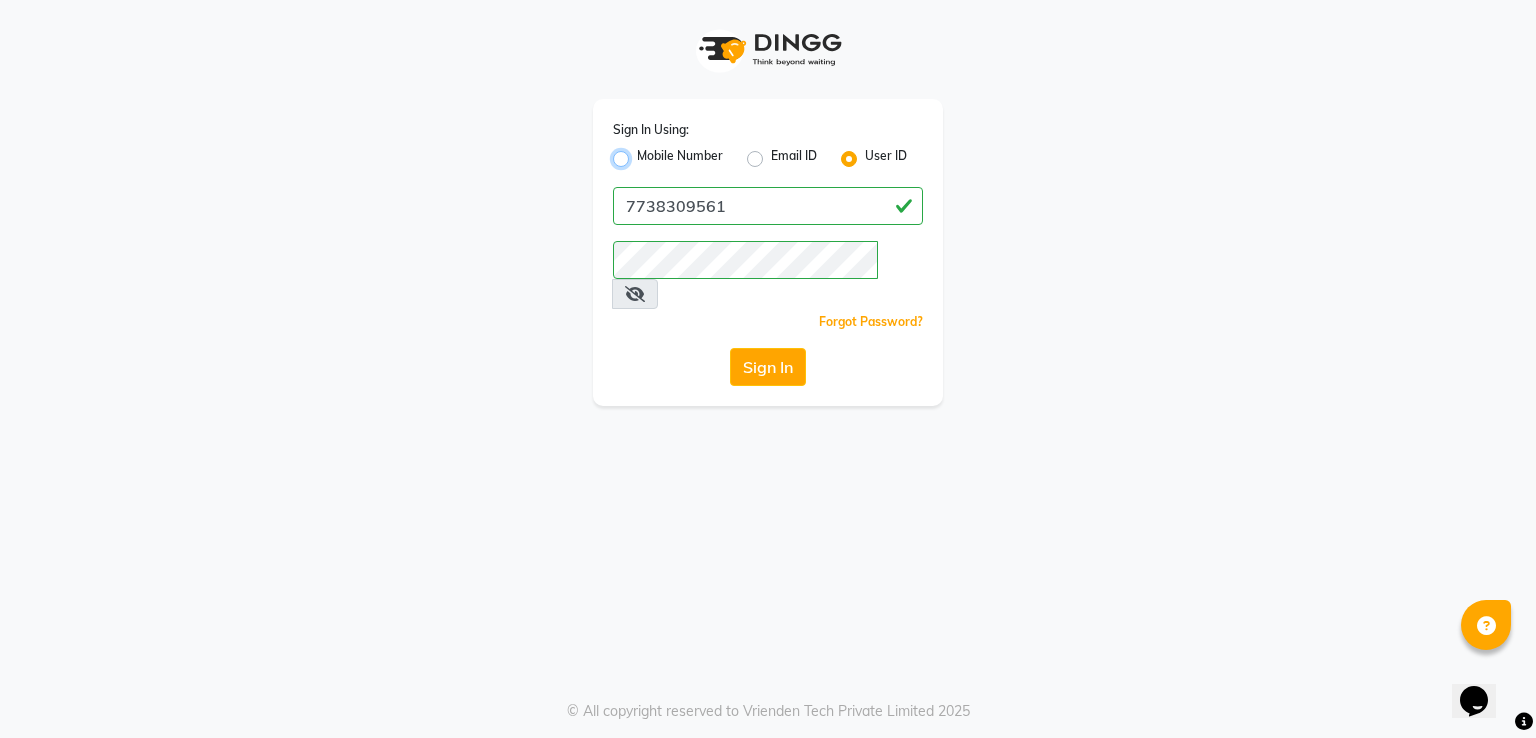 click on "Mobile Number" at bounding box center [643, 153] 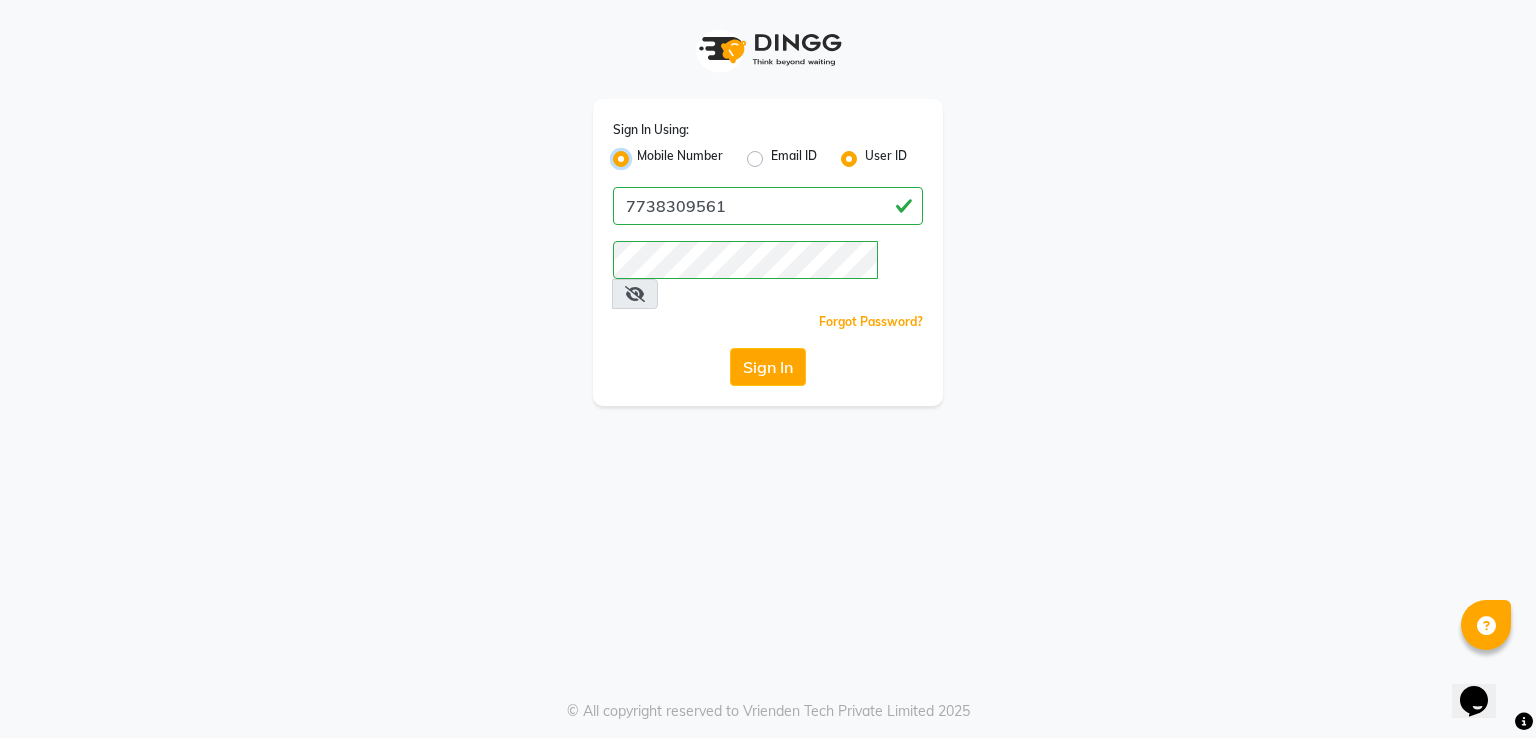 radio on "false" 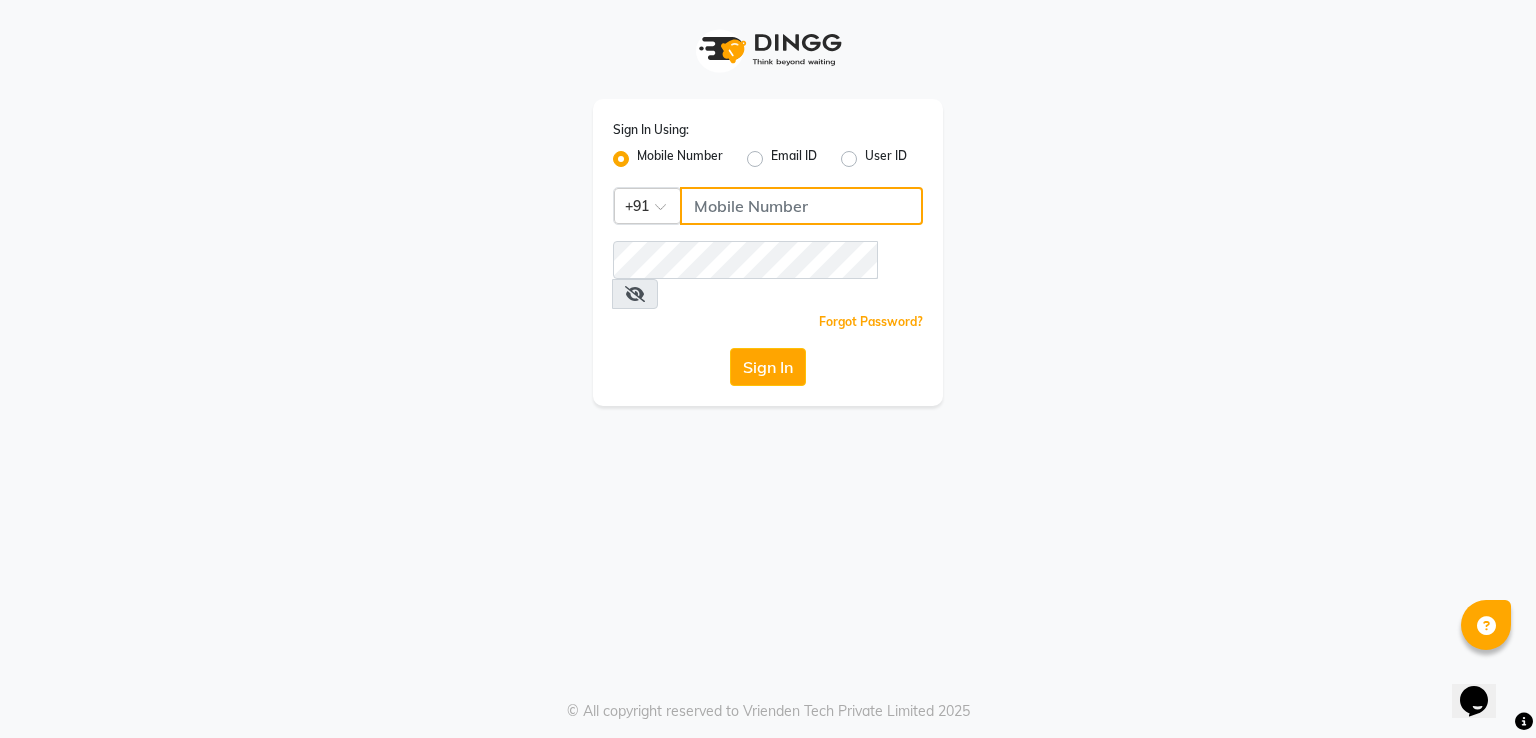 click 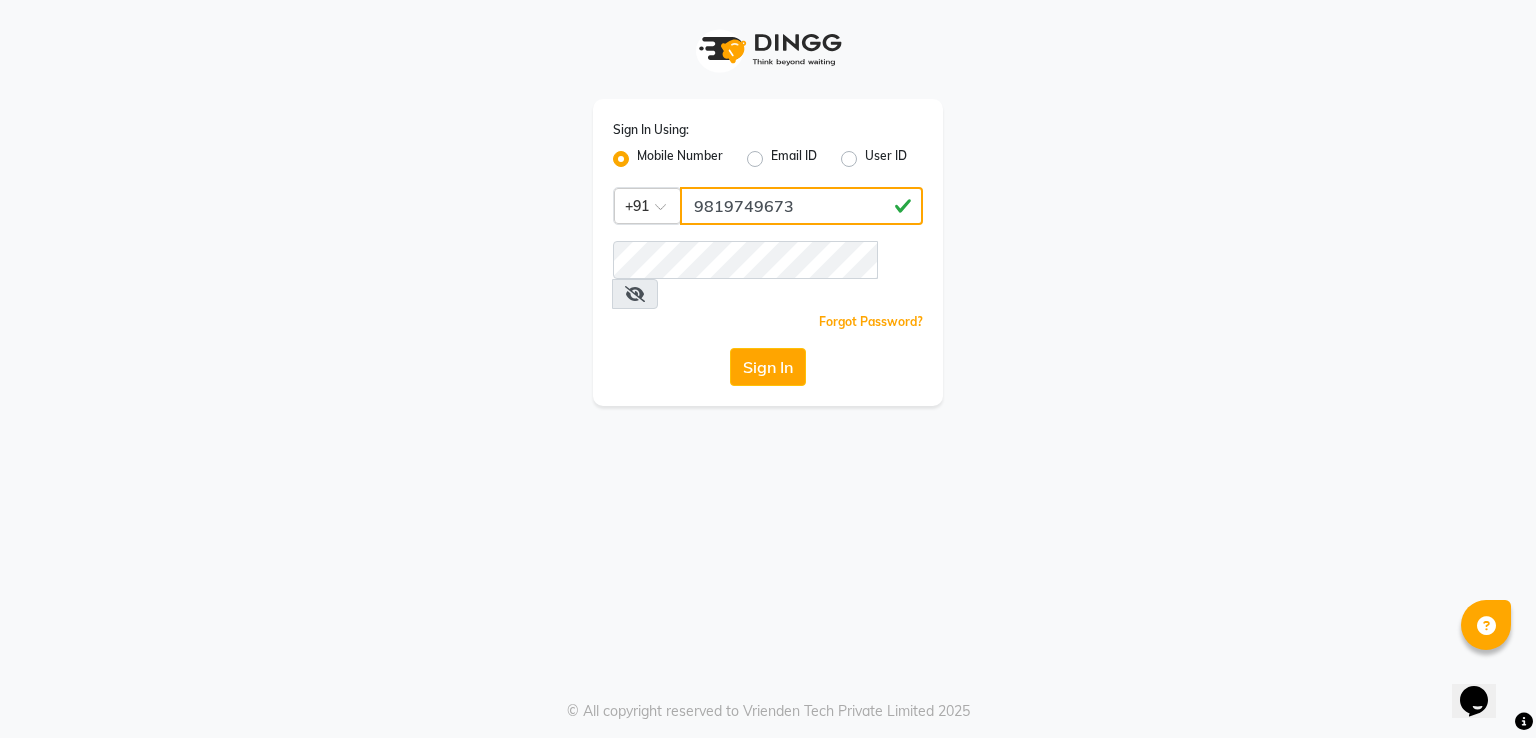 type on "9819749673" 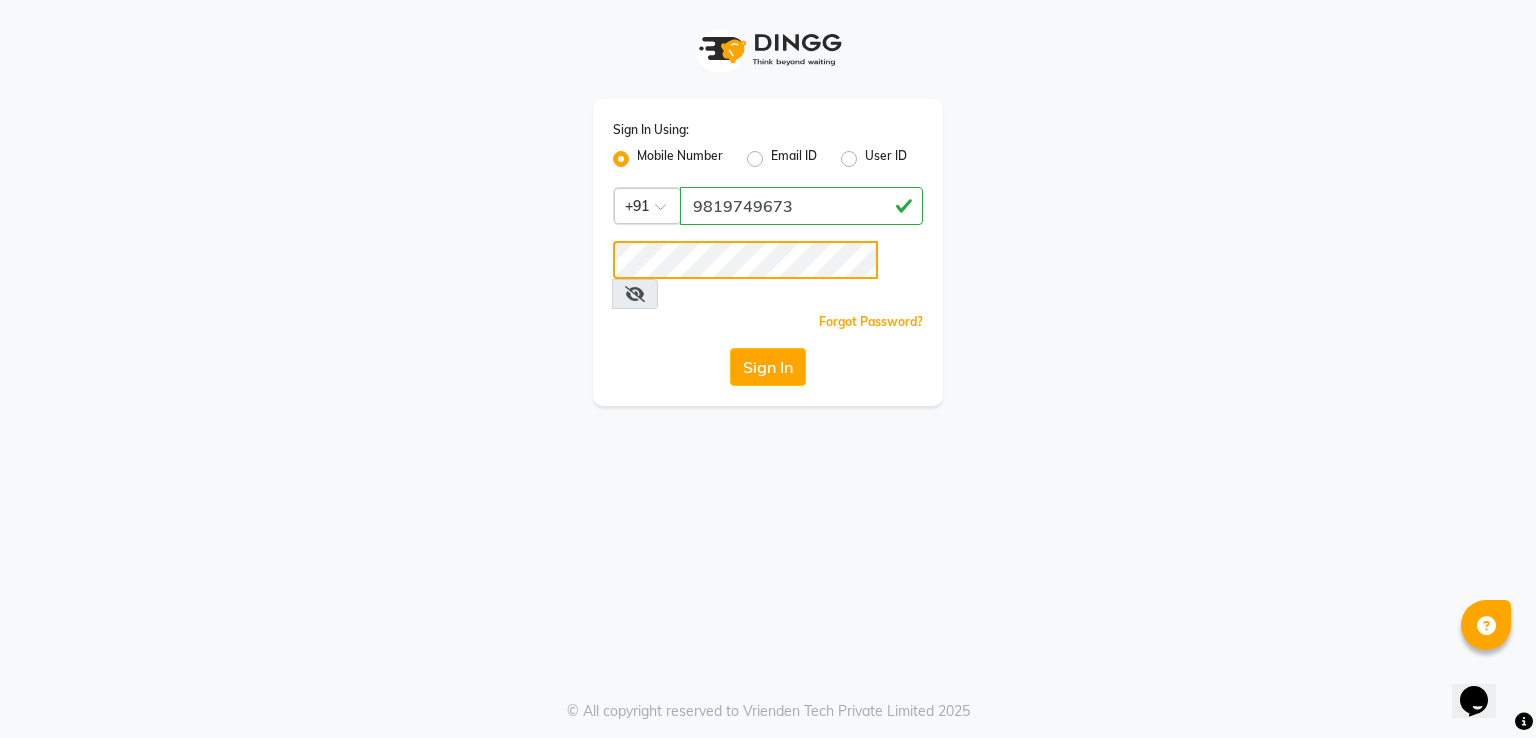 click on "Sign In" 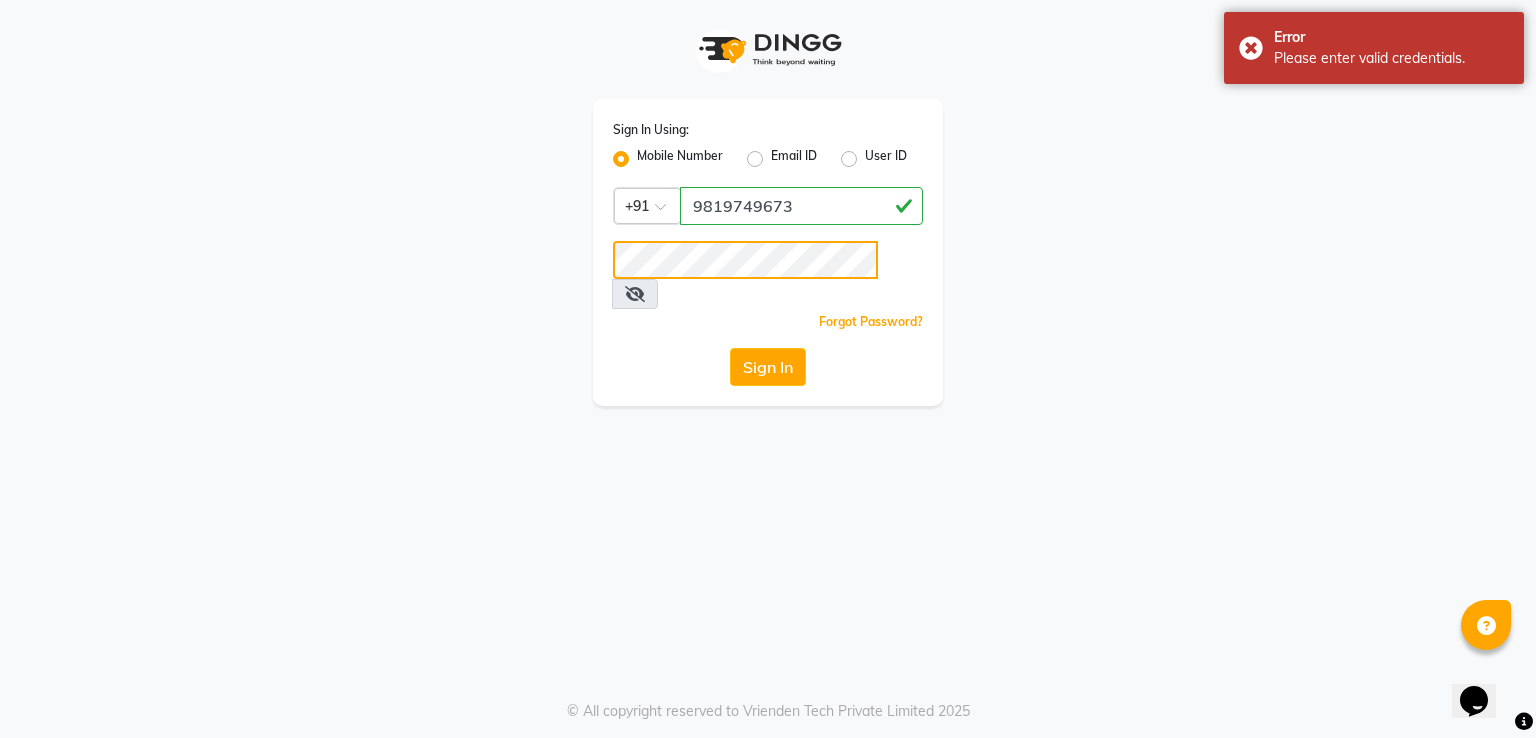 click on "Sign In" 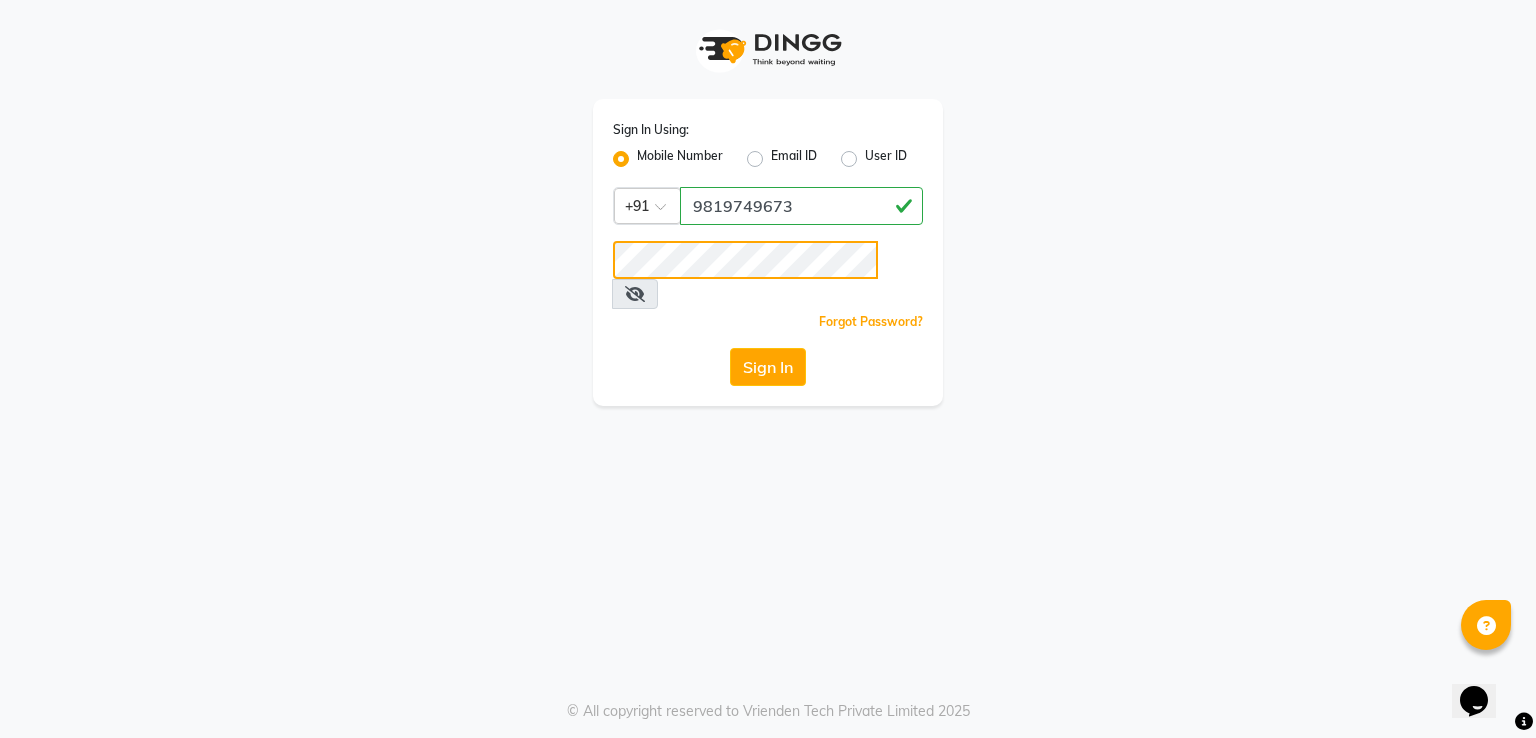 click on "Sign In" 